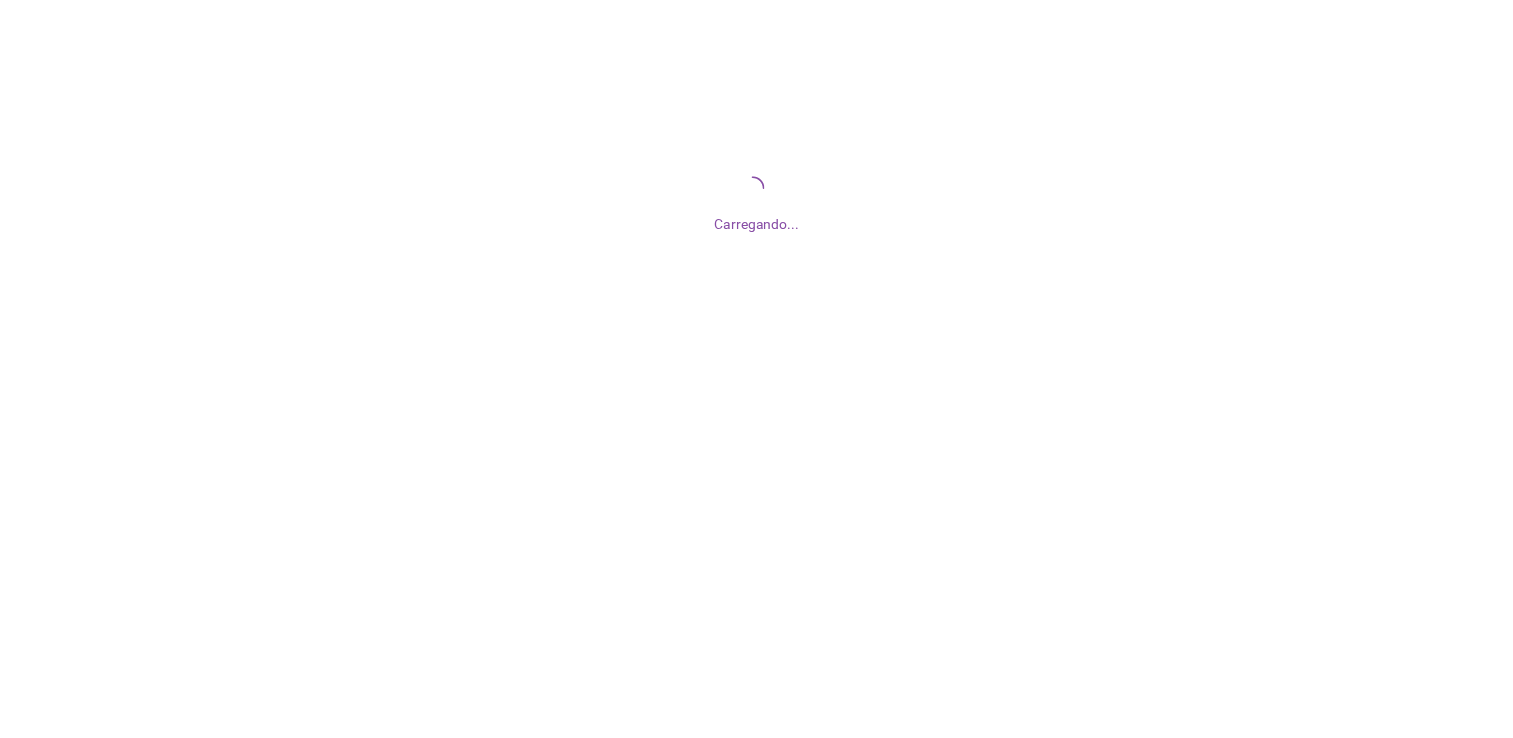 scroll, scrollTop: 0, scrollLeft: 0, axis: both 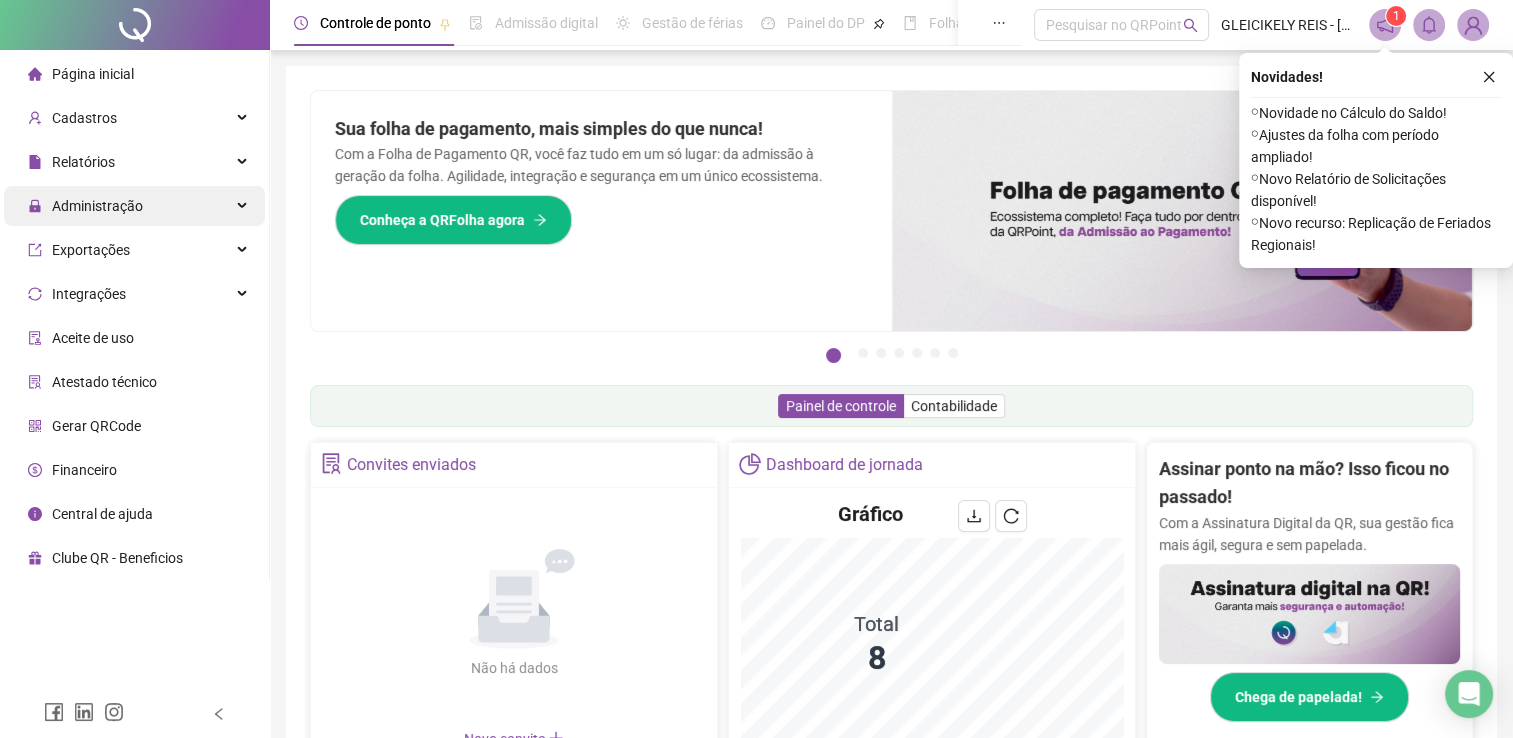click on "Administração" at bounding box center [134, 206] 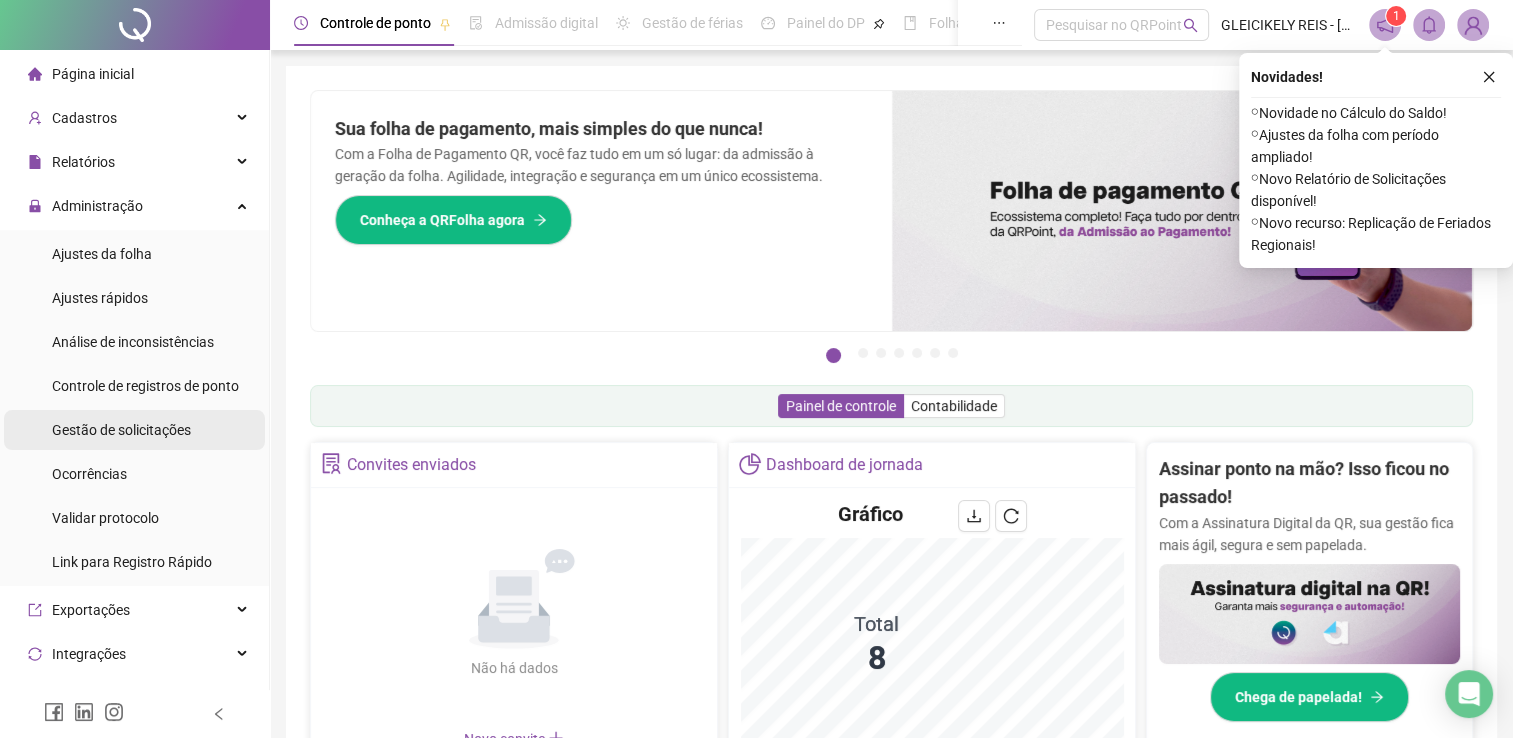 click on "Gestão de solicitações" at bounding box center [121, 430] 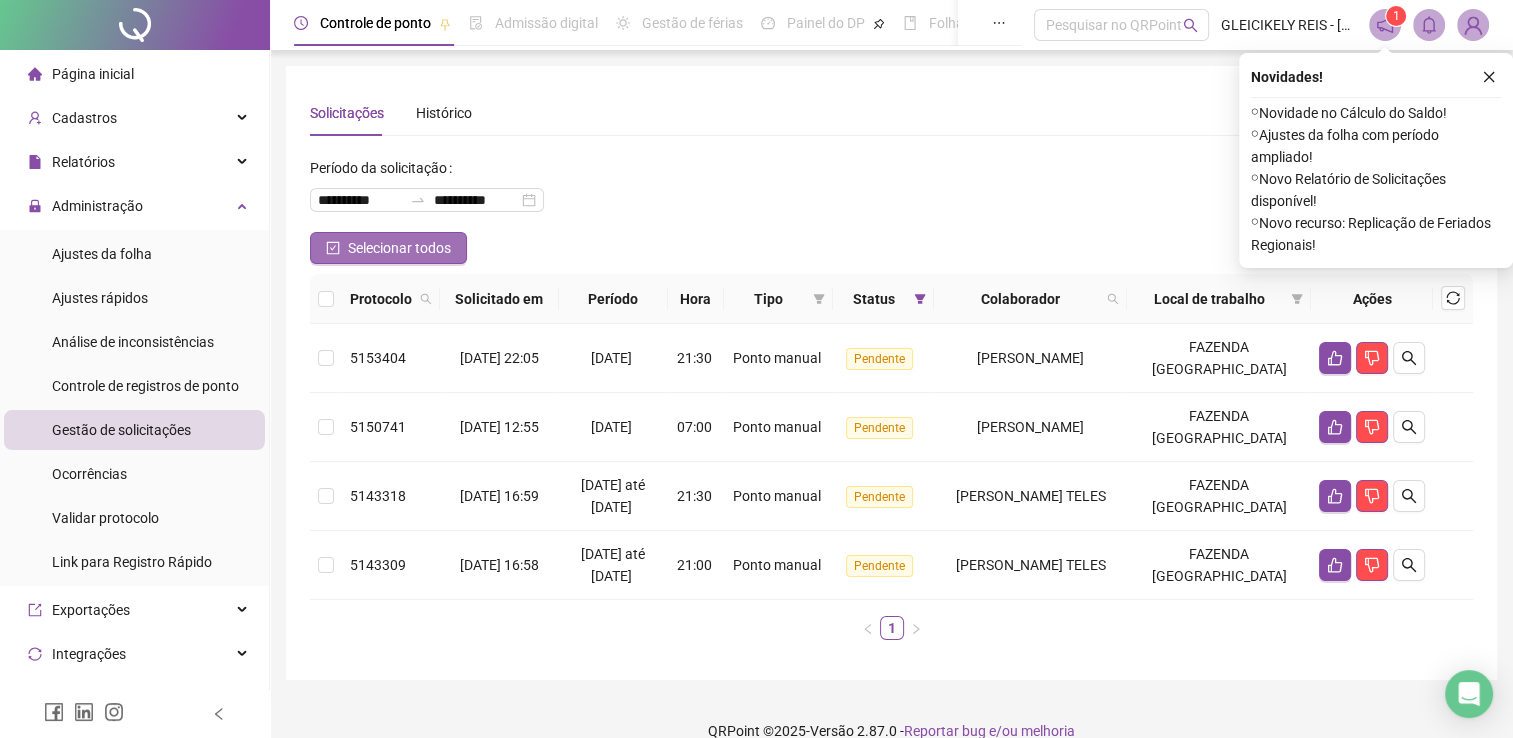 click on "Selecionar todos" at bounding box center [388, 248] 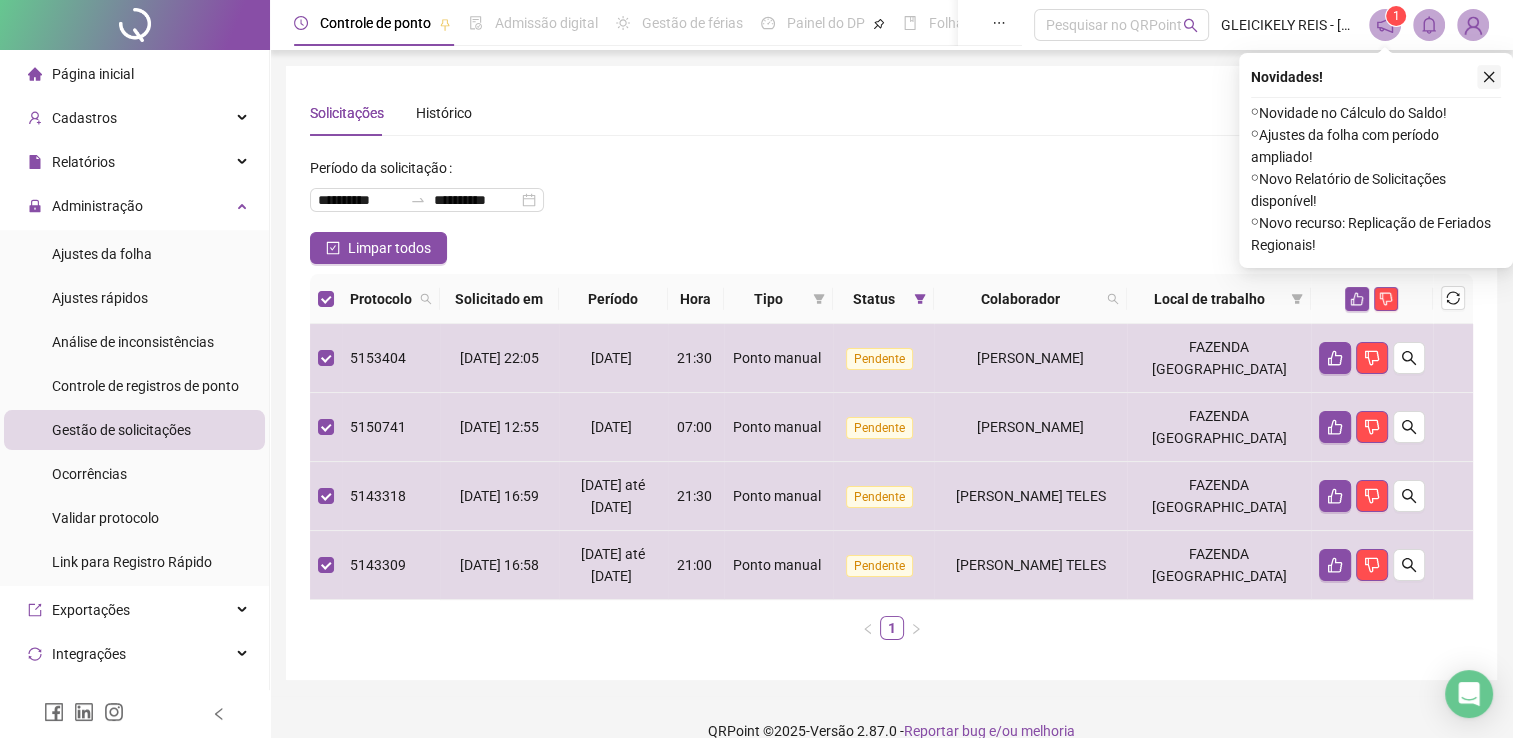 click 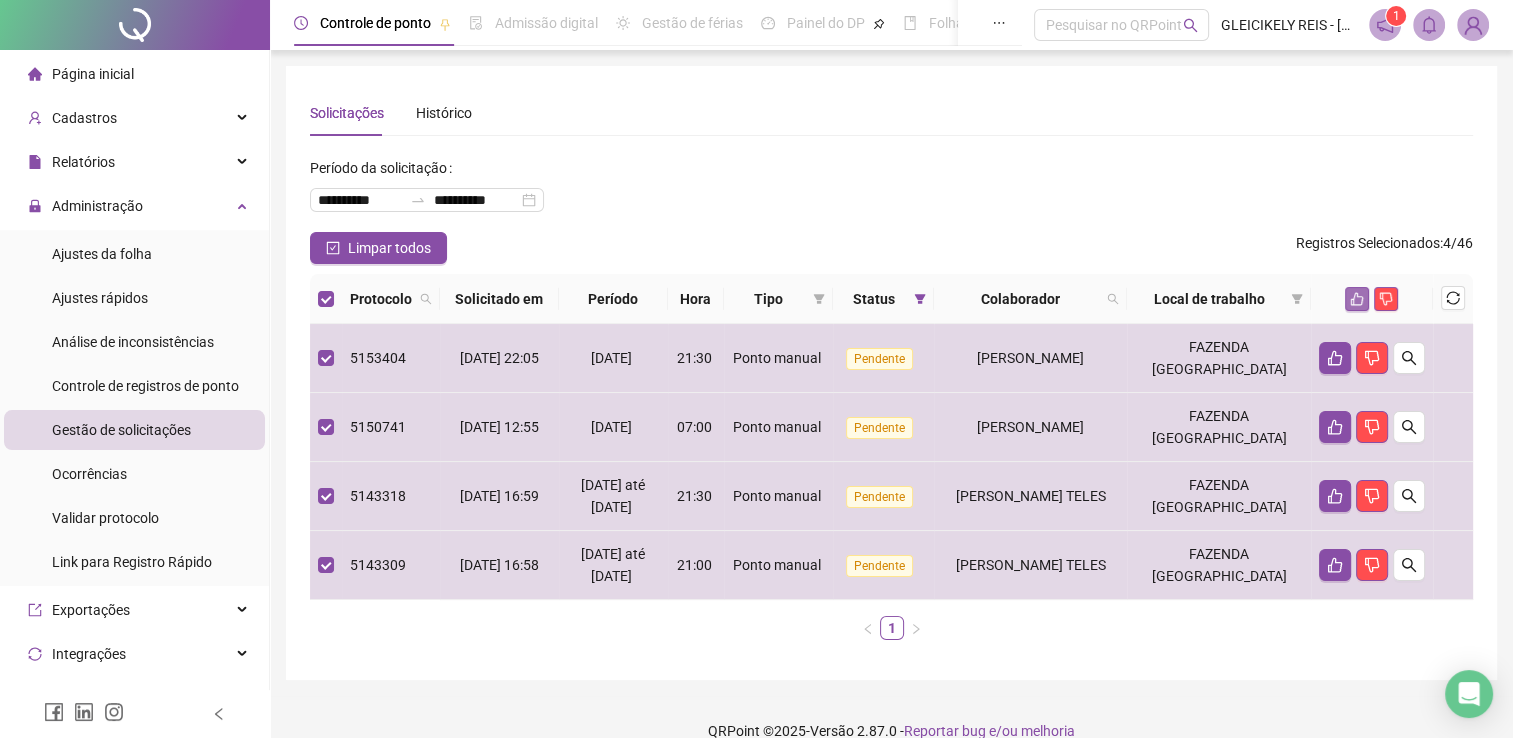 click at bounding box center [1357, 299] 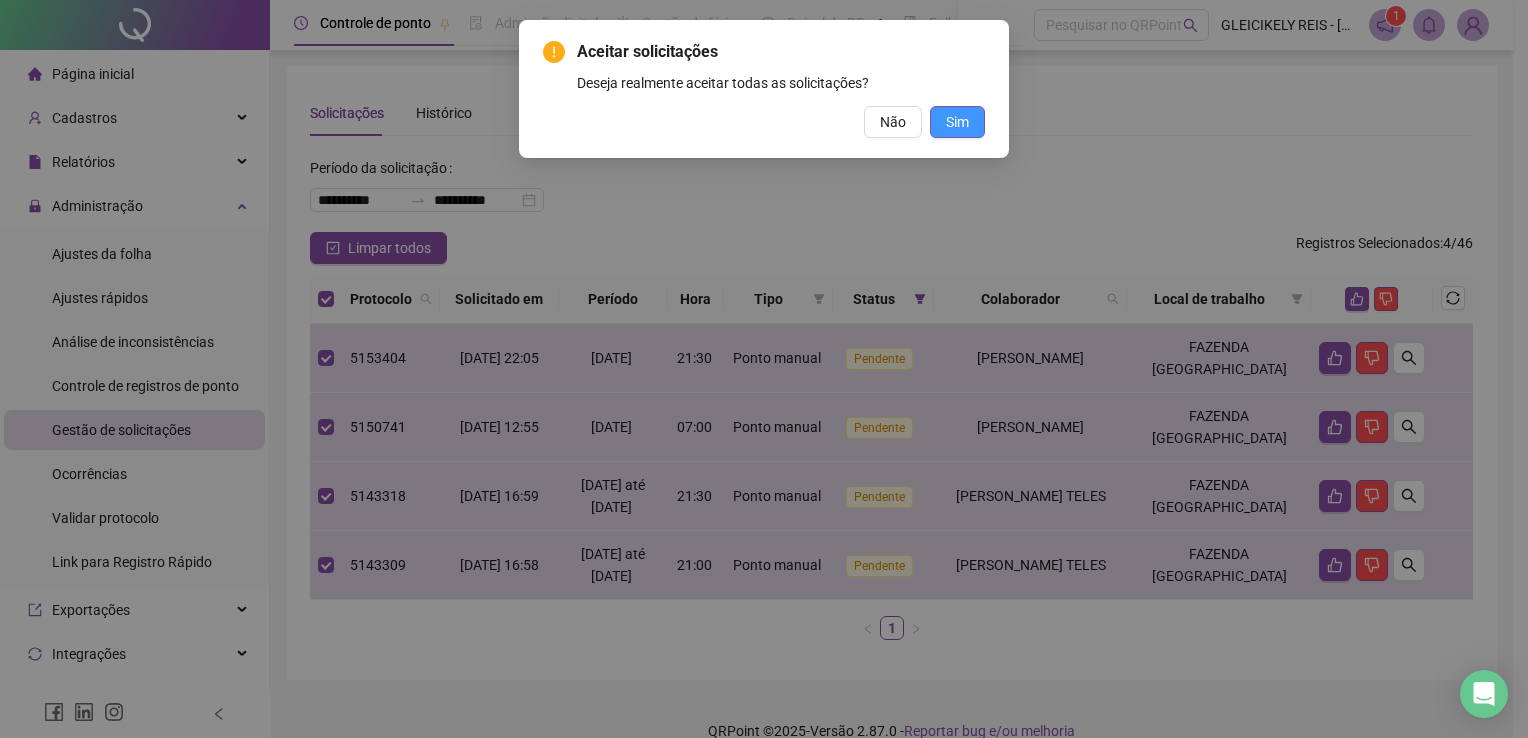 click on "Sim" at bounding box center (957, 122) 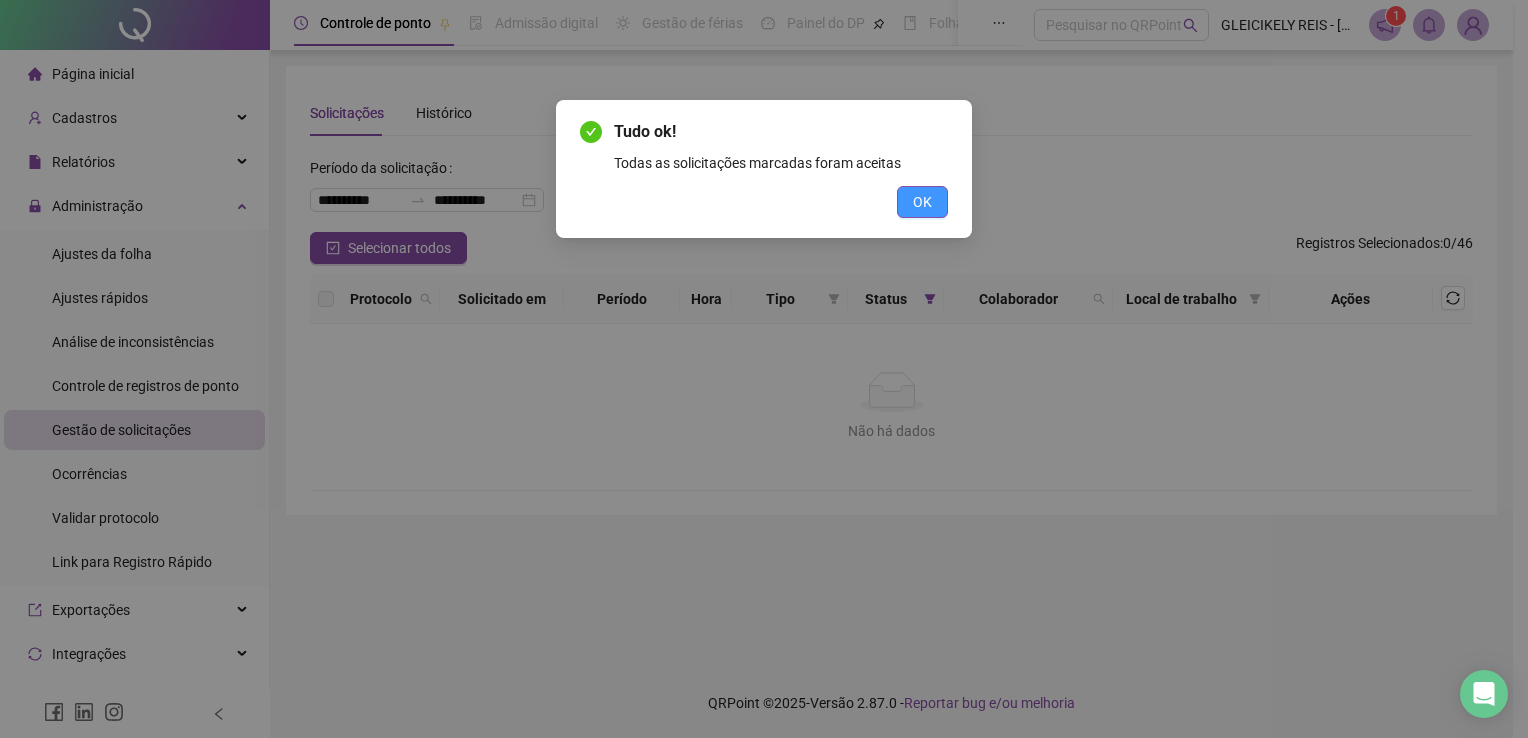 click on "OK" at bounding box center [922, 202] 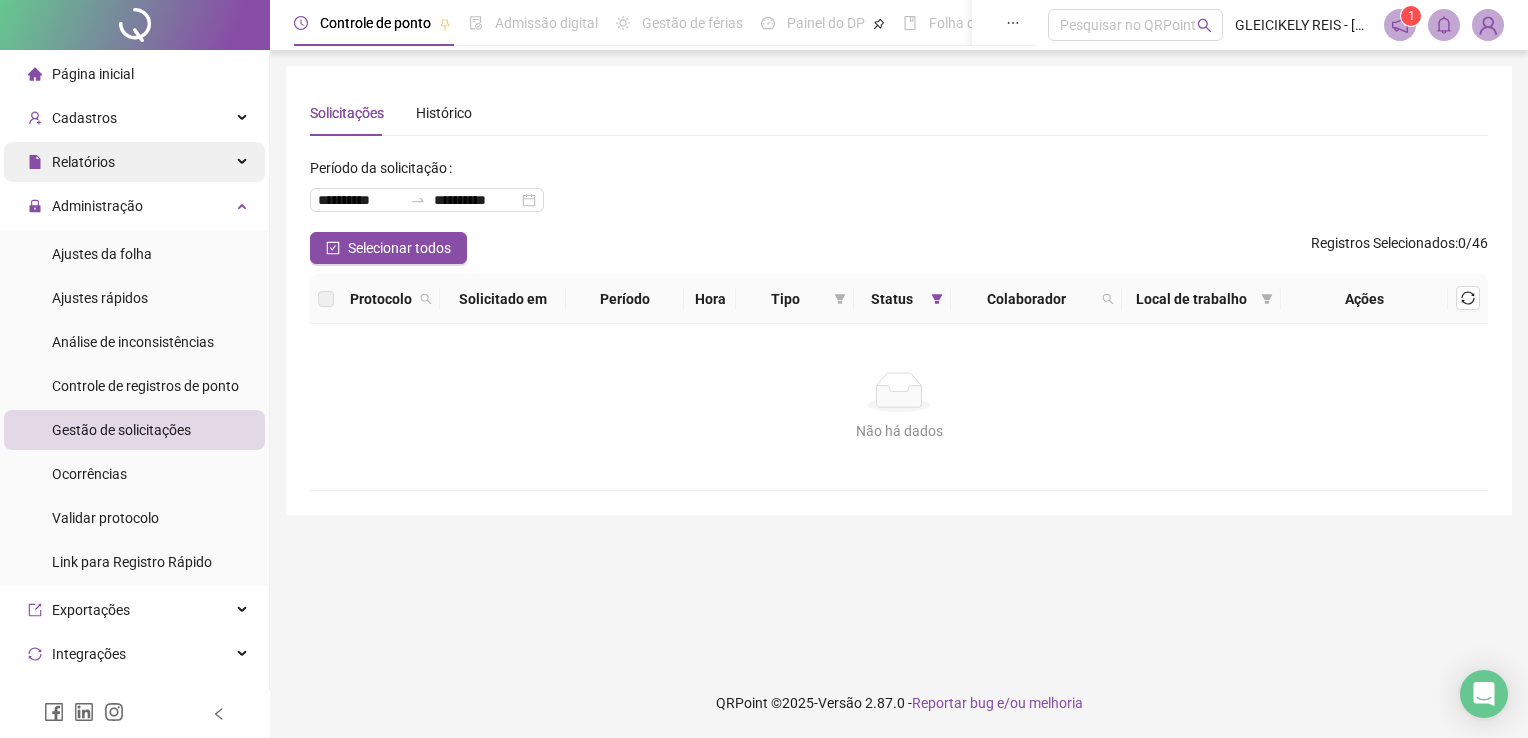 click on "Relatórios" at bounding box center [134, 162] 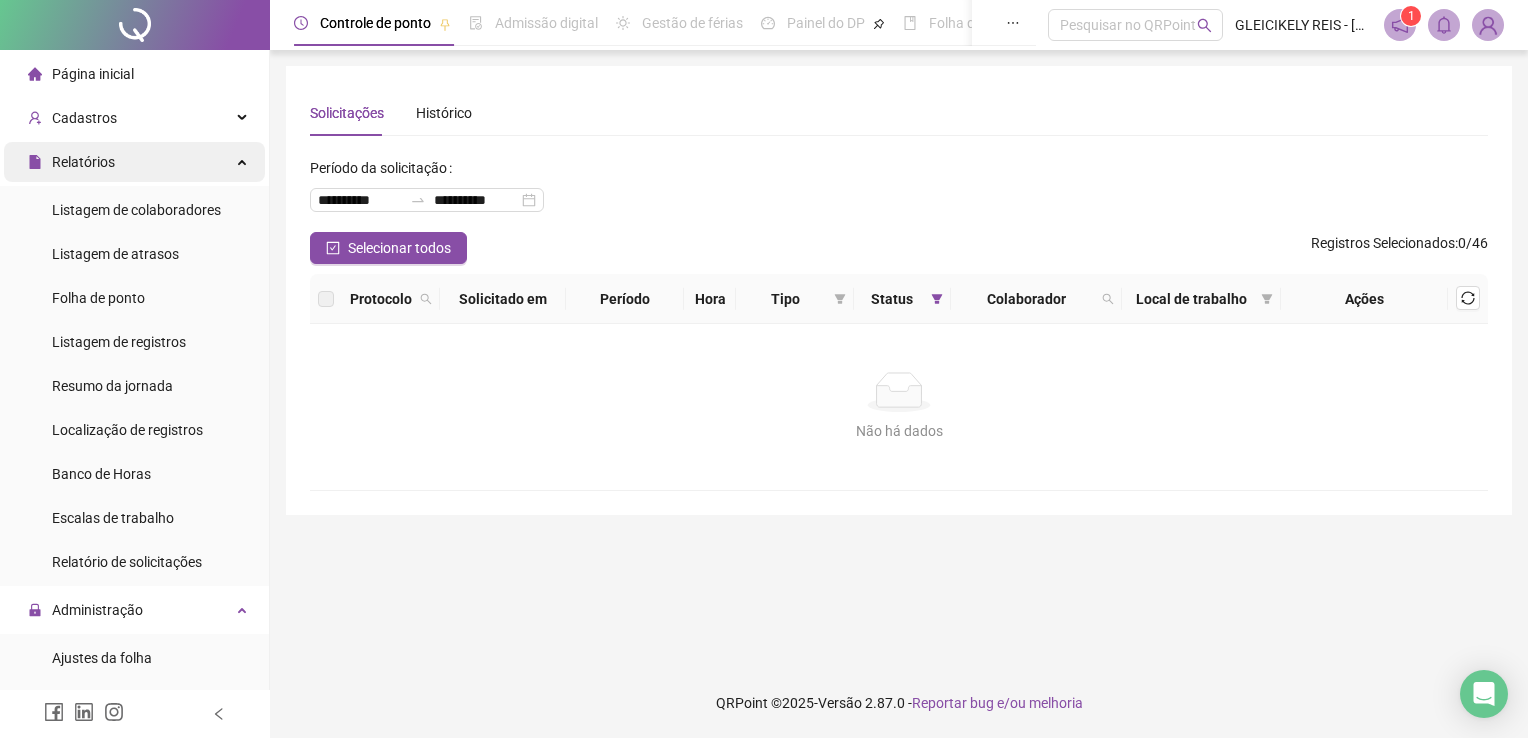 click on "Relatórios" at bounding box center (134, 162) 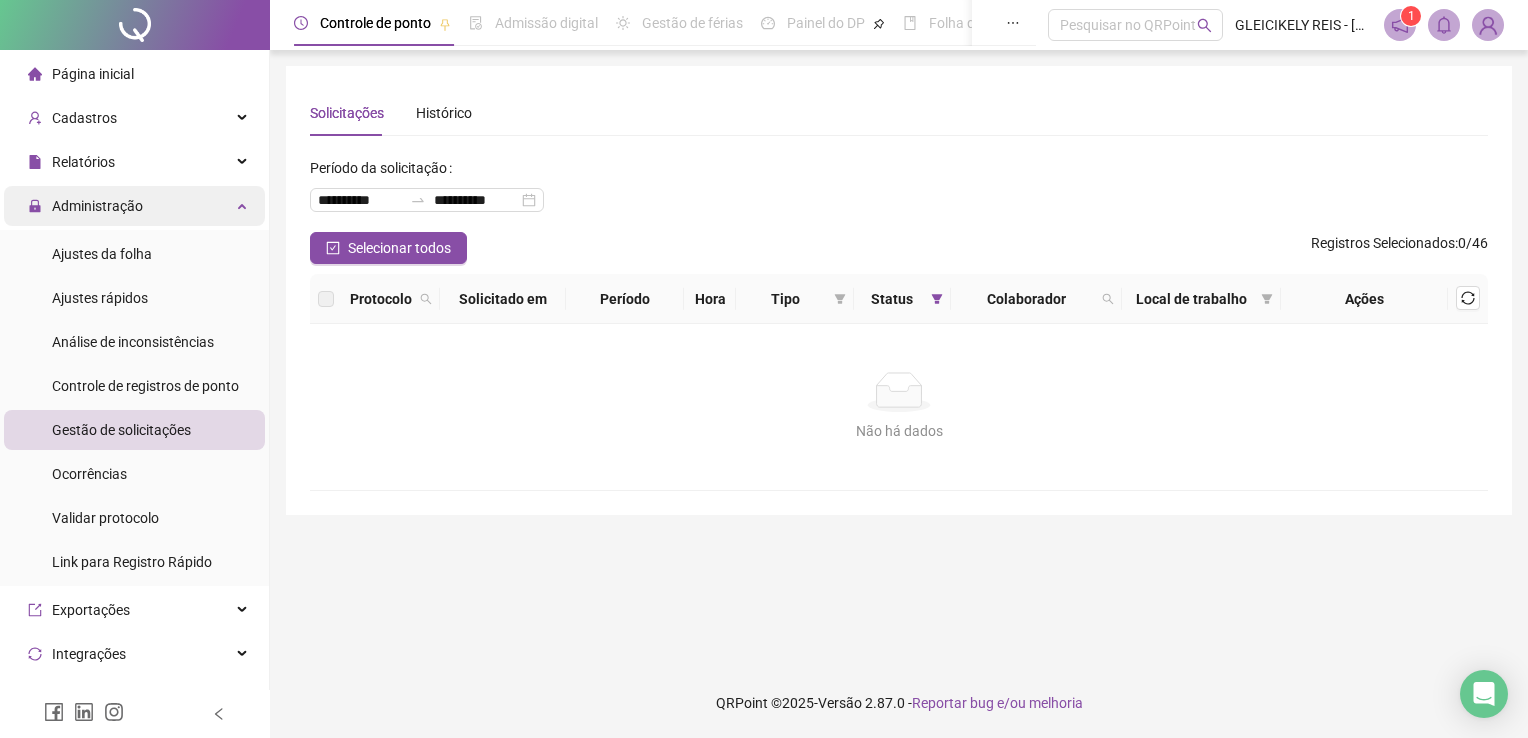 click on "Administração" at bounding box center [134, 206] 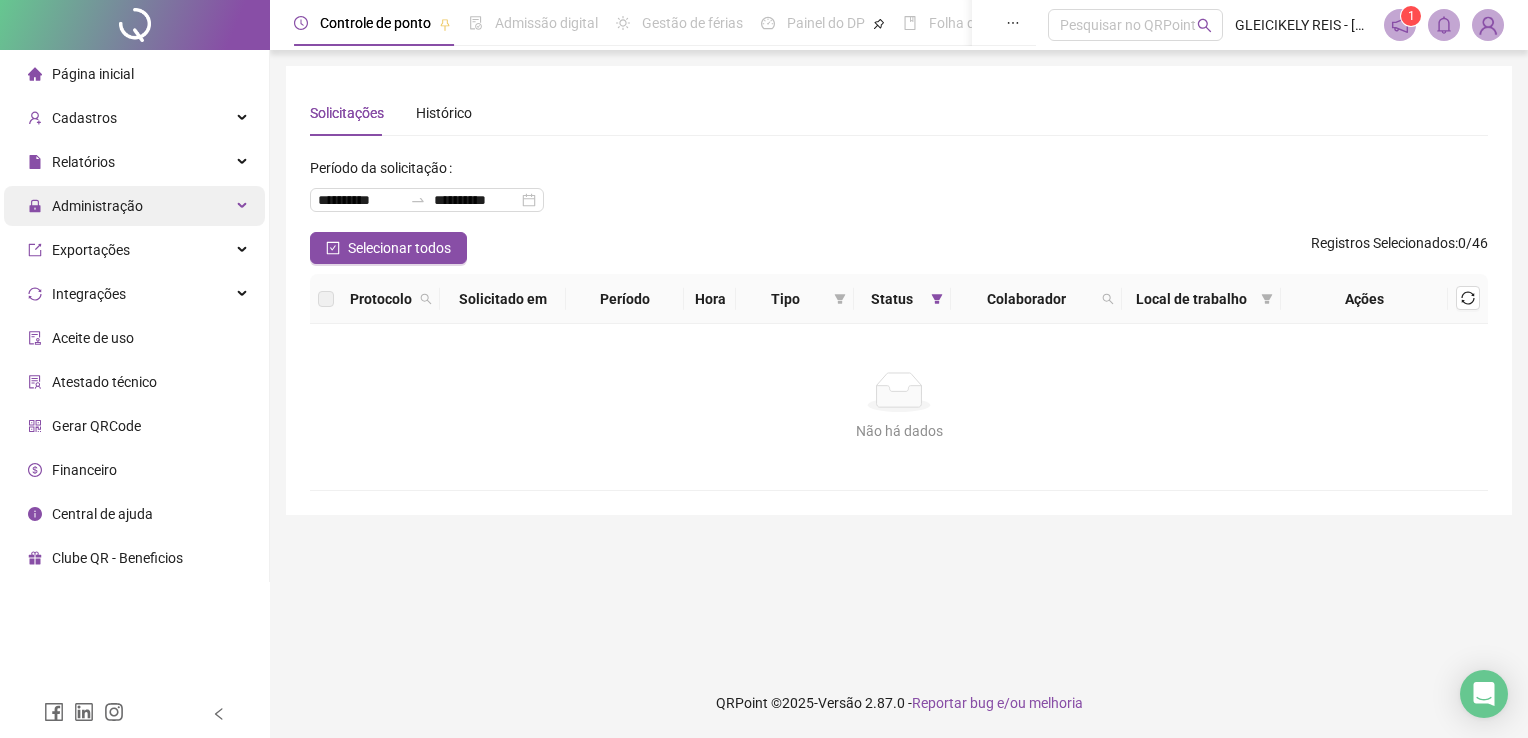 click on "Administração" at bounding box center (134, 206) 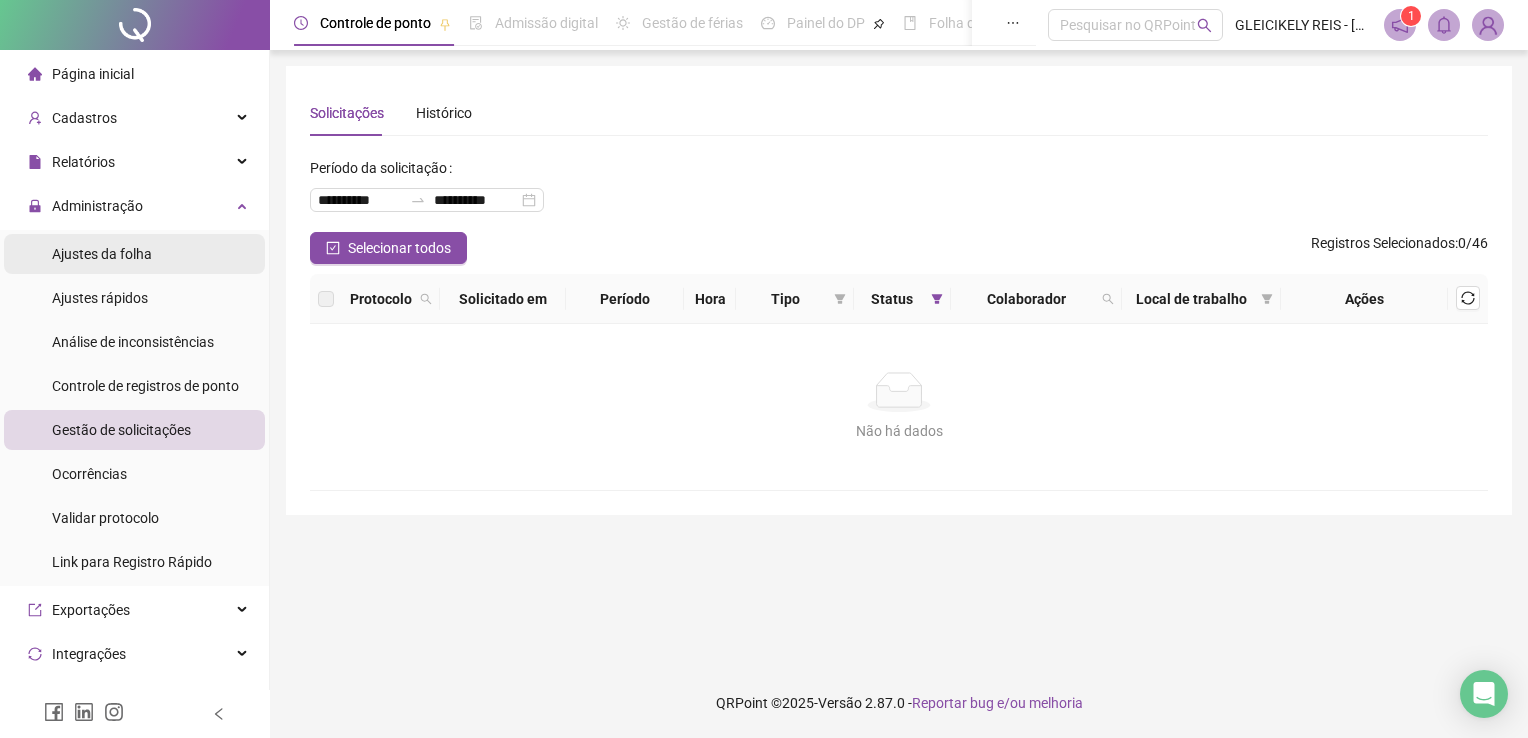 click on "Ajustes da folha" at bounding box center (102, 254) 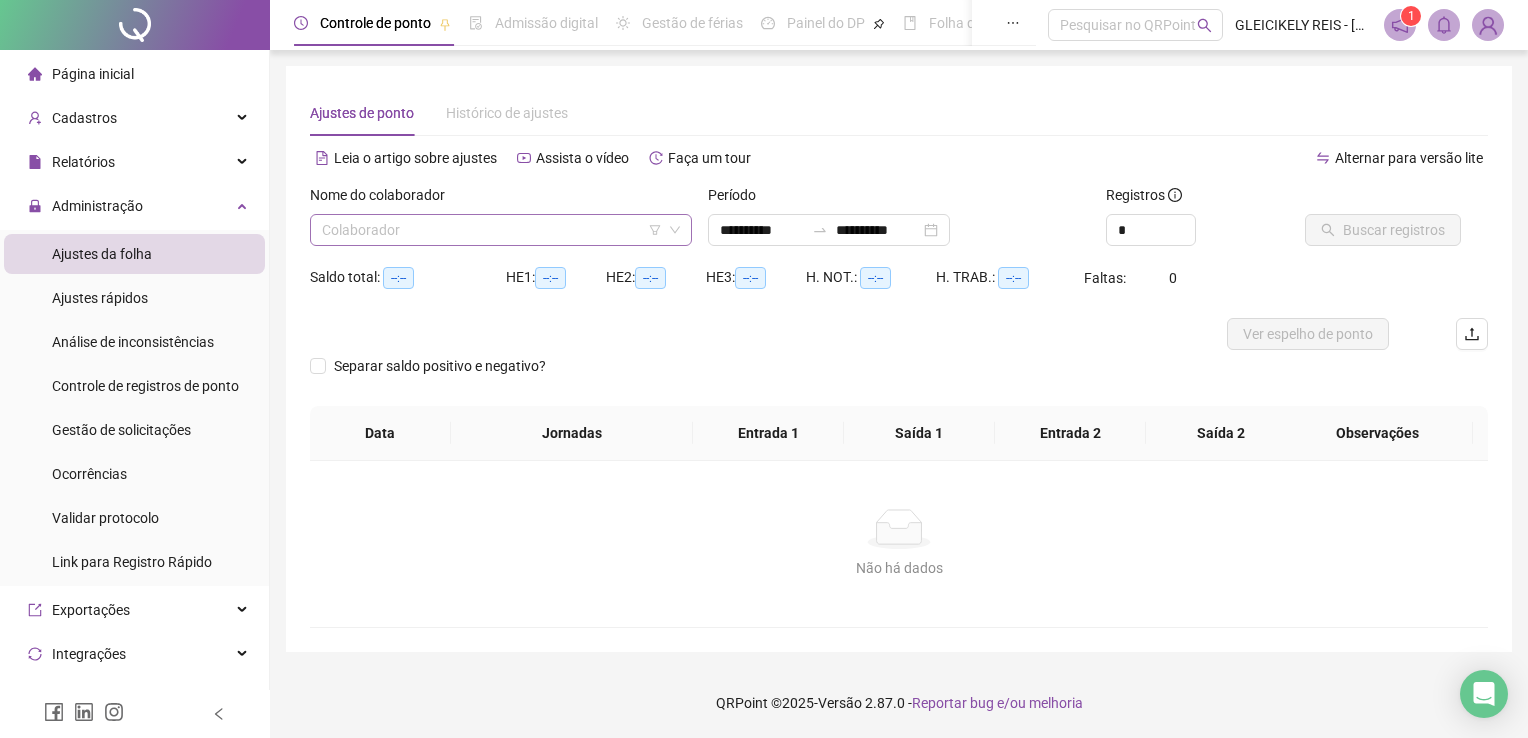 click at bounding box center [495, 230] 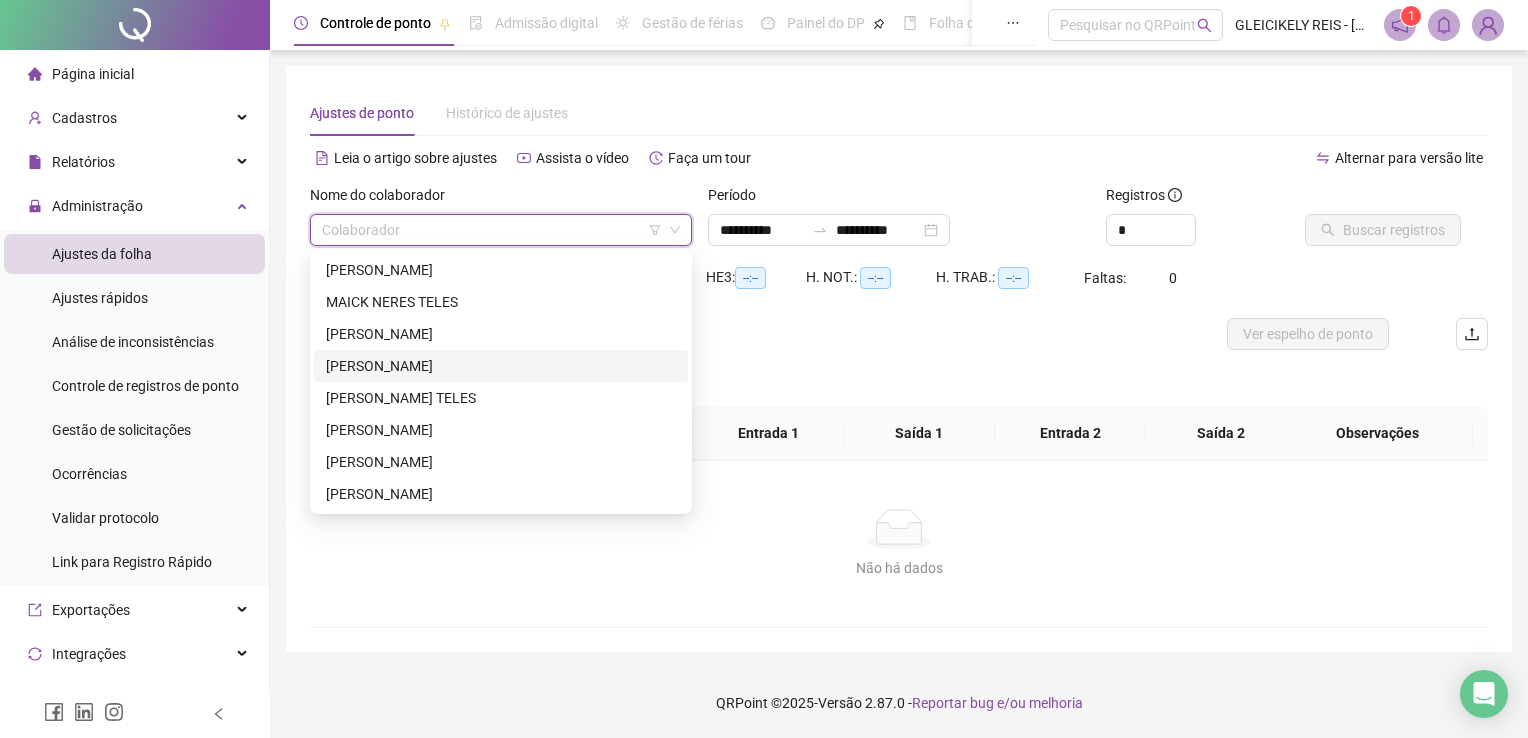 click on "[PERSON_NAME]" at bounding box center (501, 366) 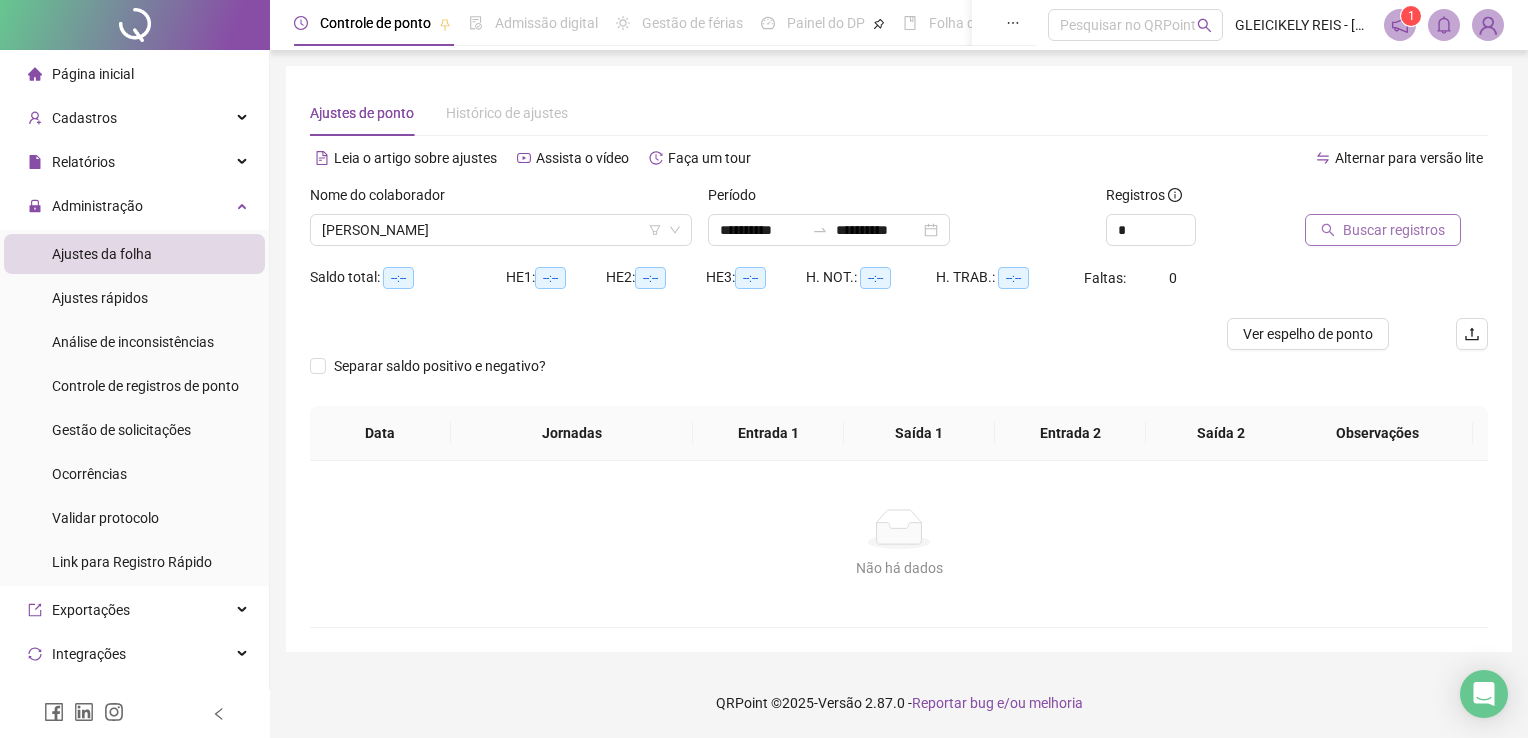 click on "Buscar registros" at bounding box center [1394, 230] 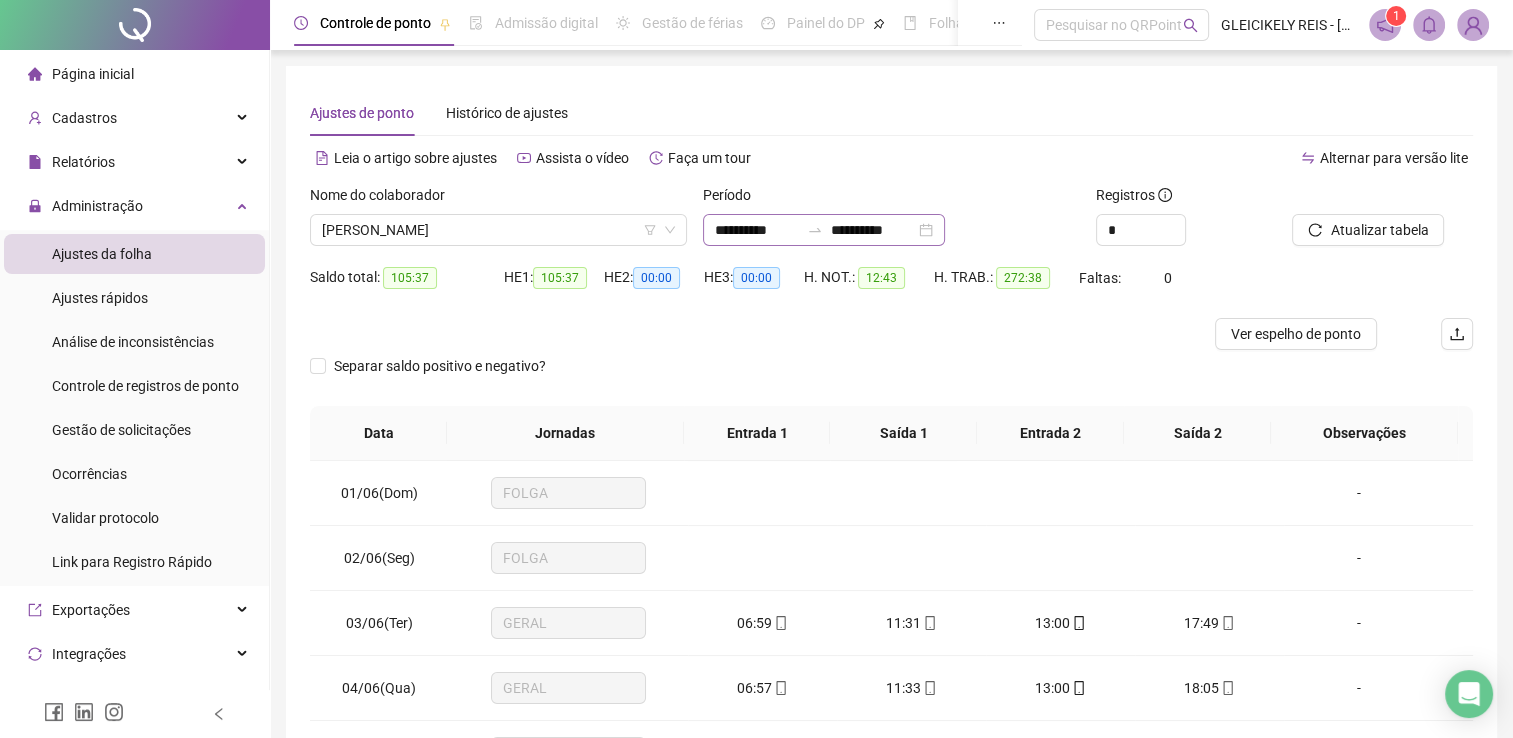 click on "**********" at bounding box center (824, 230) 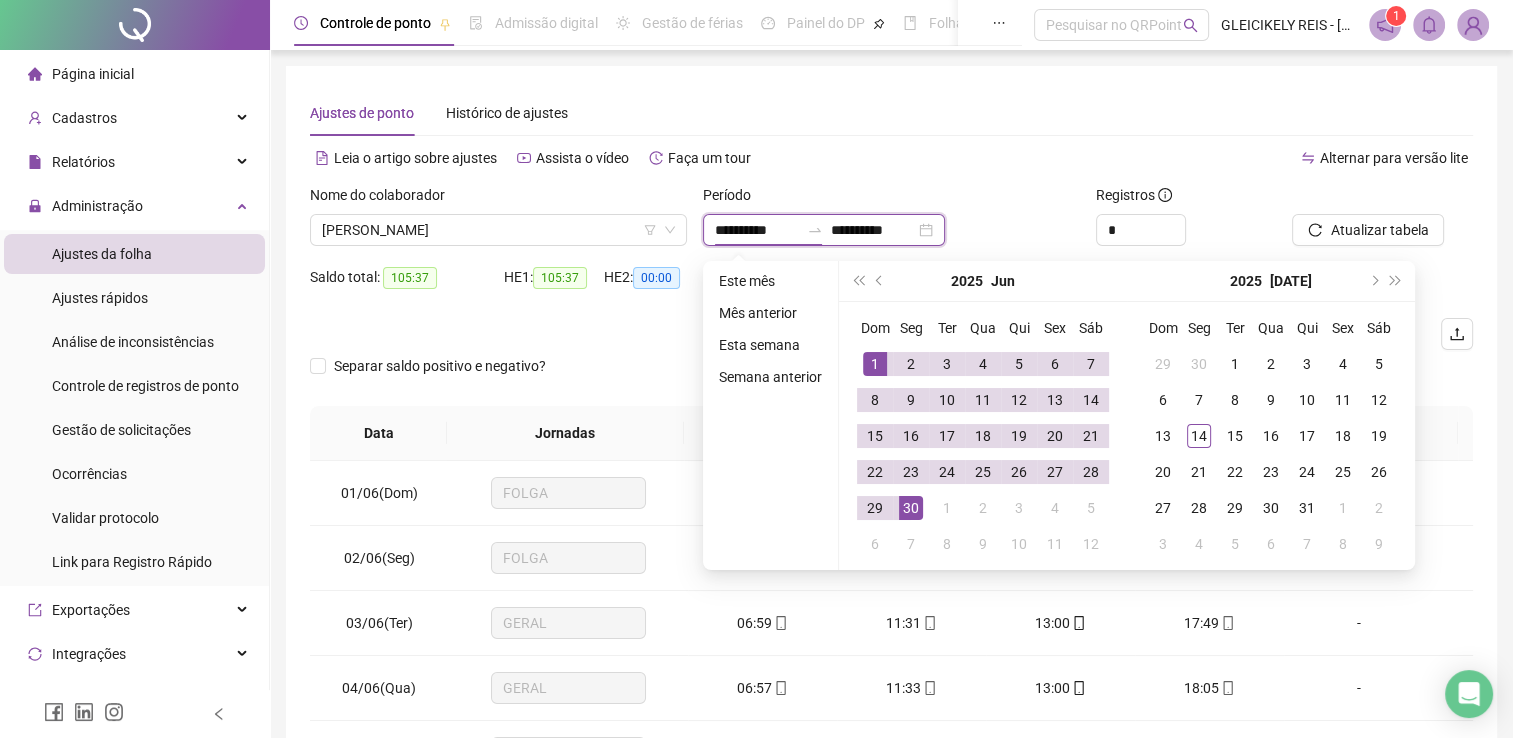 click on "**********" at bounding box center (757, 230) 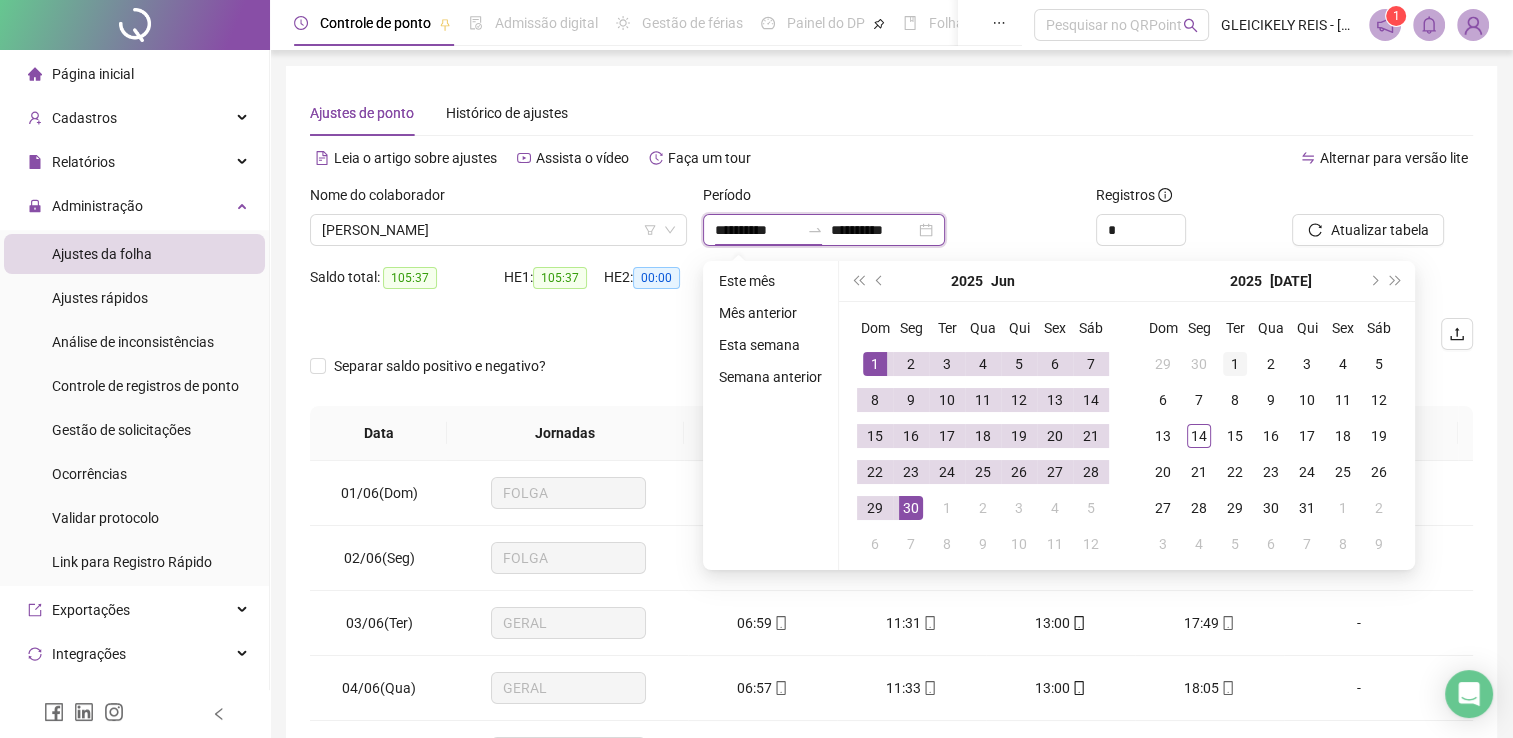type on "**********" 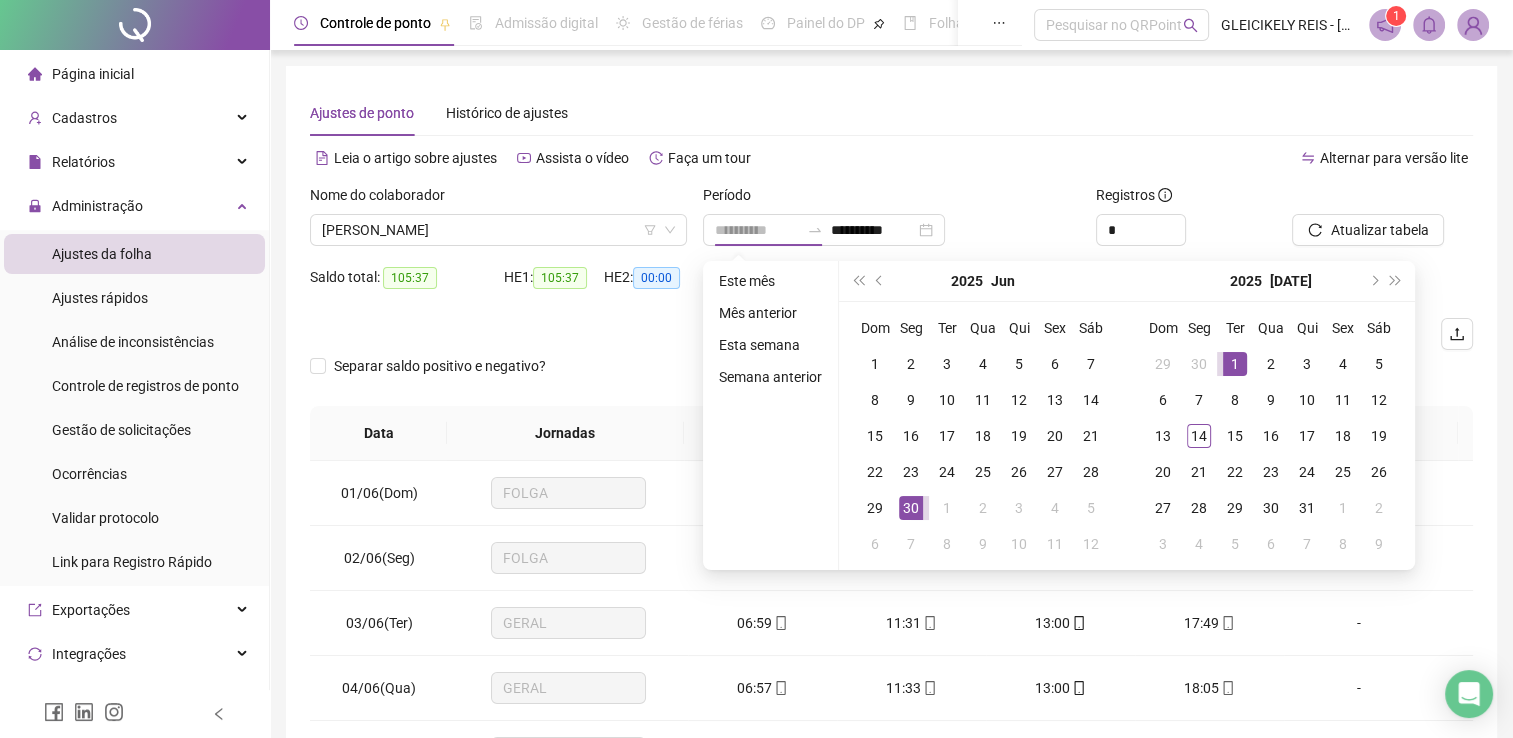click on "1" at bounding box center (1235, 364) 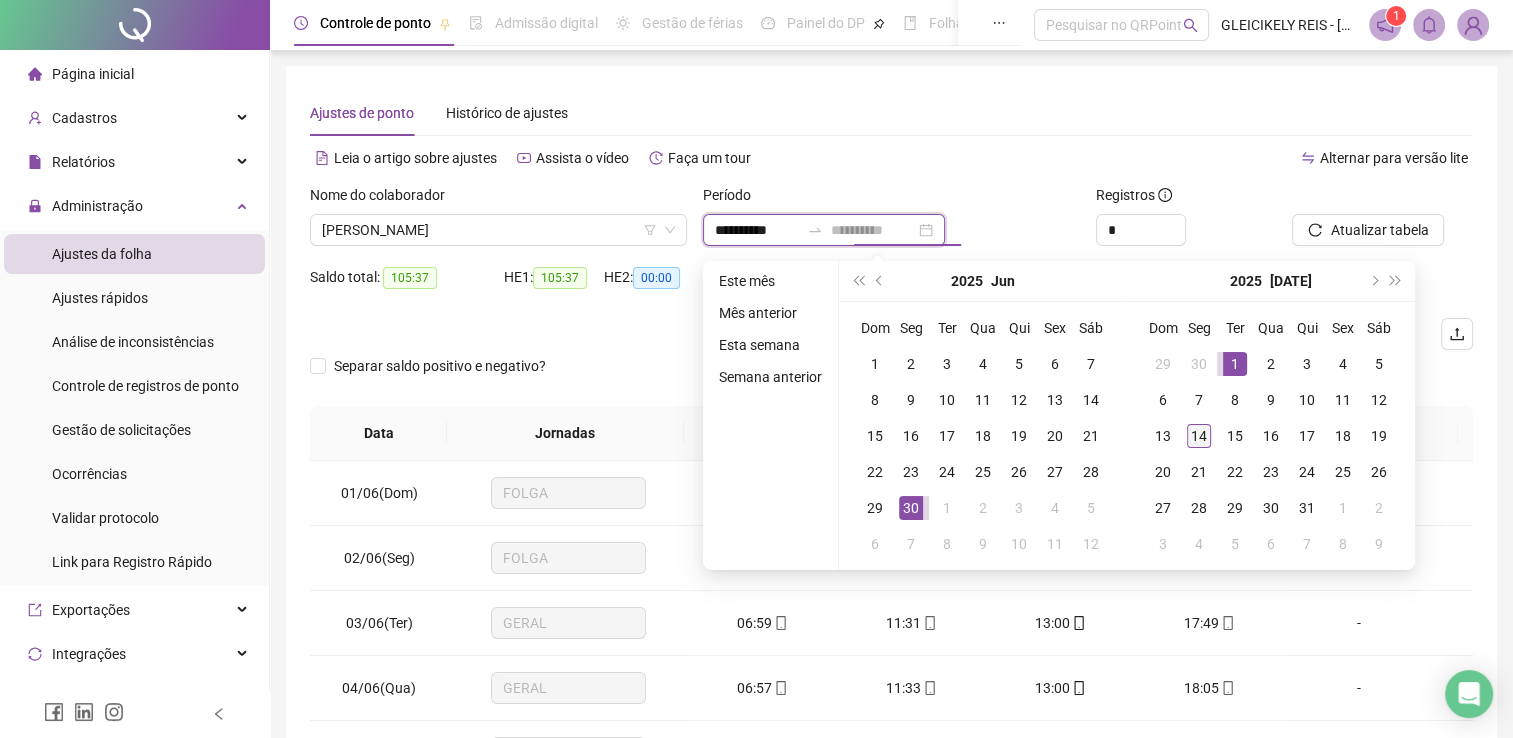 type on "**********" 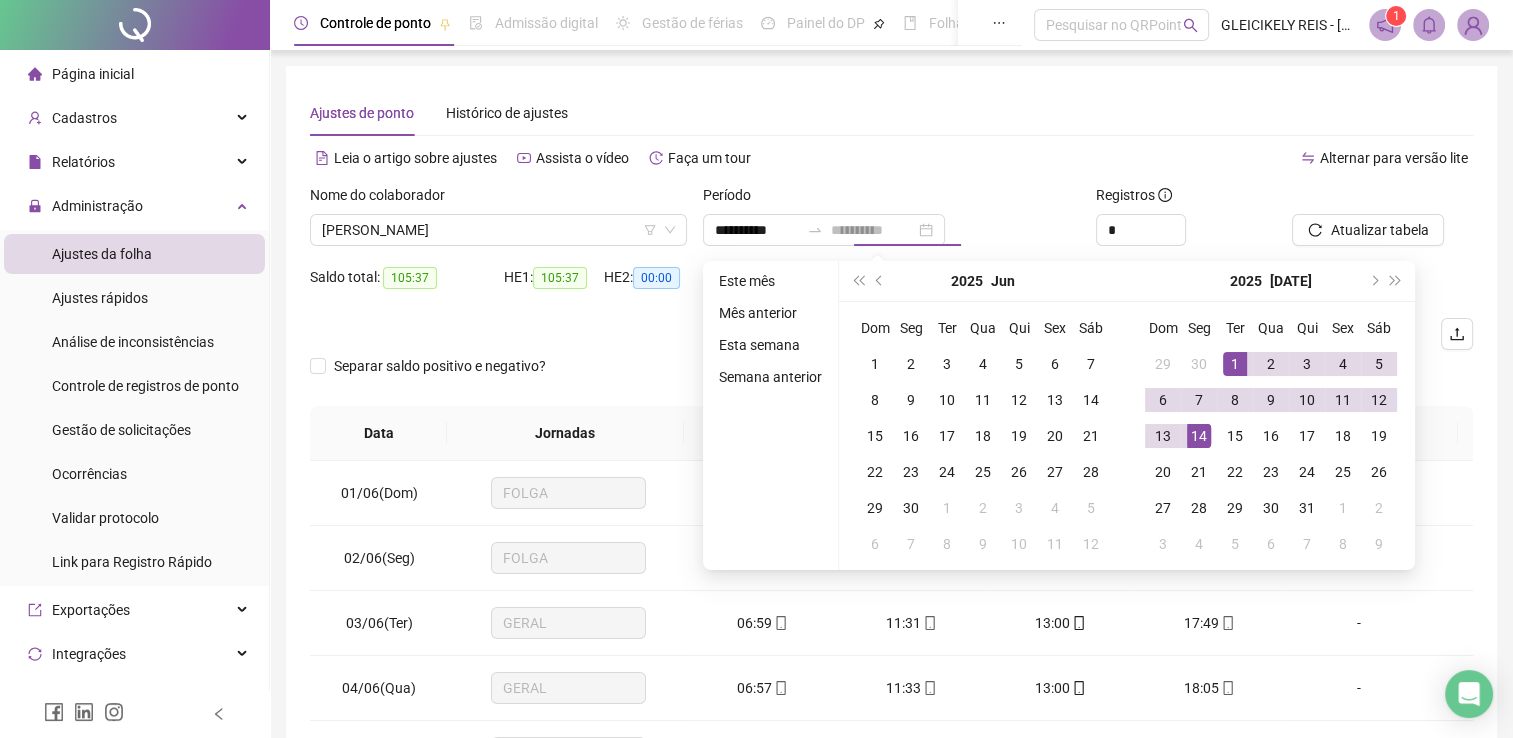 click on "14" at bounding box center [1199, 436] 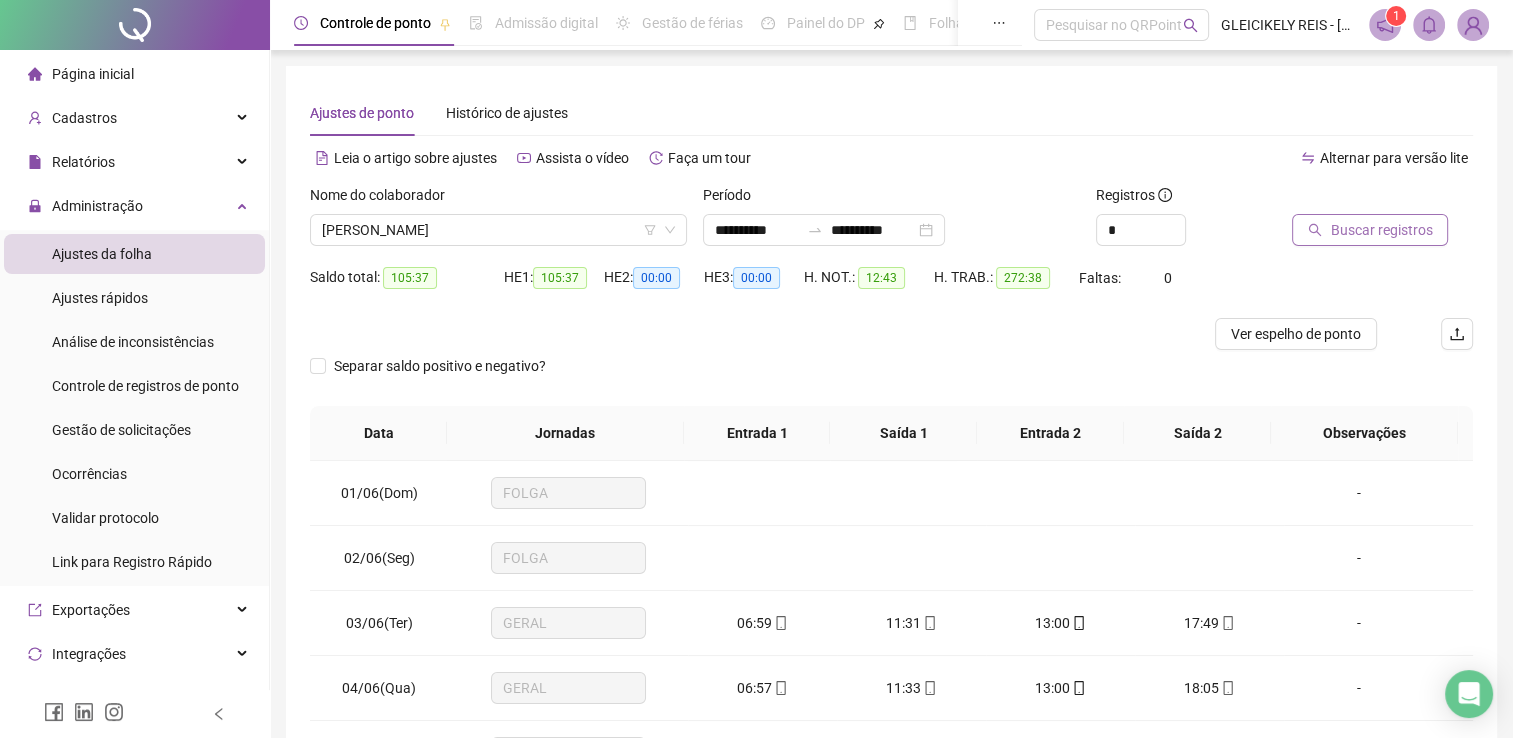 click on "Buscar registros" at bounding box center [1381, 230] 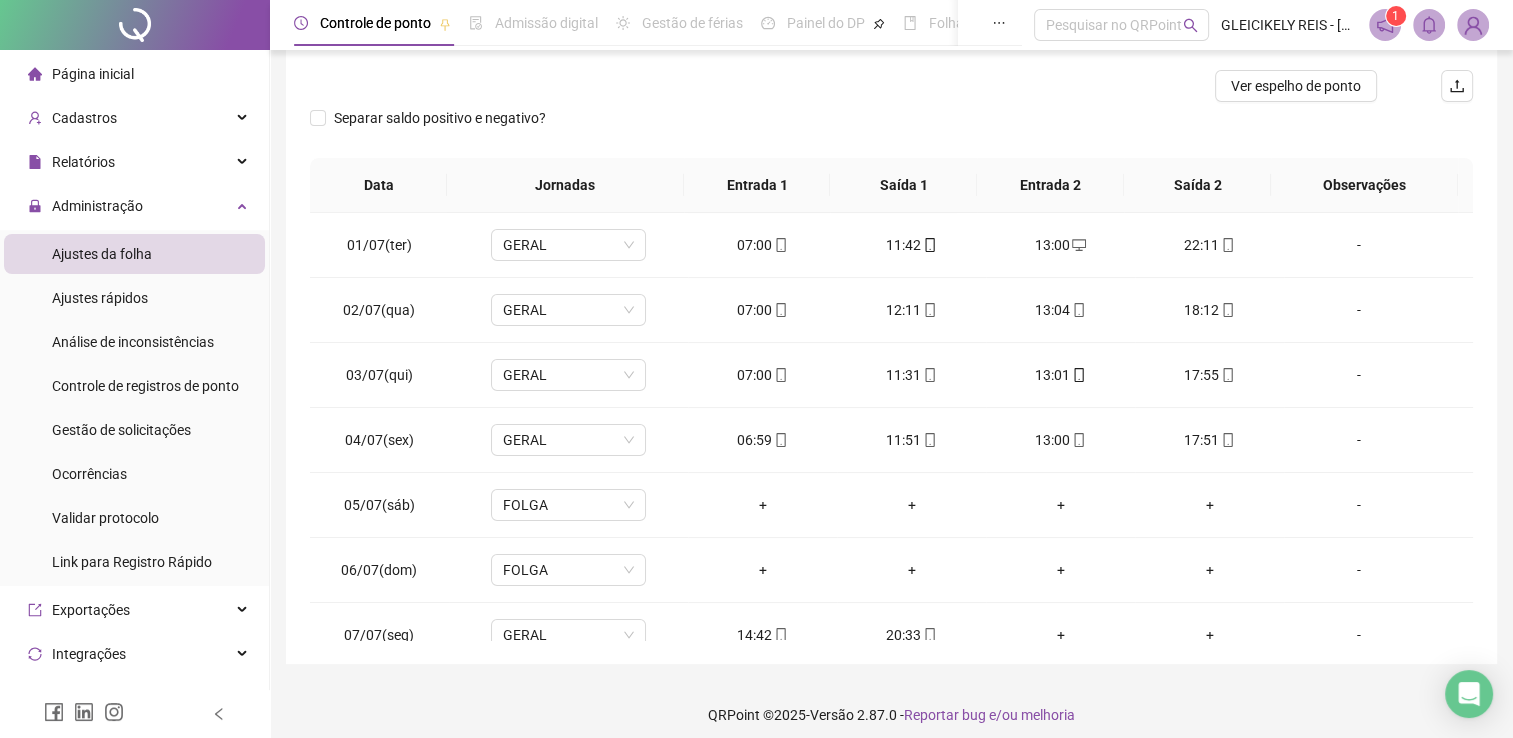 scroll, scrollTop: 259, scrollLeft: 0, axis: vertical 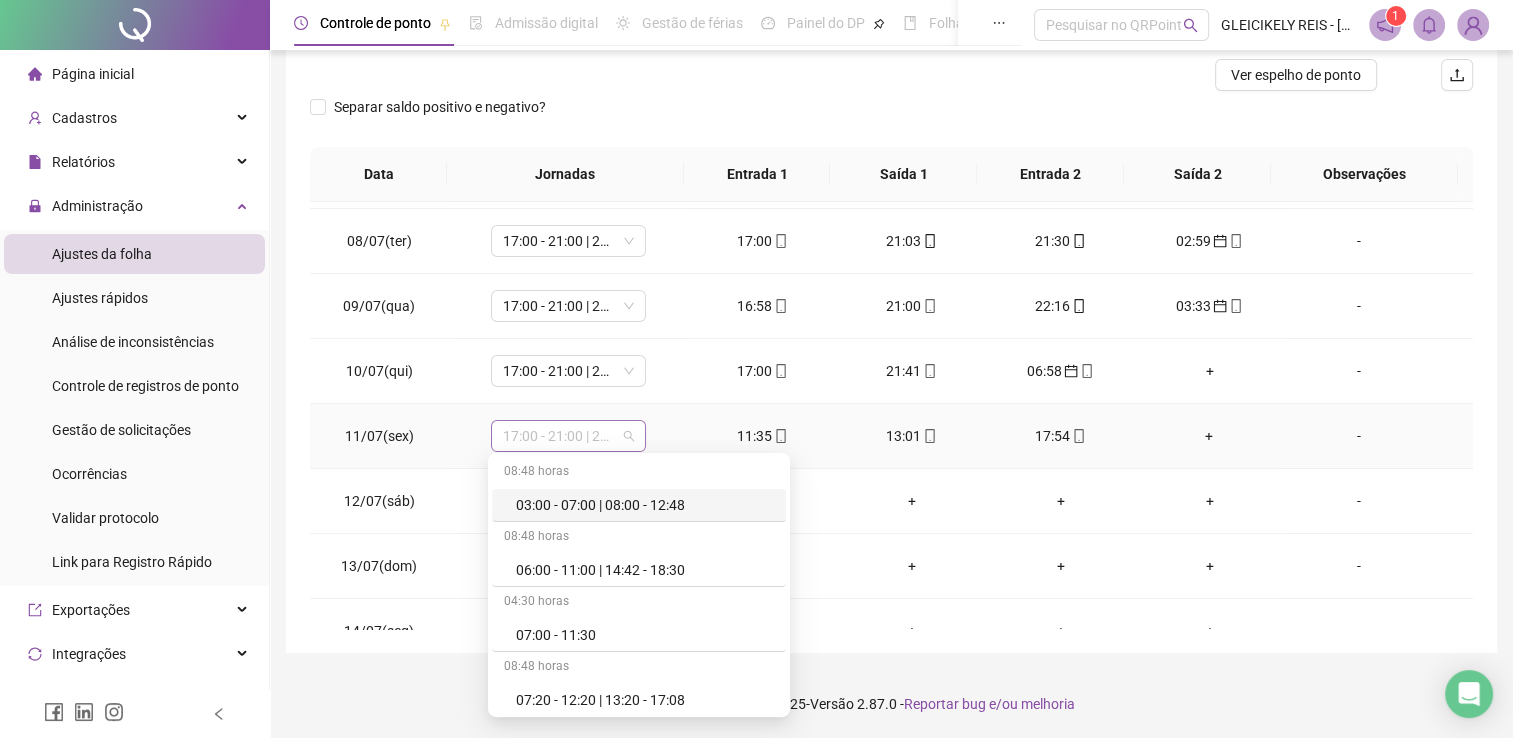 click on "17:00 - 21:00 | 22:00 - 02:48" at bounding box center (568, 436) 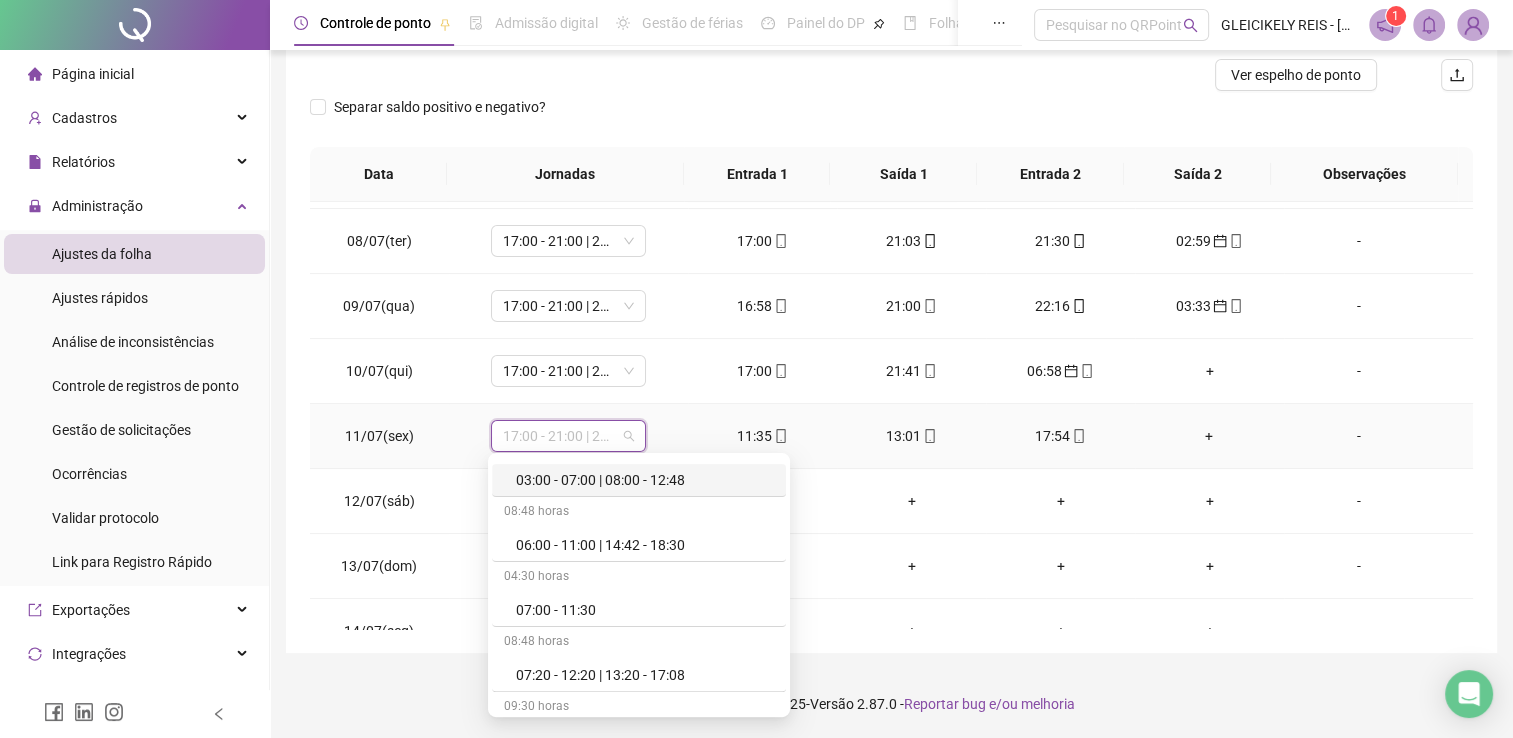 scroll, scrollTop: 4, scrollLeft: 0, axis: vertical 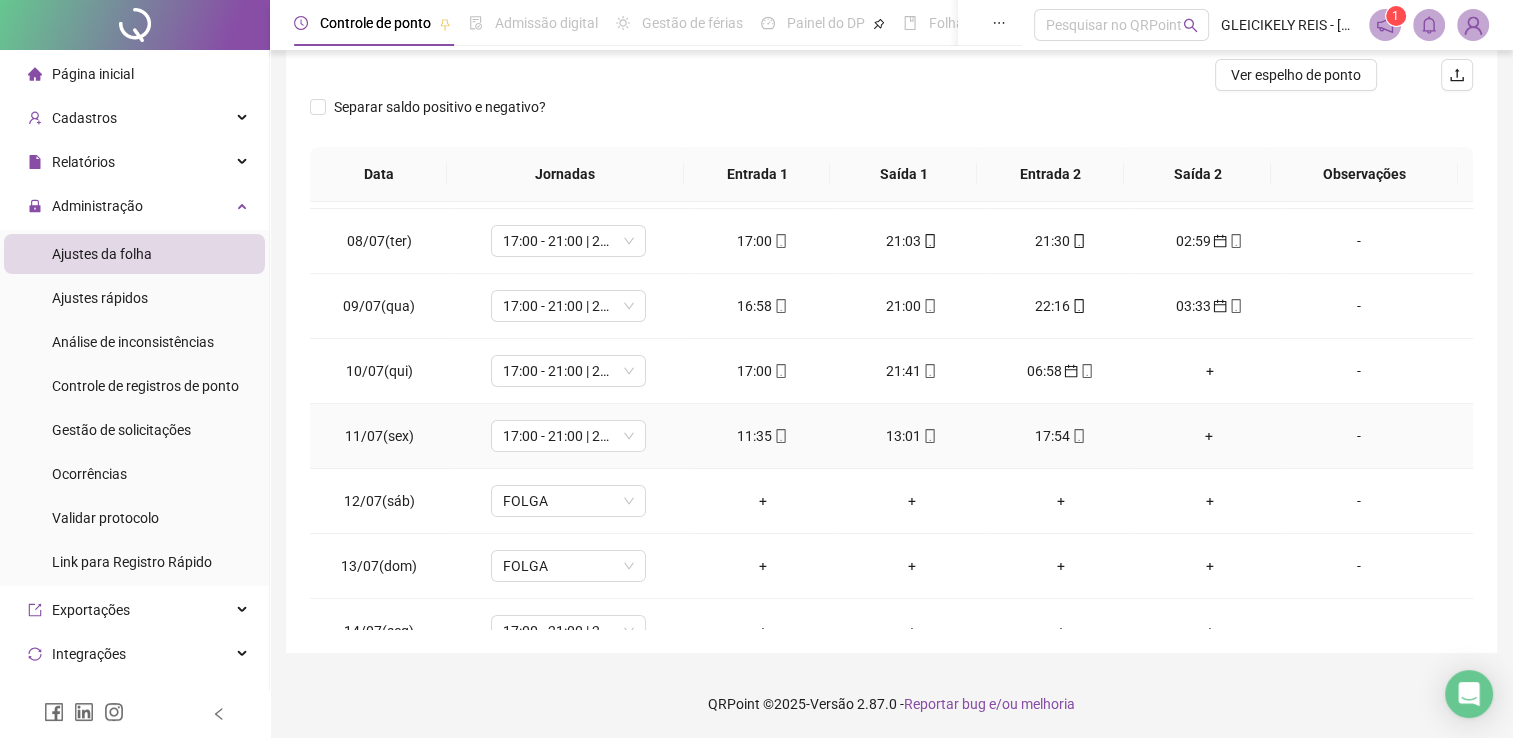 click on "-" at bounding box center [1378, 436] 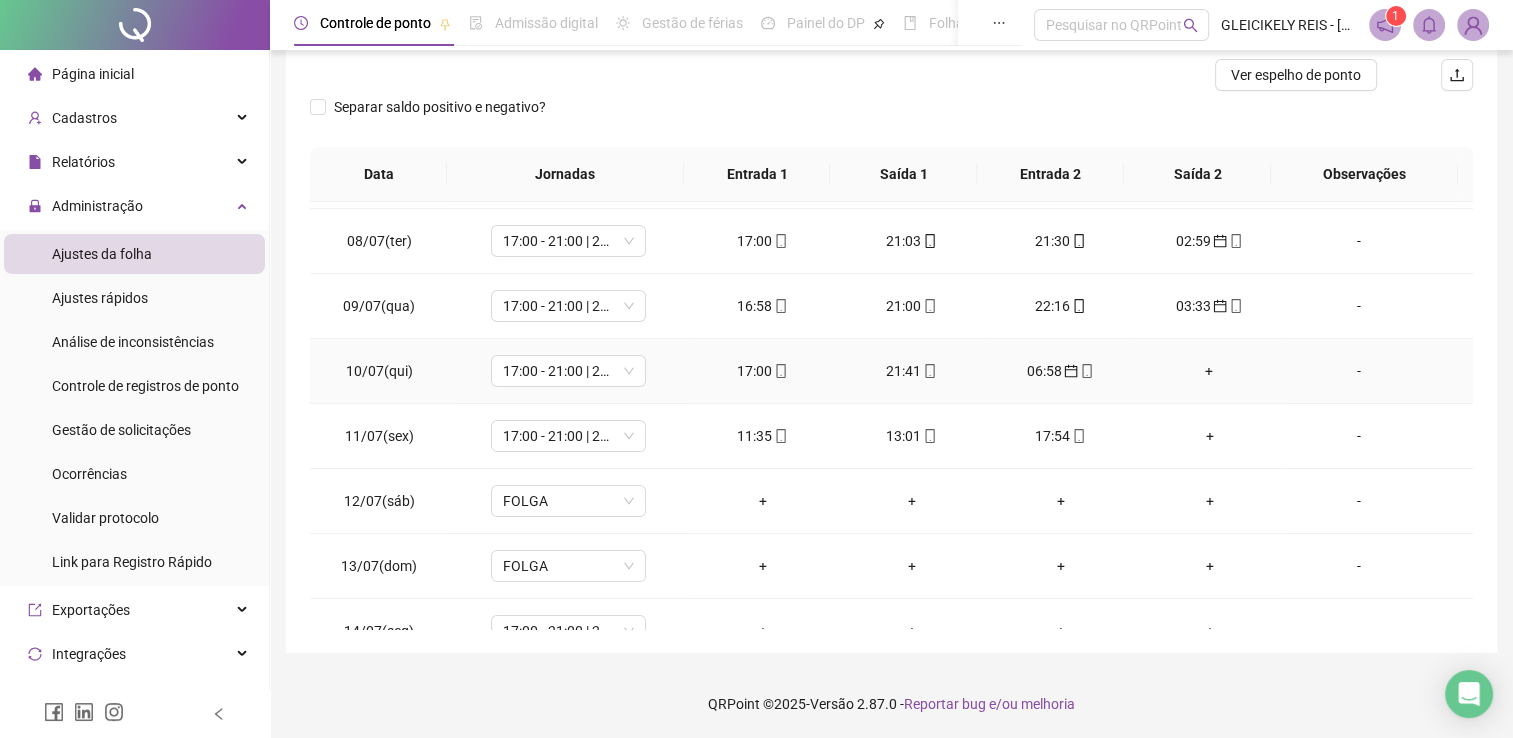 click on "06:58" at bounding box center (1060, 371) 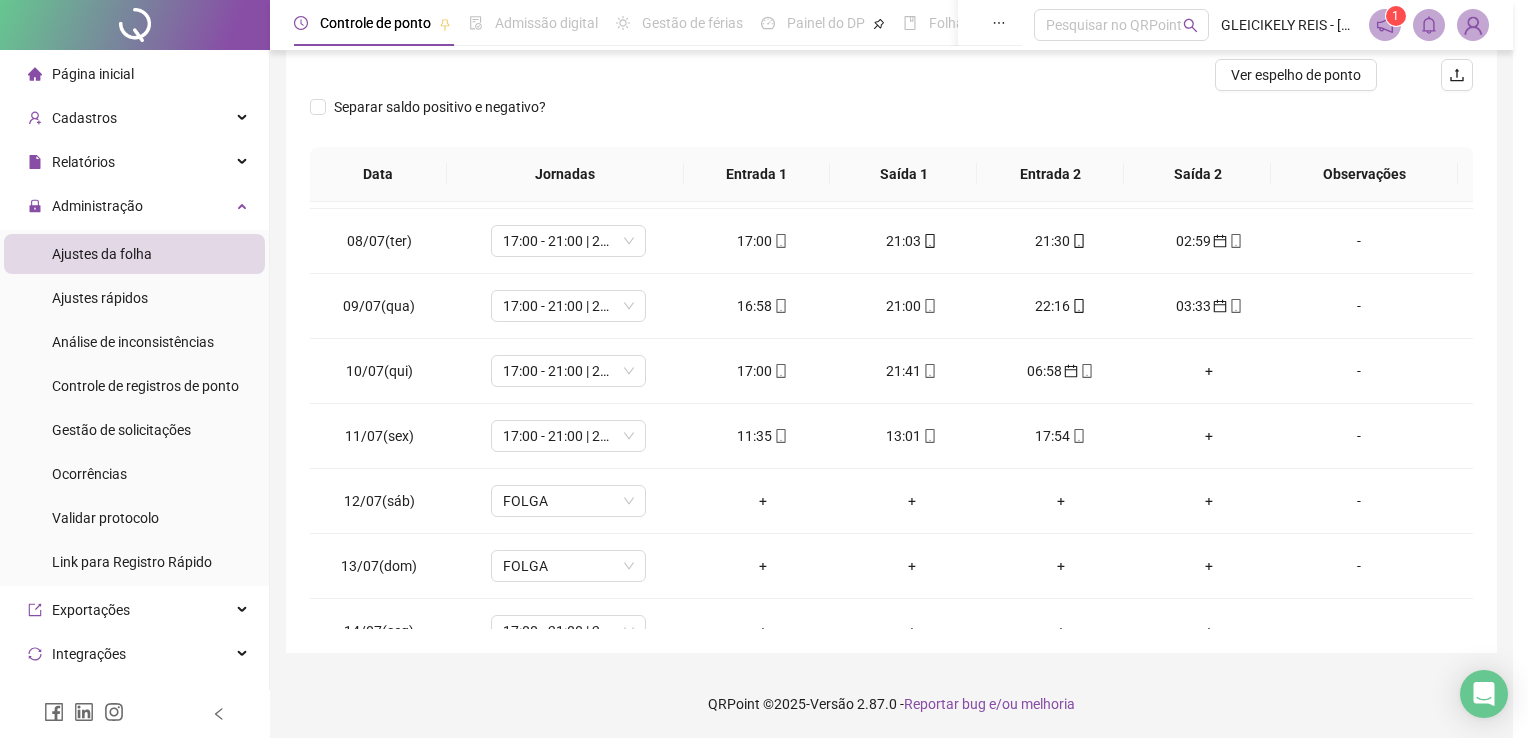 type on "**********" 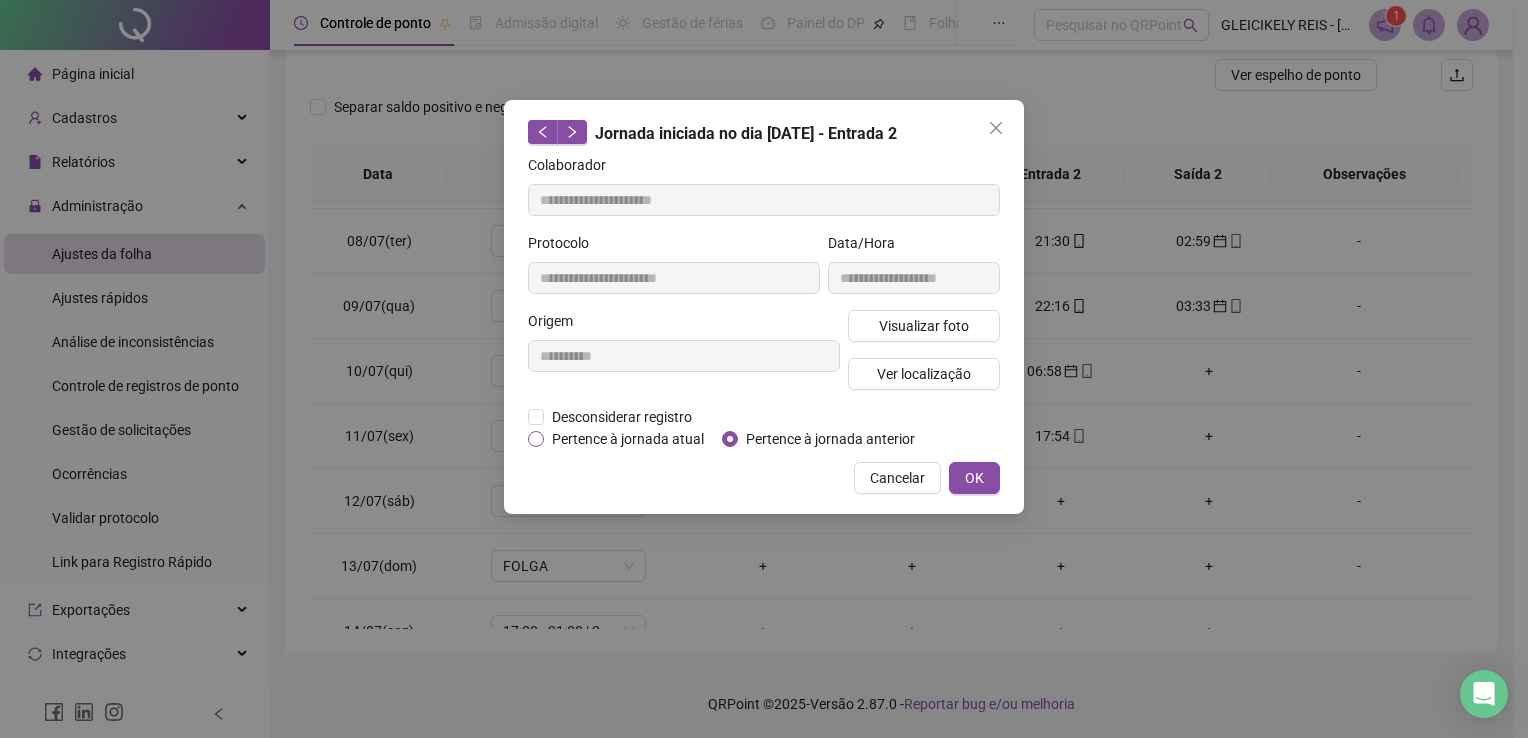 click on "Pertence à jornada atual" at bounding box center [628, 439] 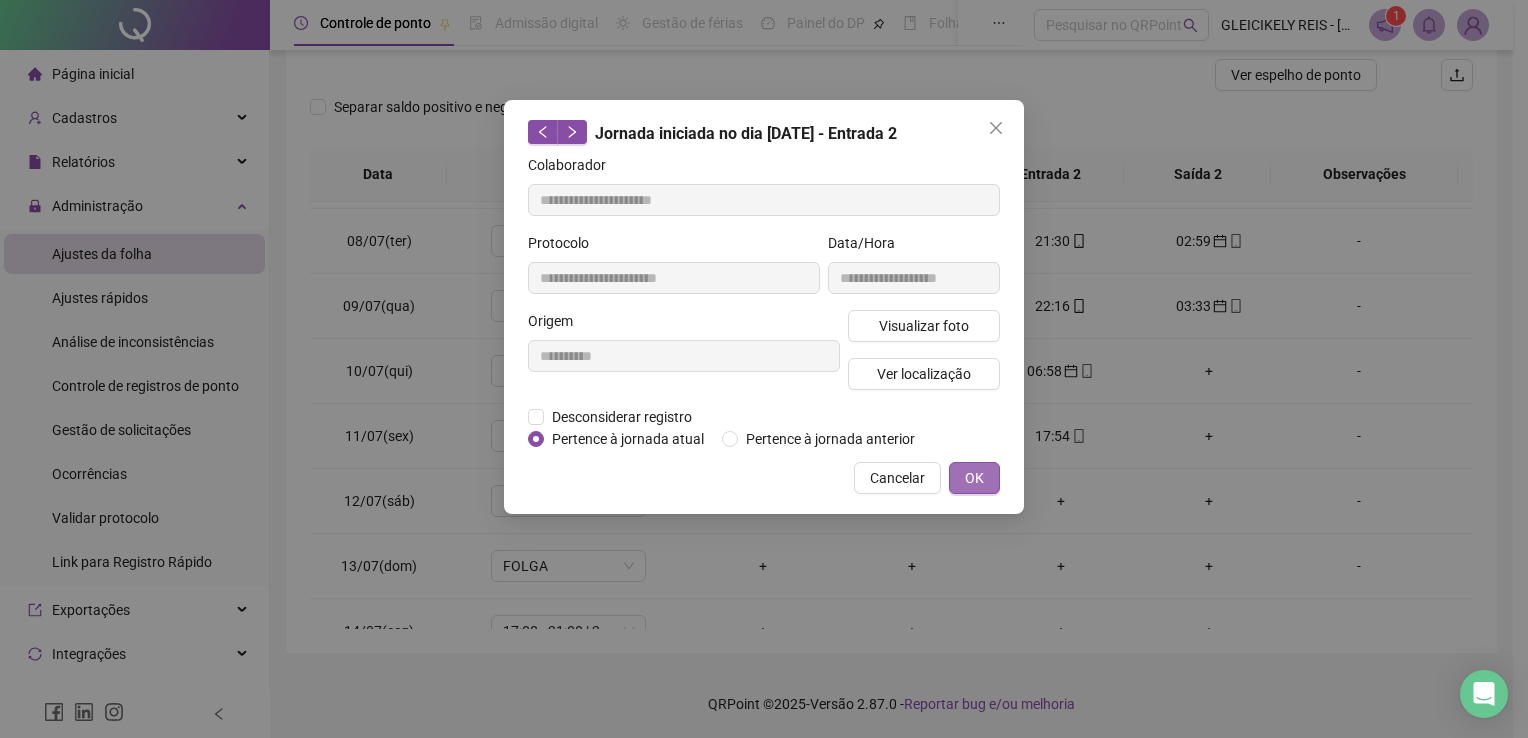 click on "OK" at bounding box center (974, 478) 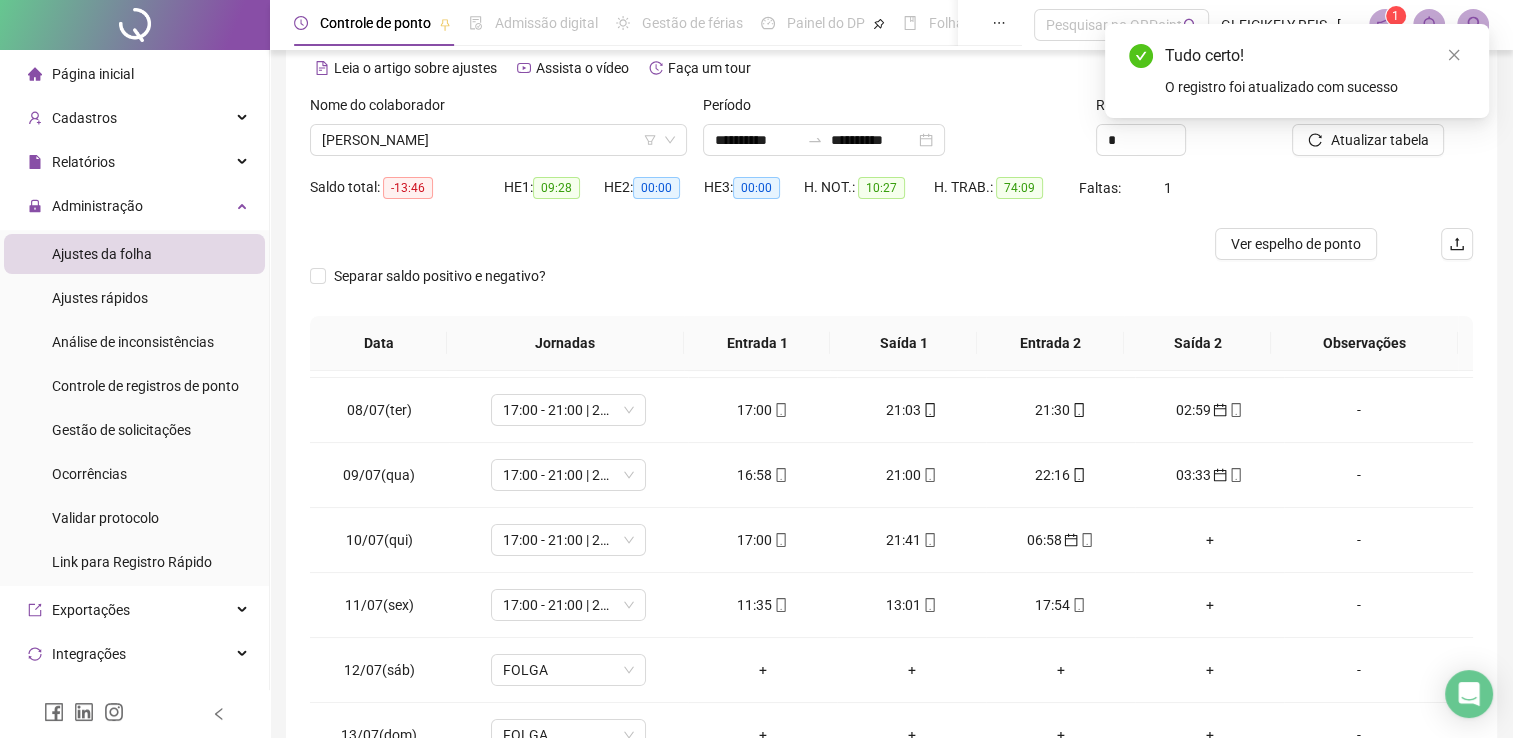 scroll, scrollTop: 85, scrollLeft: 0, axis: vertical 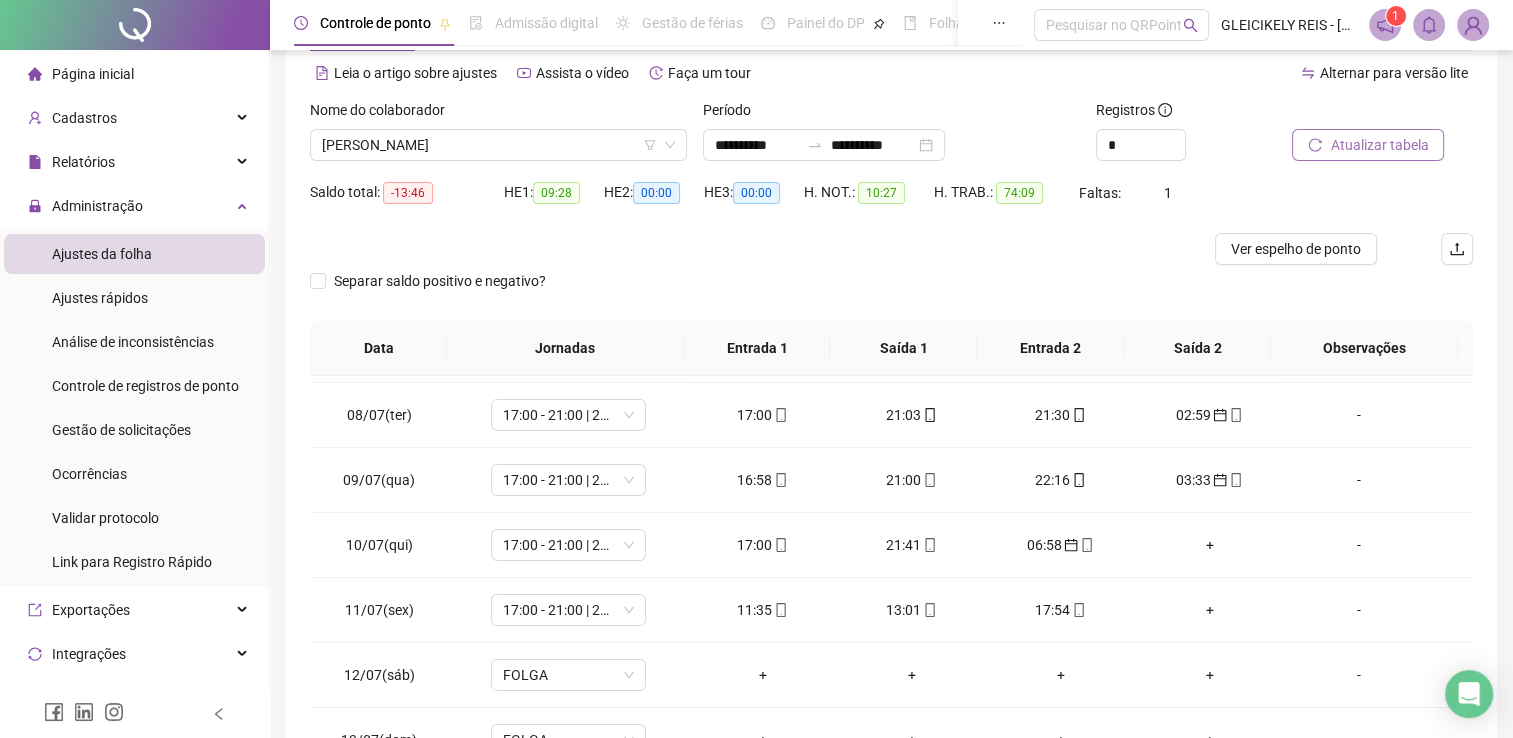 click on "Atualizar tabela" at bounding box center (1379, 145) 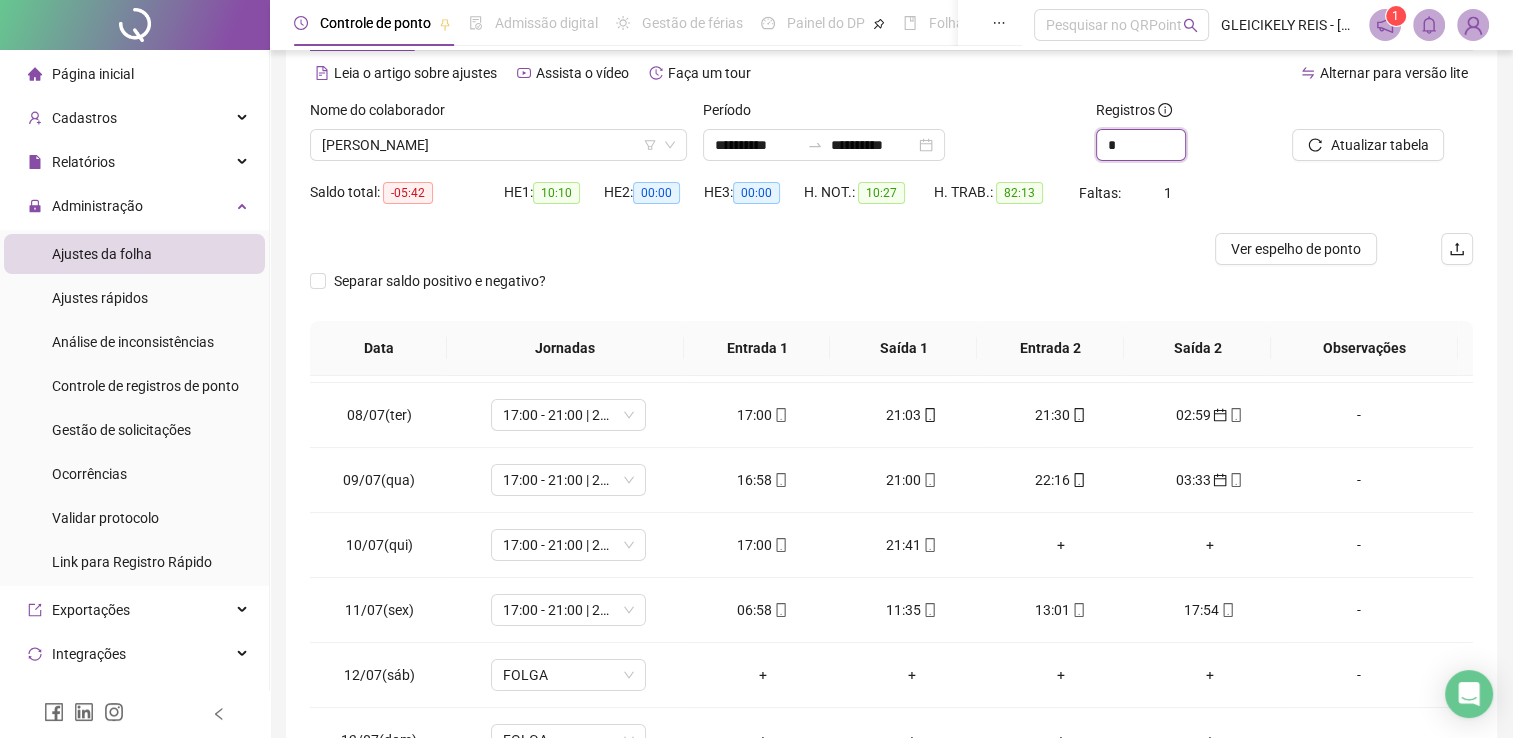 type on "*" 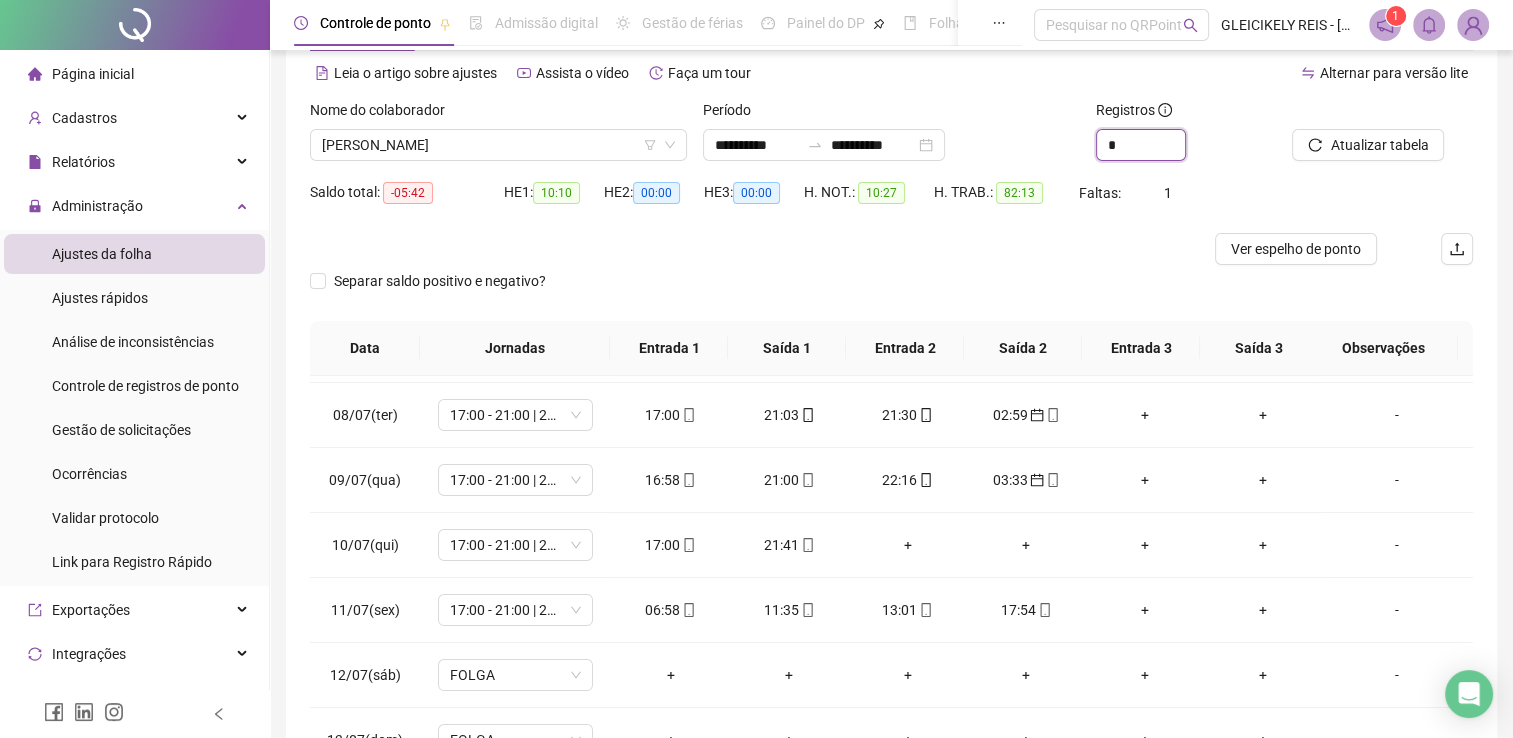 click 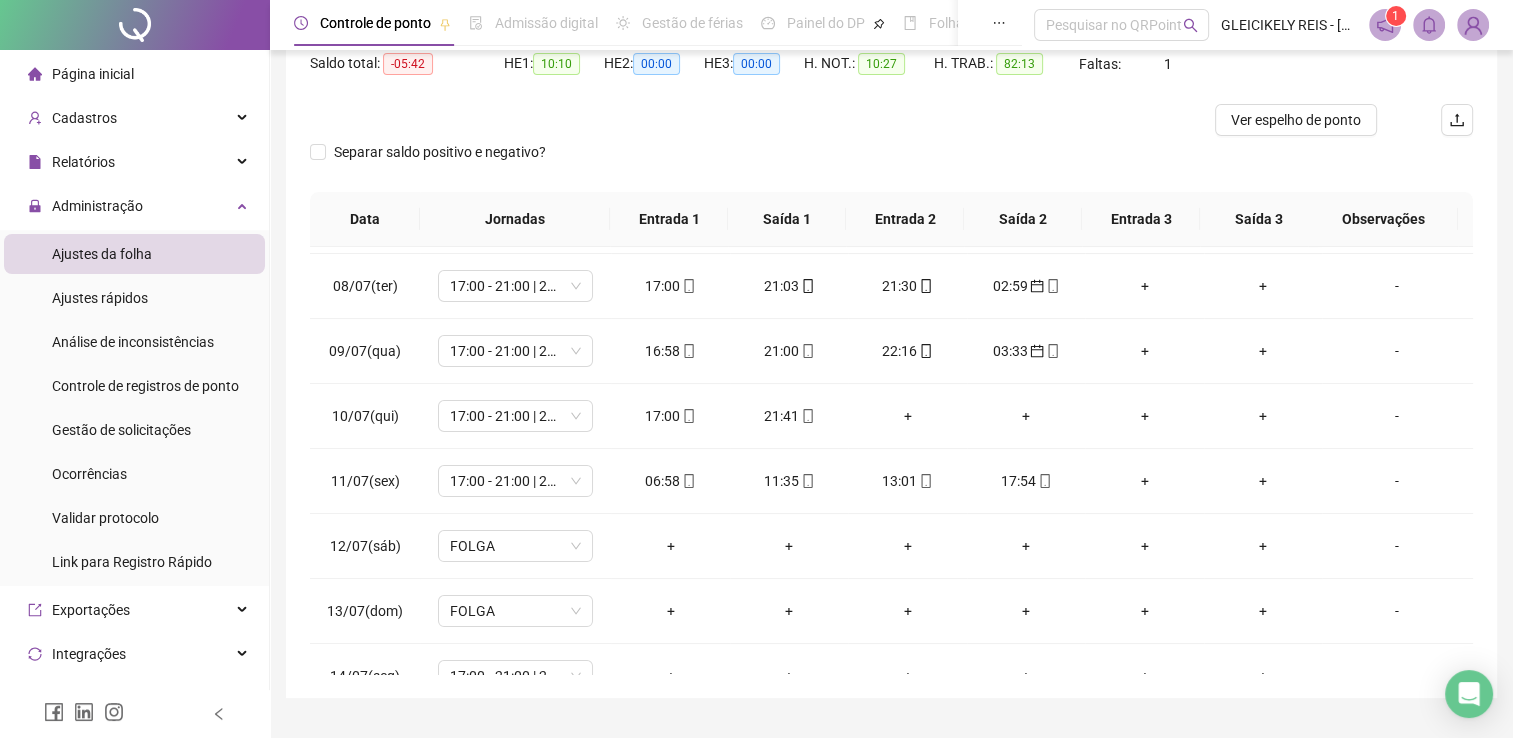 scroll, scrollTop: 259, scrollLeft: 0, axis: vertical 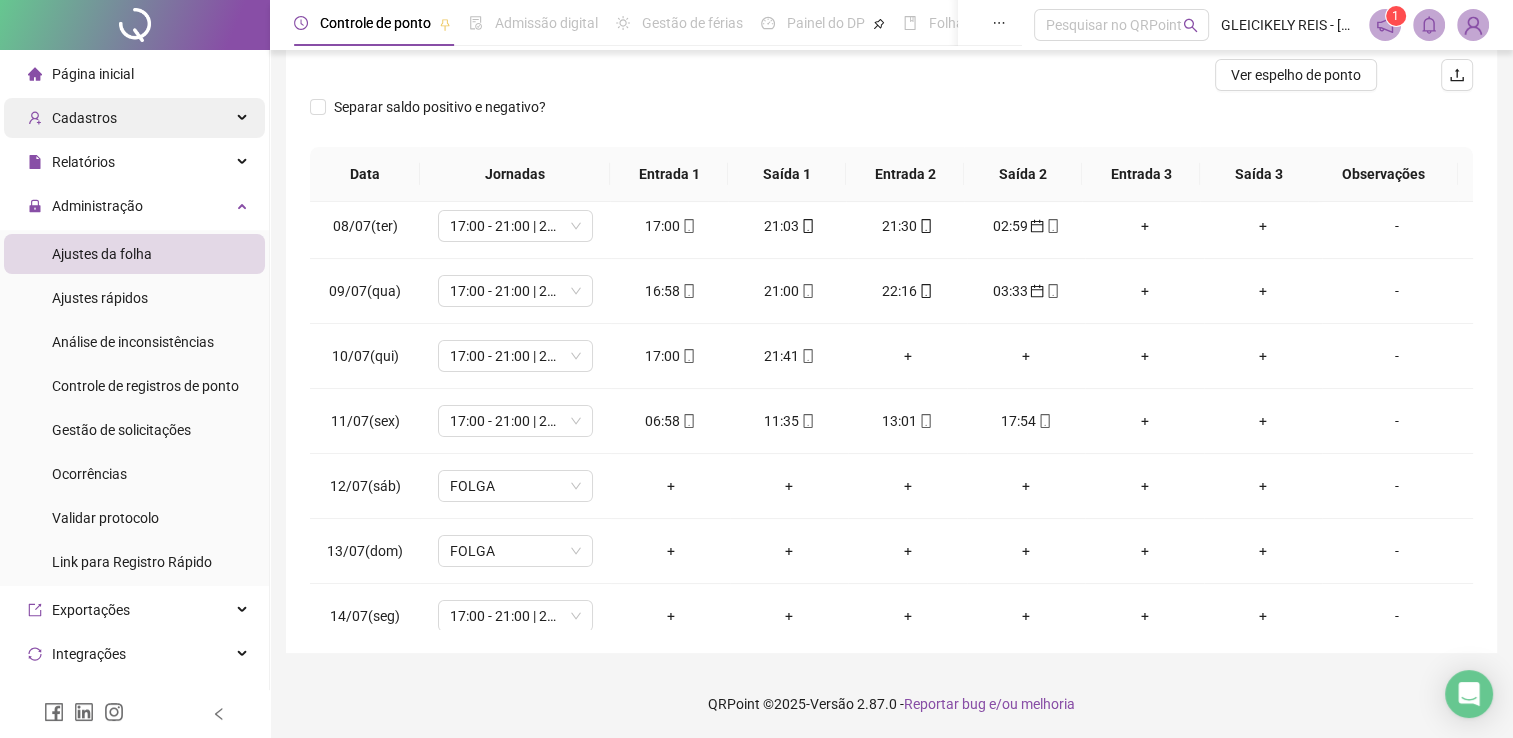 click on "Cadastros" at bounding box center (84, 118) 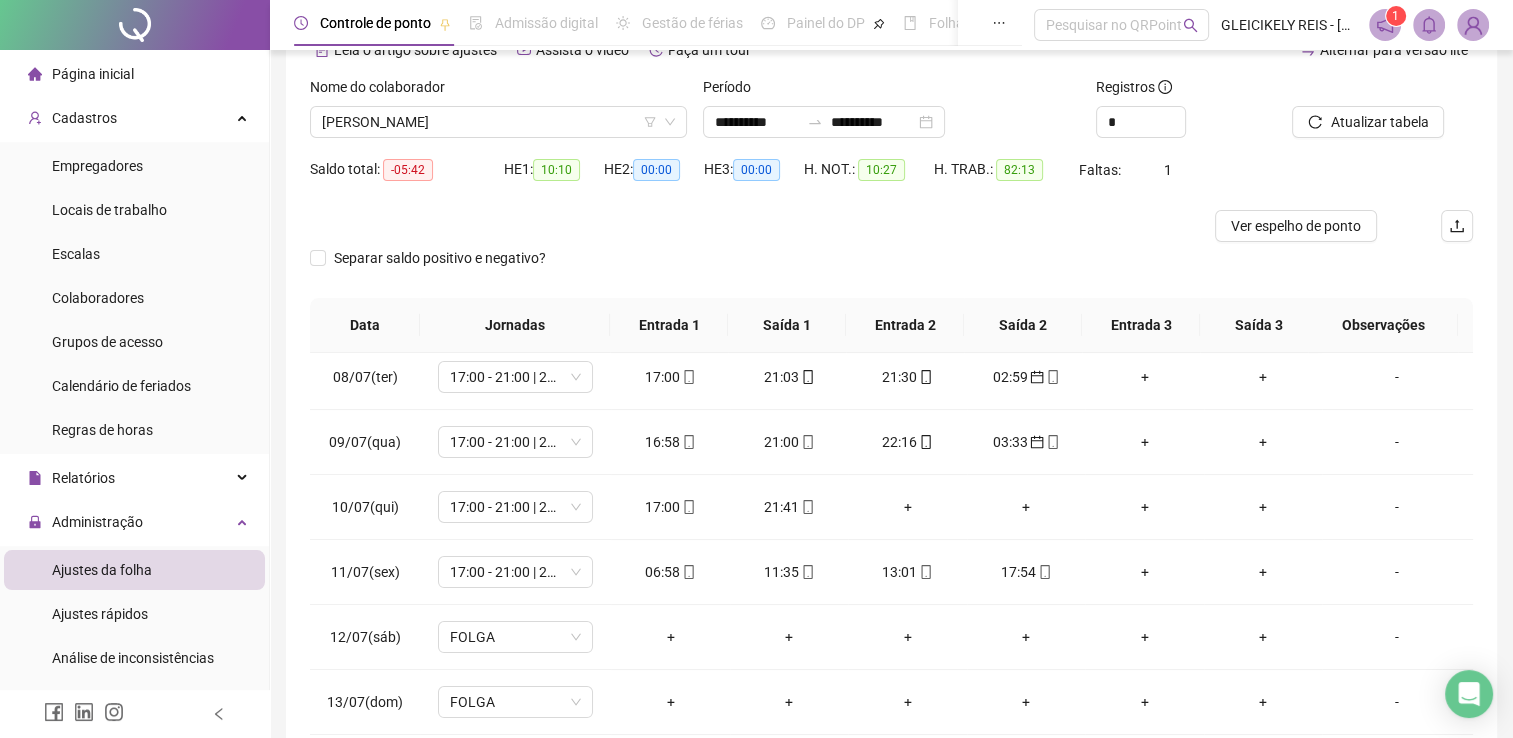 scroll, scrollTop: 106, scrollLeft: 0, axis: vertical 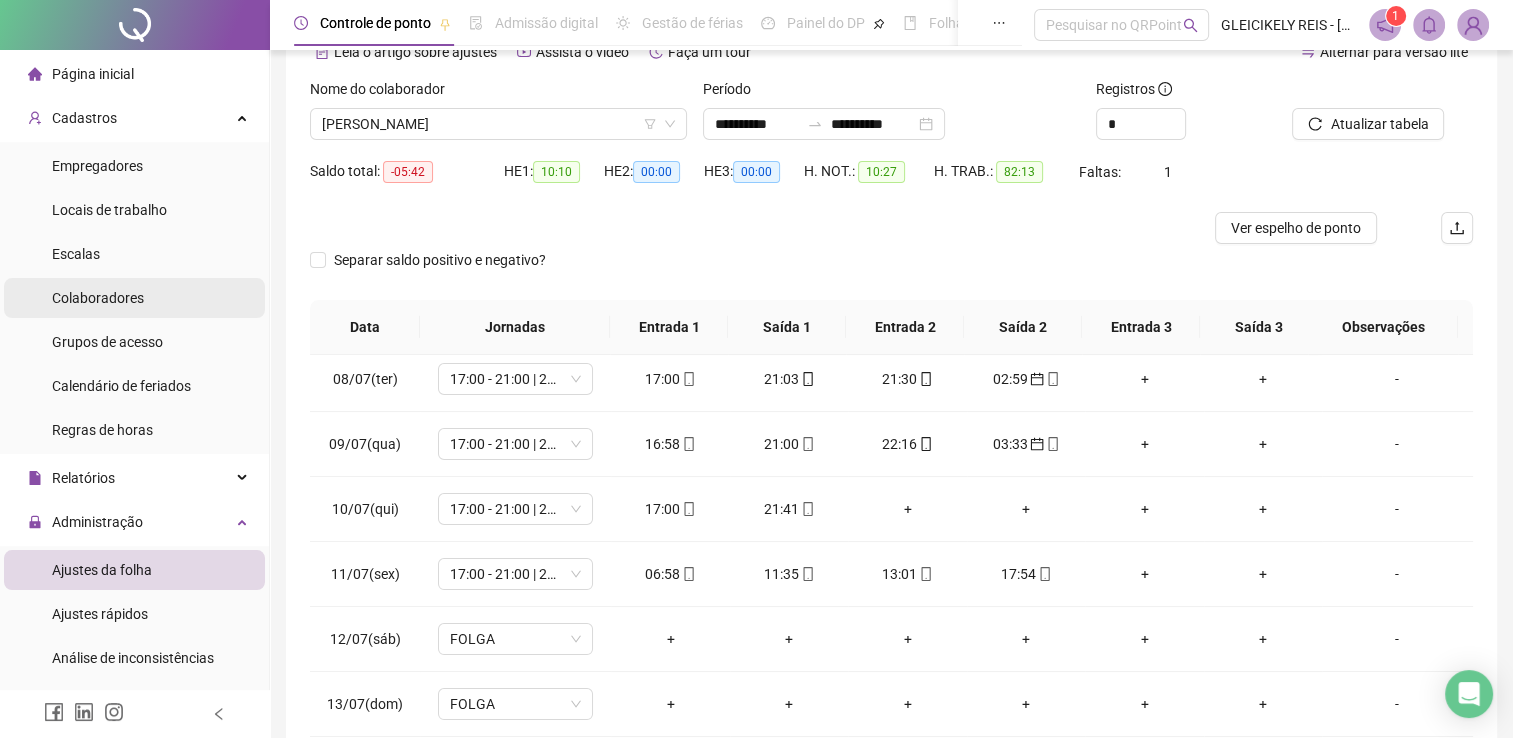 click on "Colaboradores" at bounding box center (98, 298) 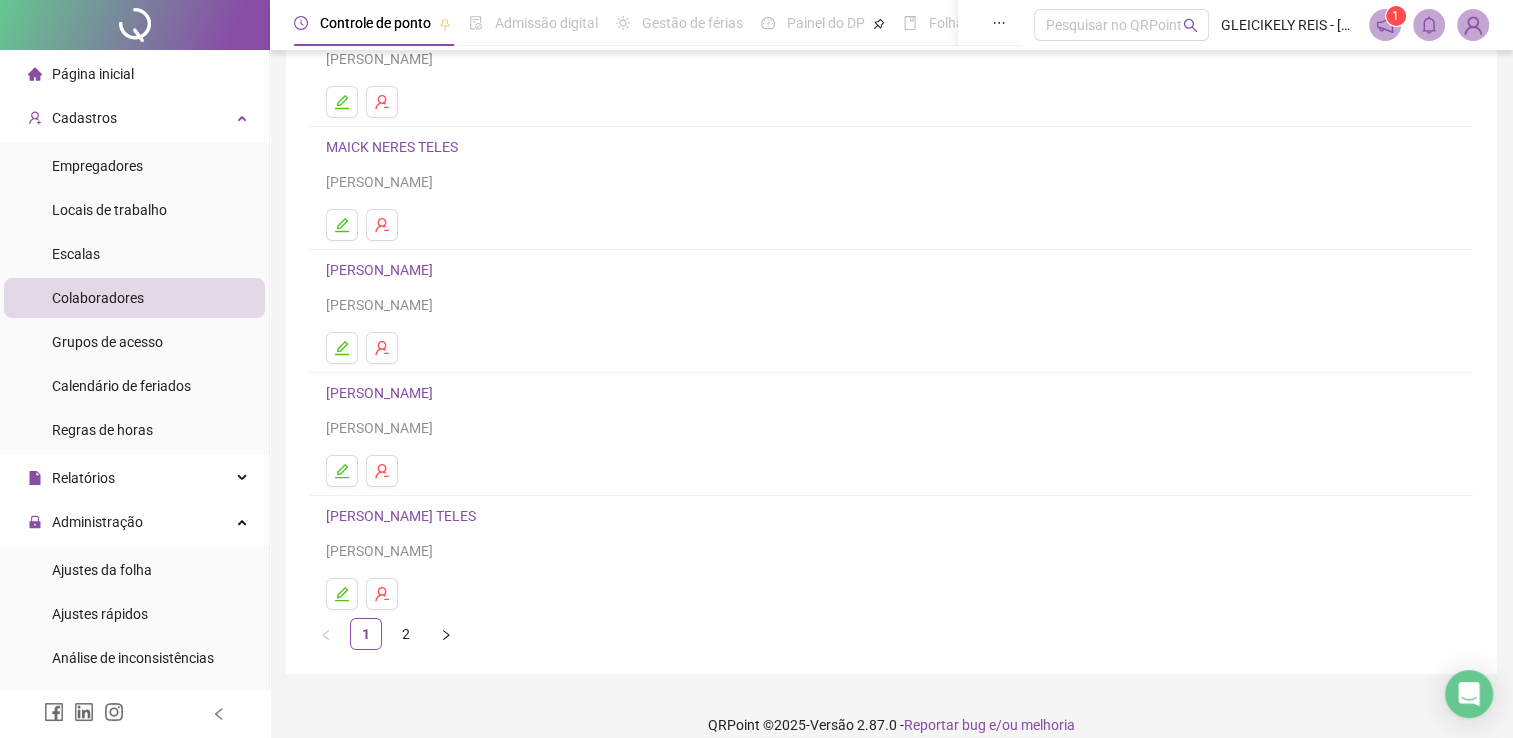 scroll, scrollTop: 228, scrollLeft: 0, axis: vertical 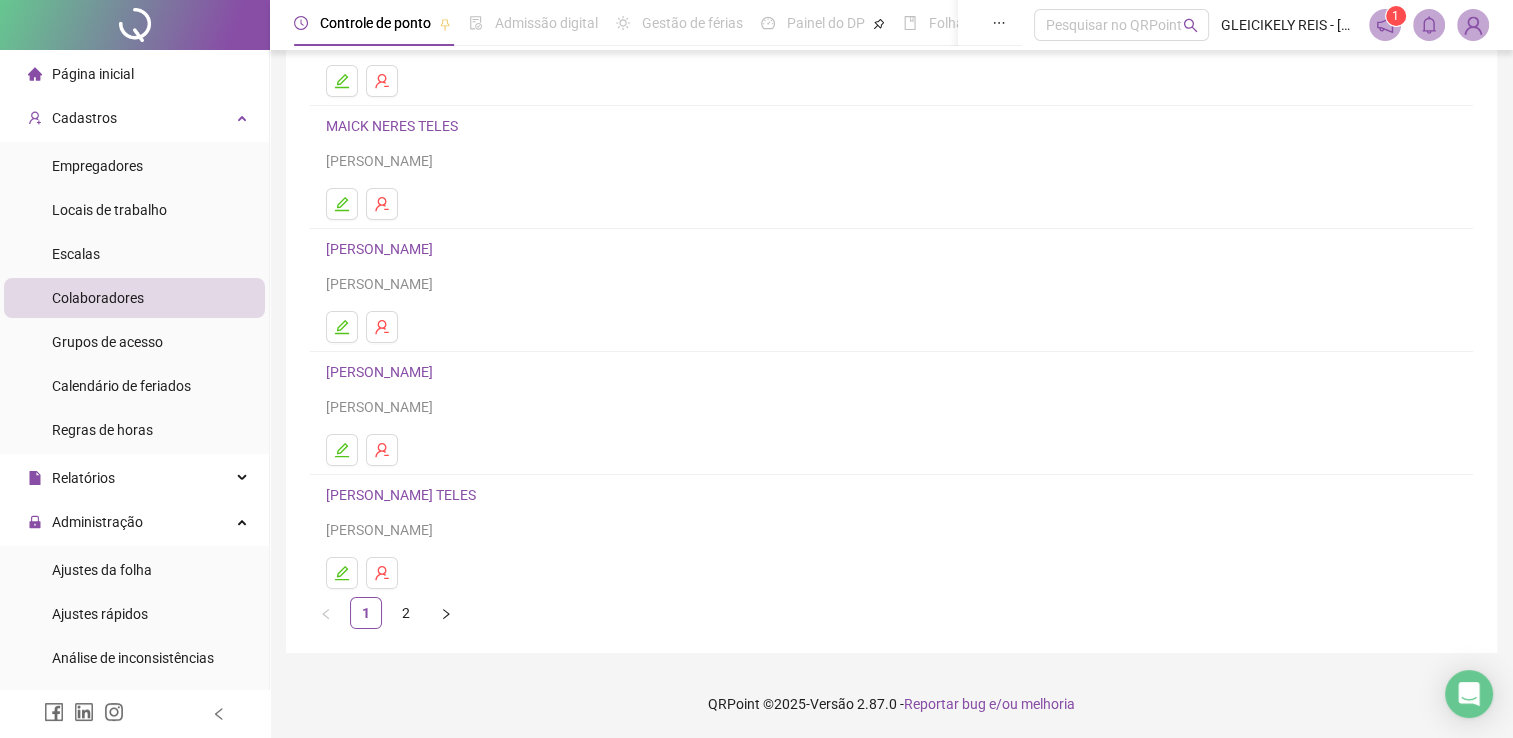 click on "[PERSON_NAME]" at bounding box center [382, 372] 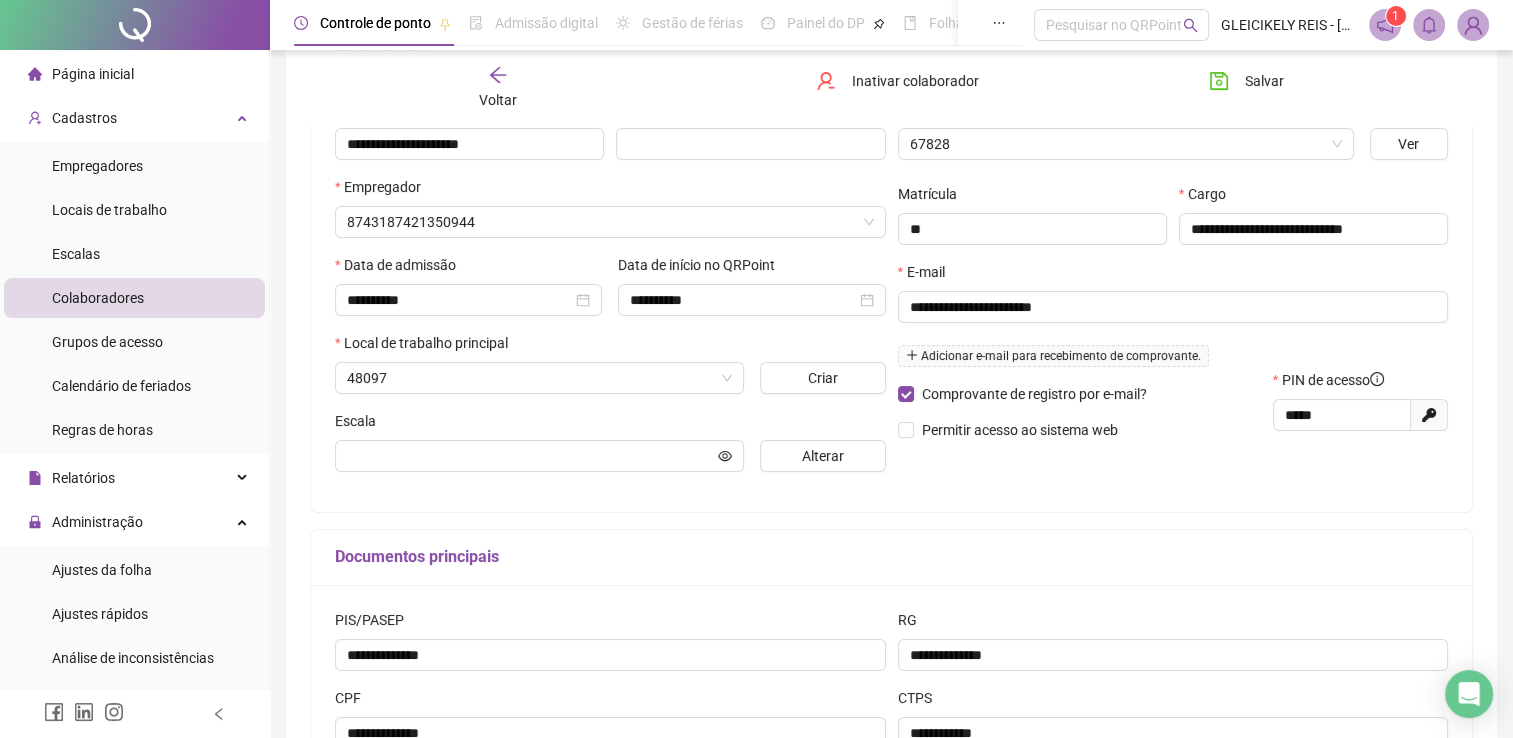 scroll, scrollTop: 238, scrollLeft: 0, axis: vertical 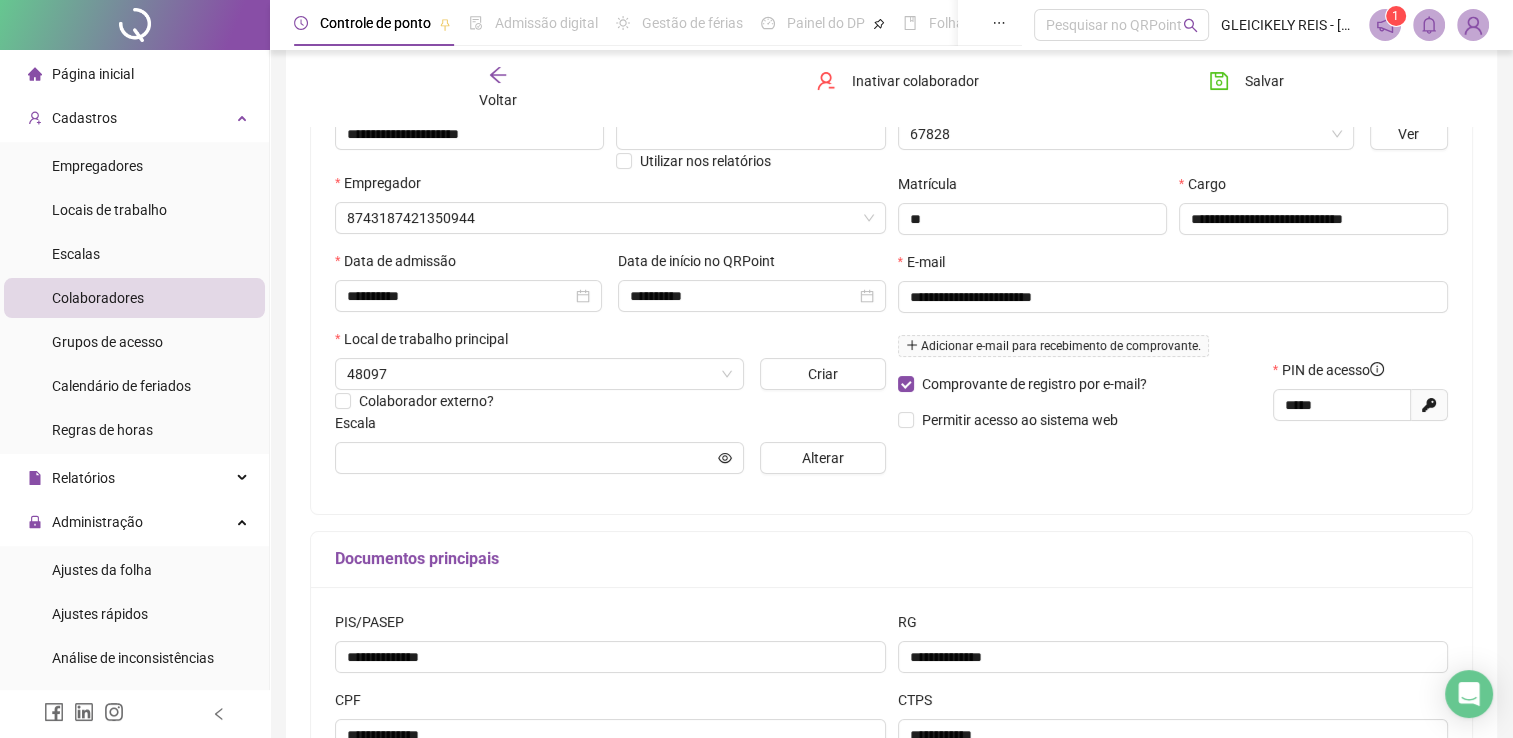 type on "*******" 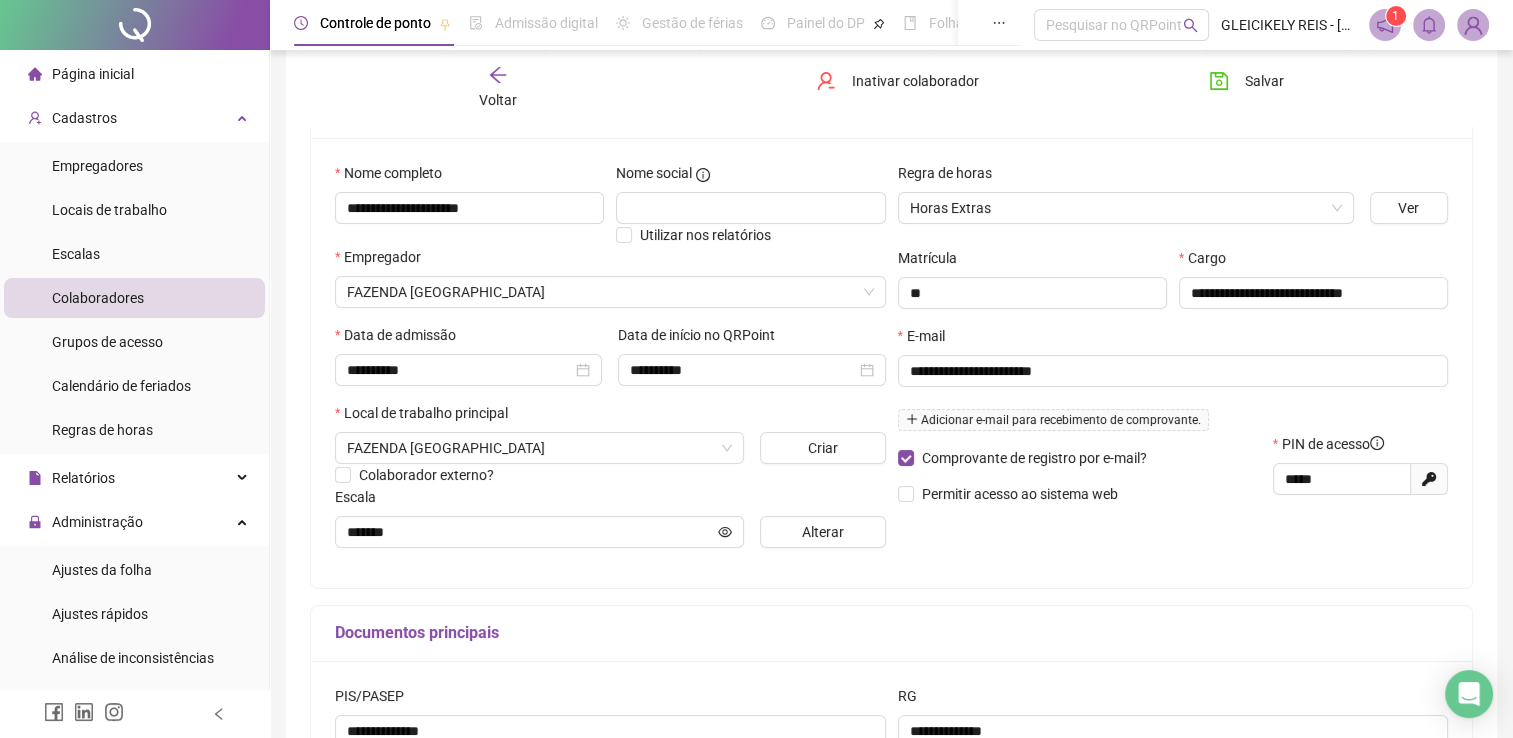 scroll, scrollTop: 150, scrollLeft: 0, axis: vertical 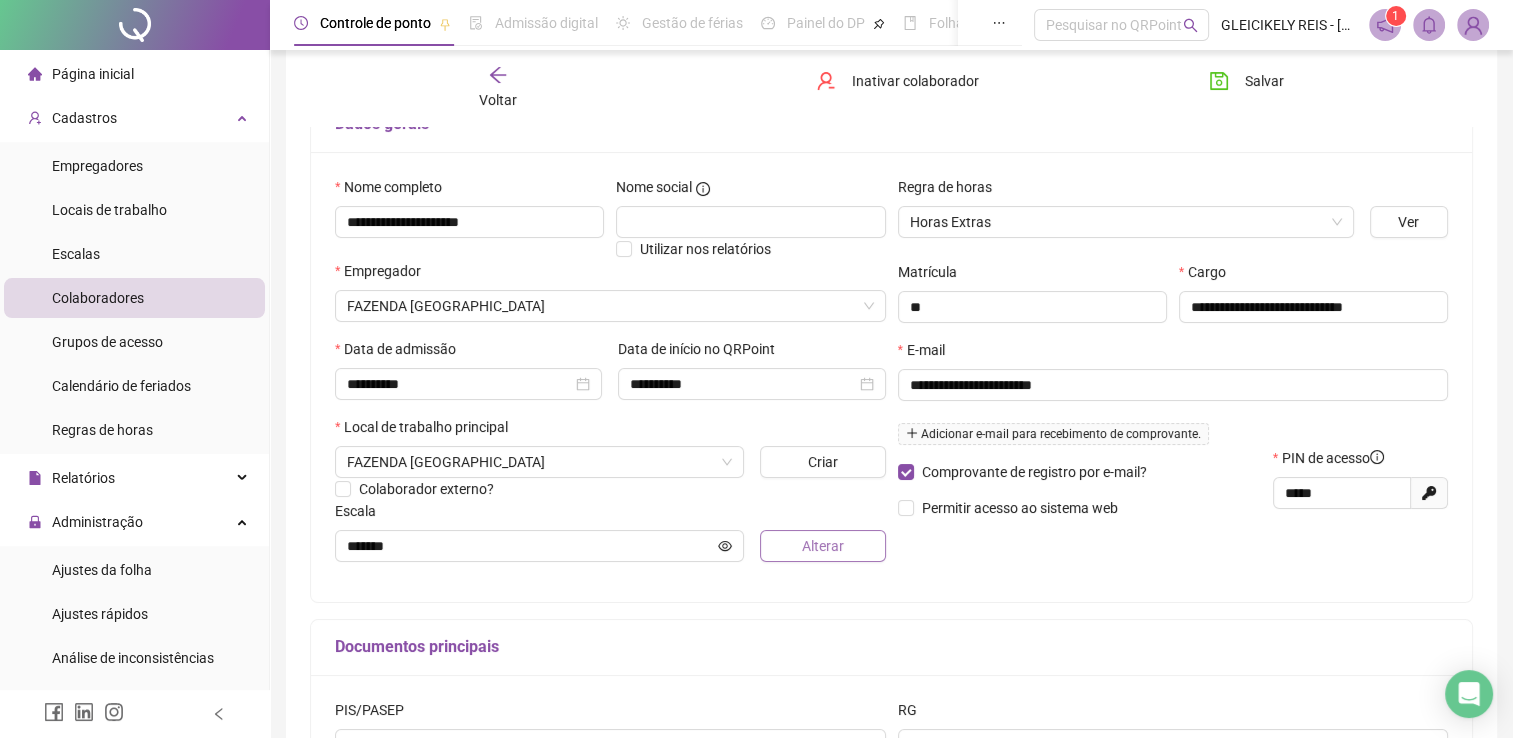 click on "Alterar" at bounding box center (823, 546) 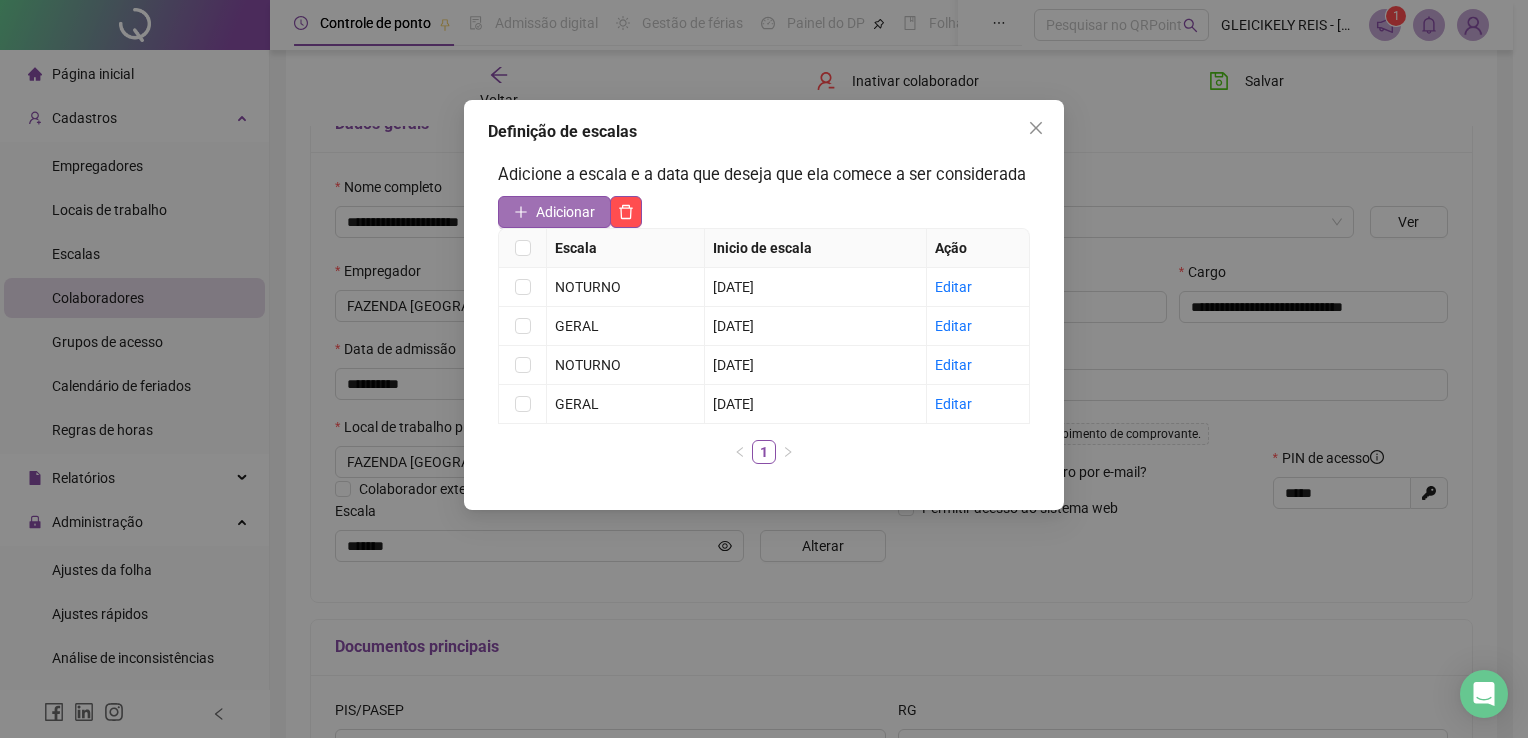 click on "Adicionar" at bounding box center [565, 212] 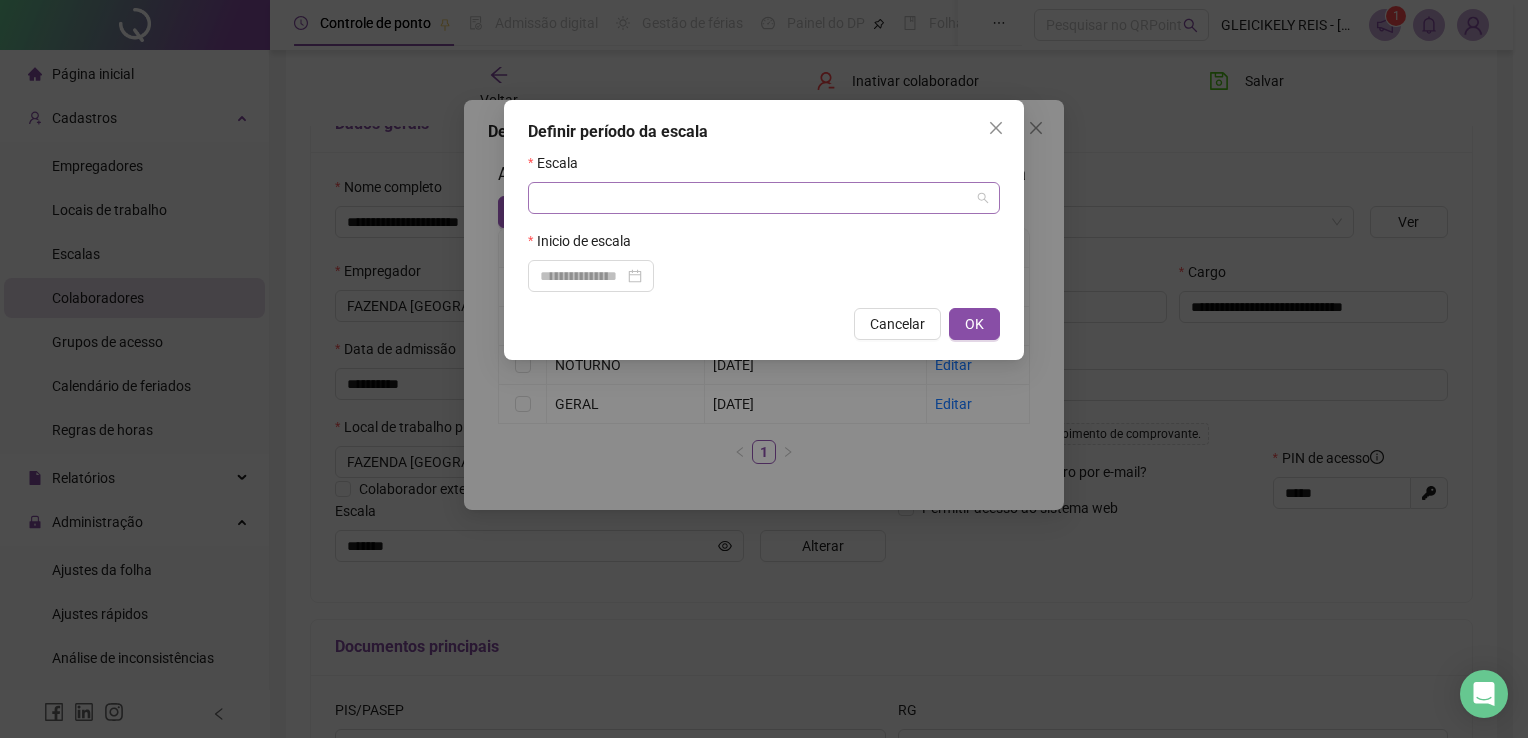 click at bounding box center [758, 198] 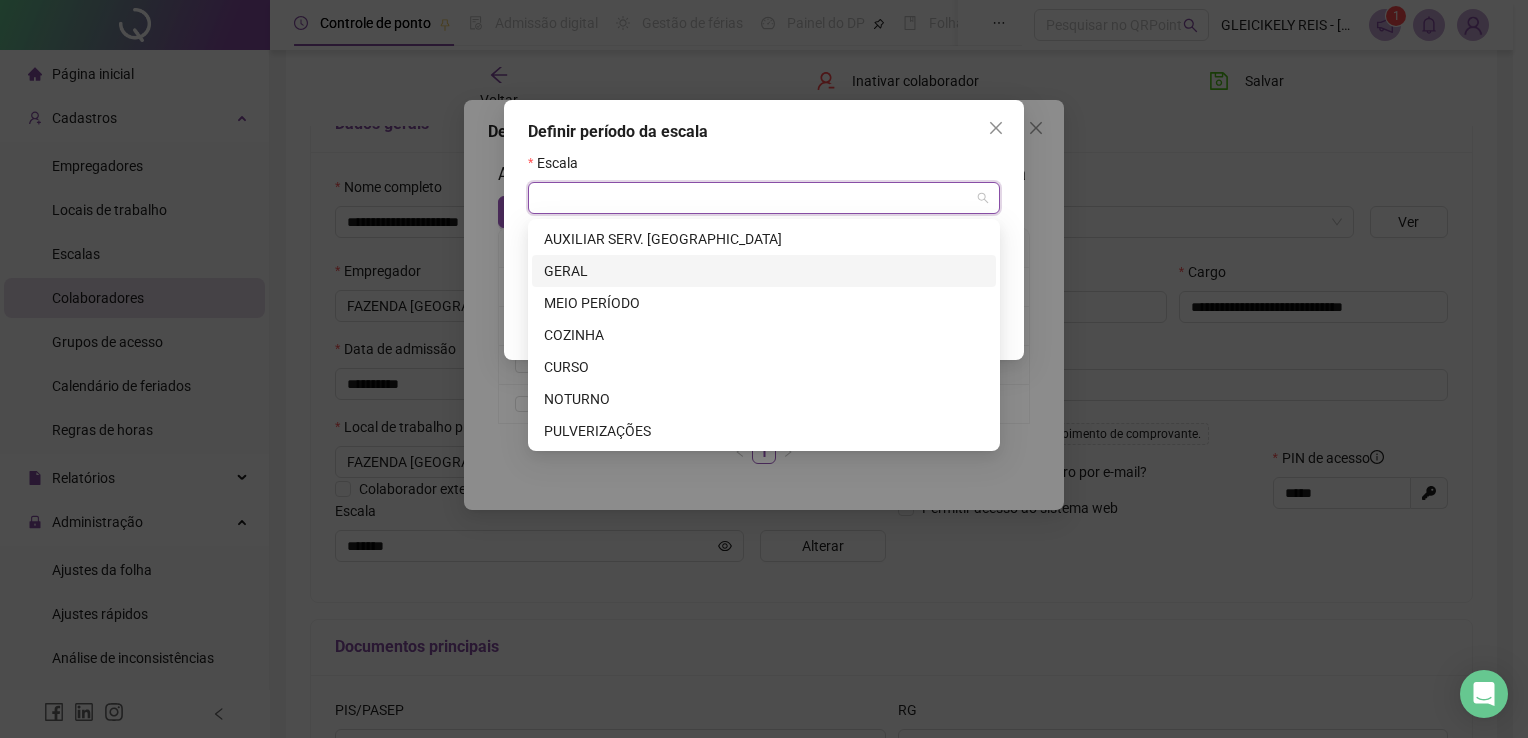 click on "GERAL" at bounding box center (764, 271) 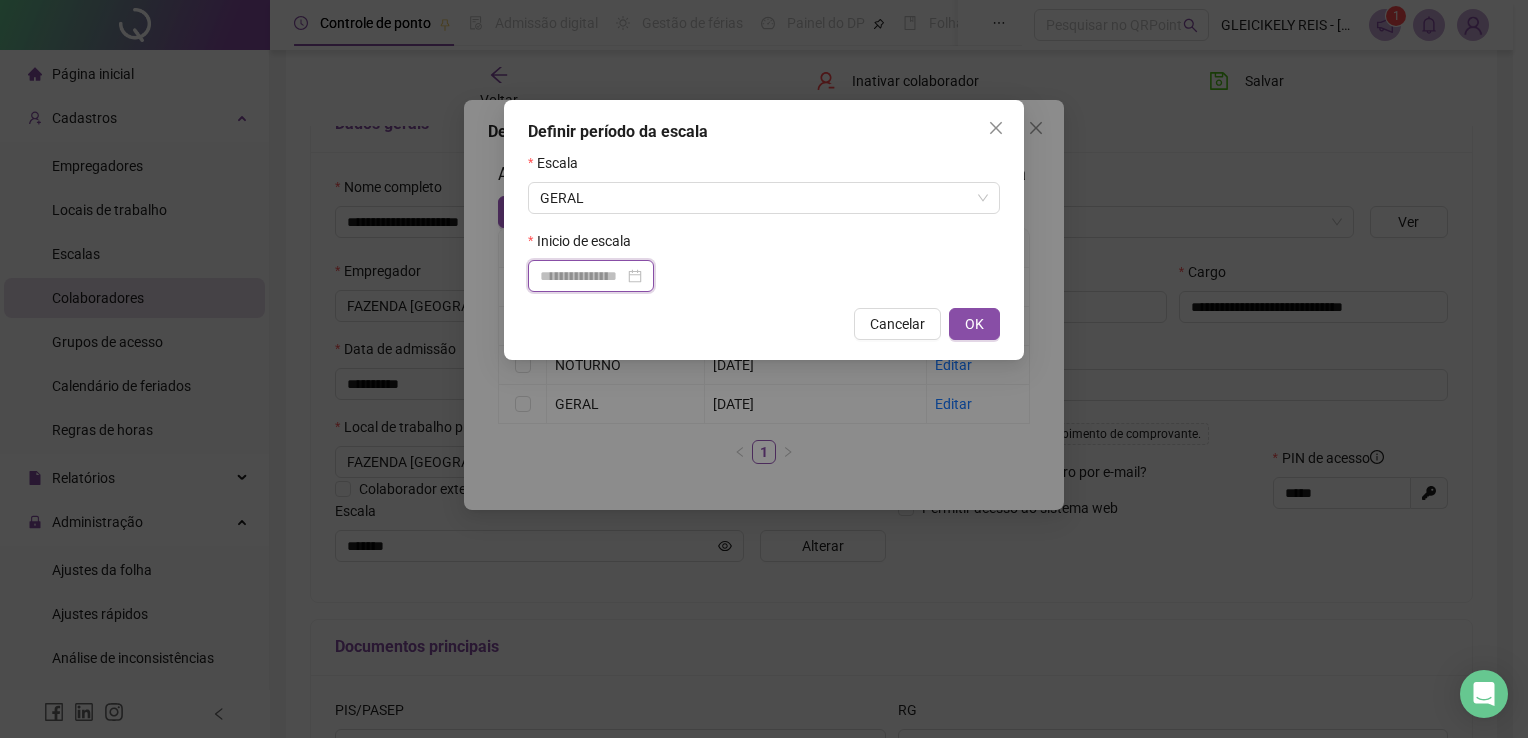 click at bounding box center (582, 276) 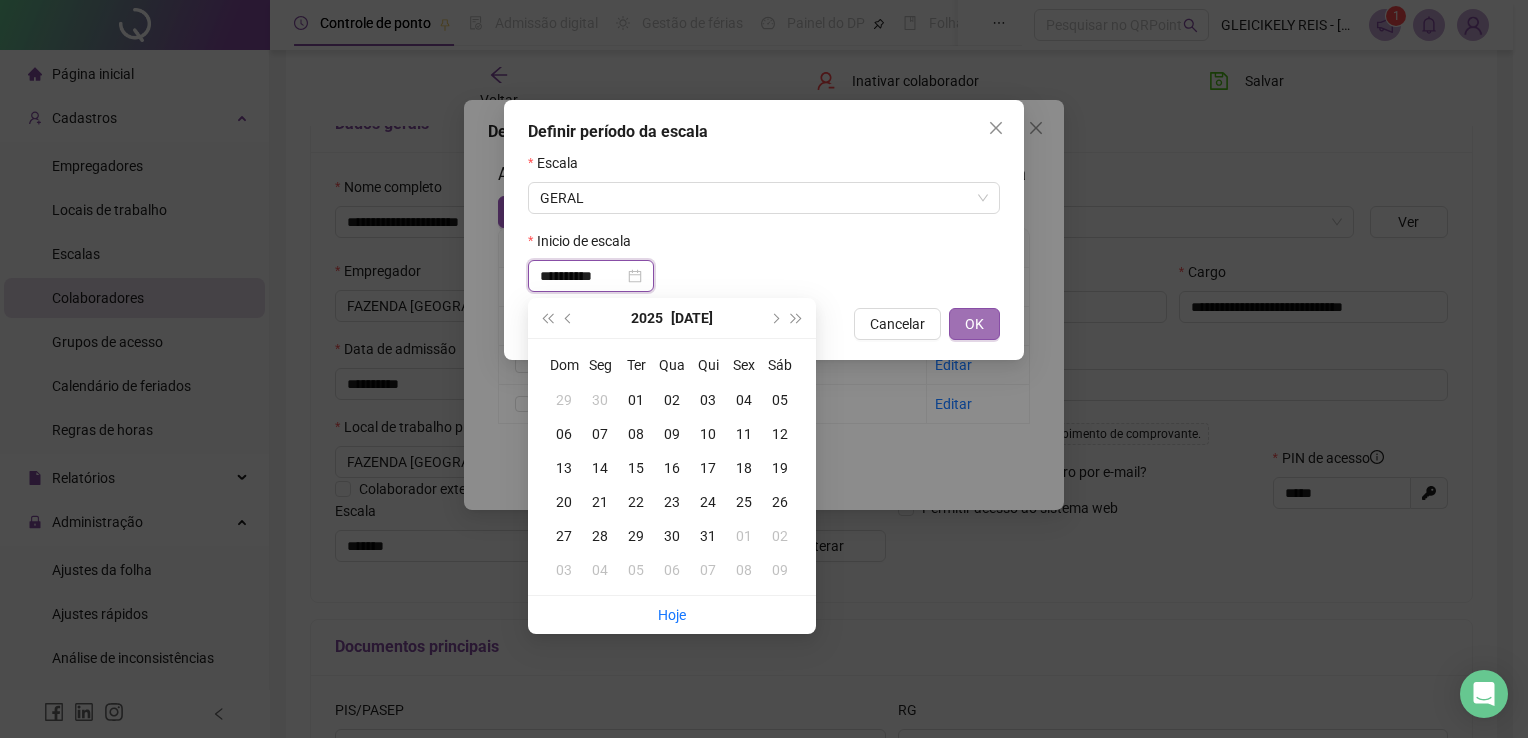 type on "**********" 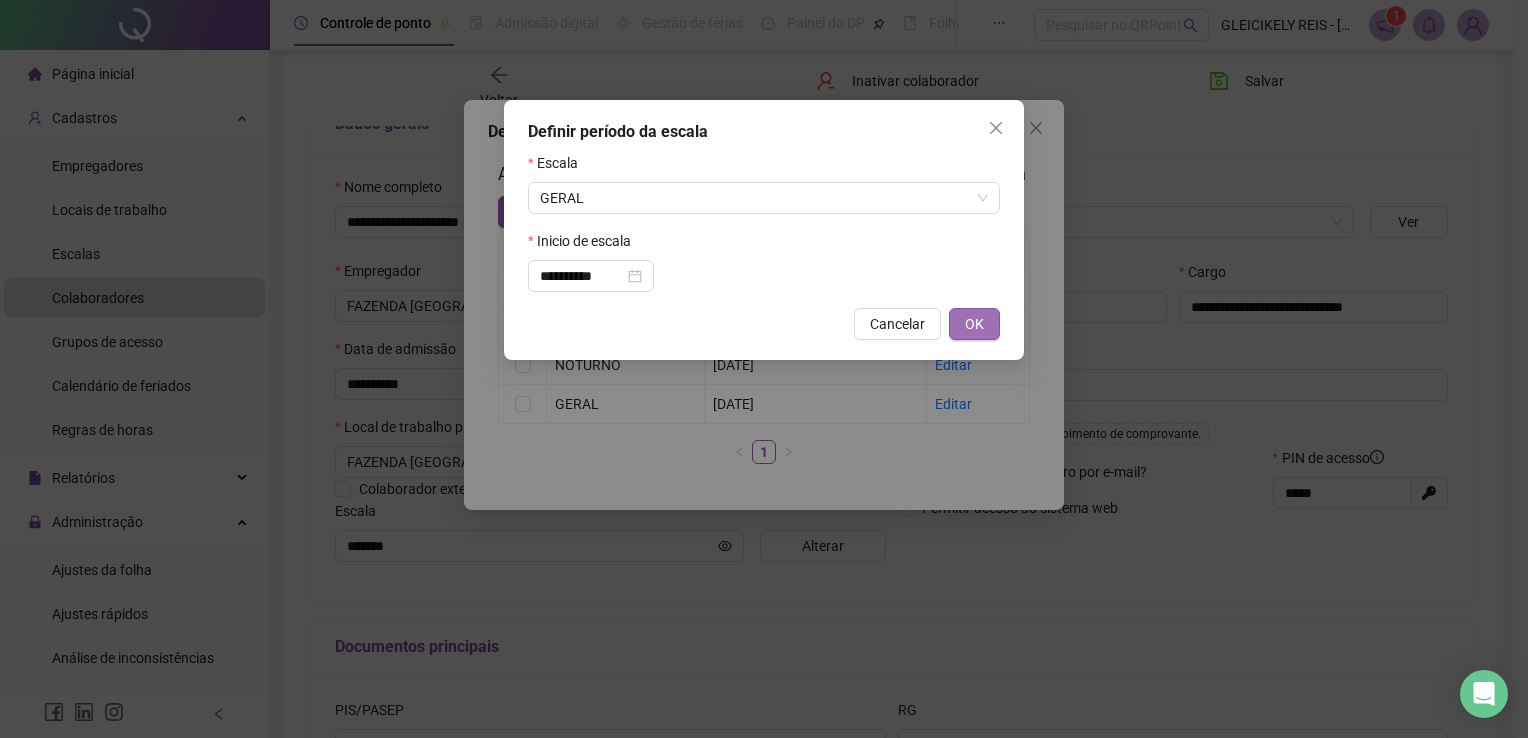click on "OK" at bounding box center (974, 324) 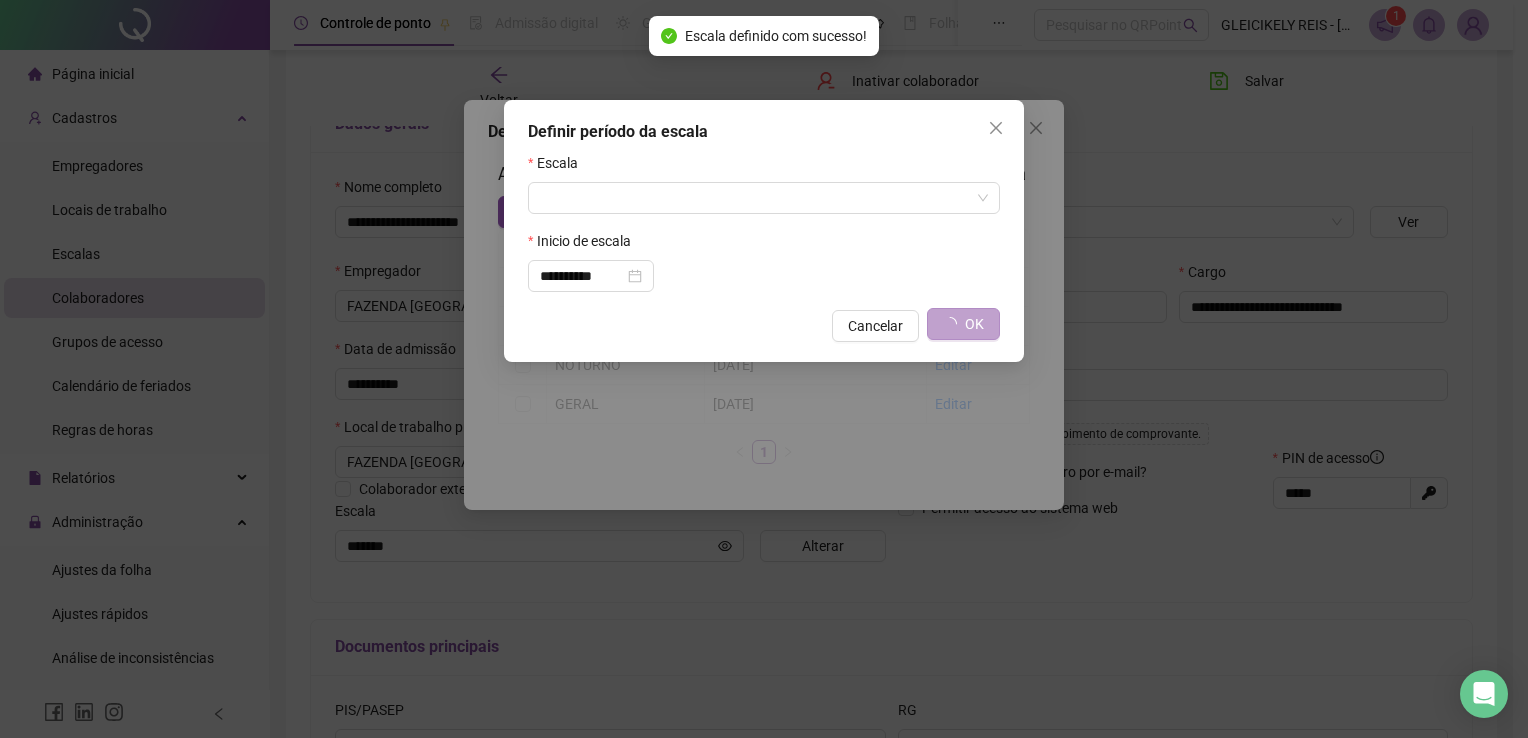 type on "*****" 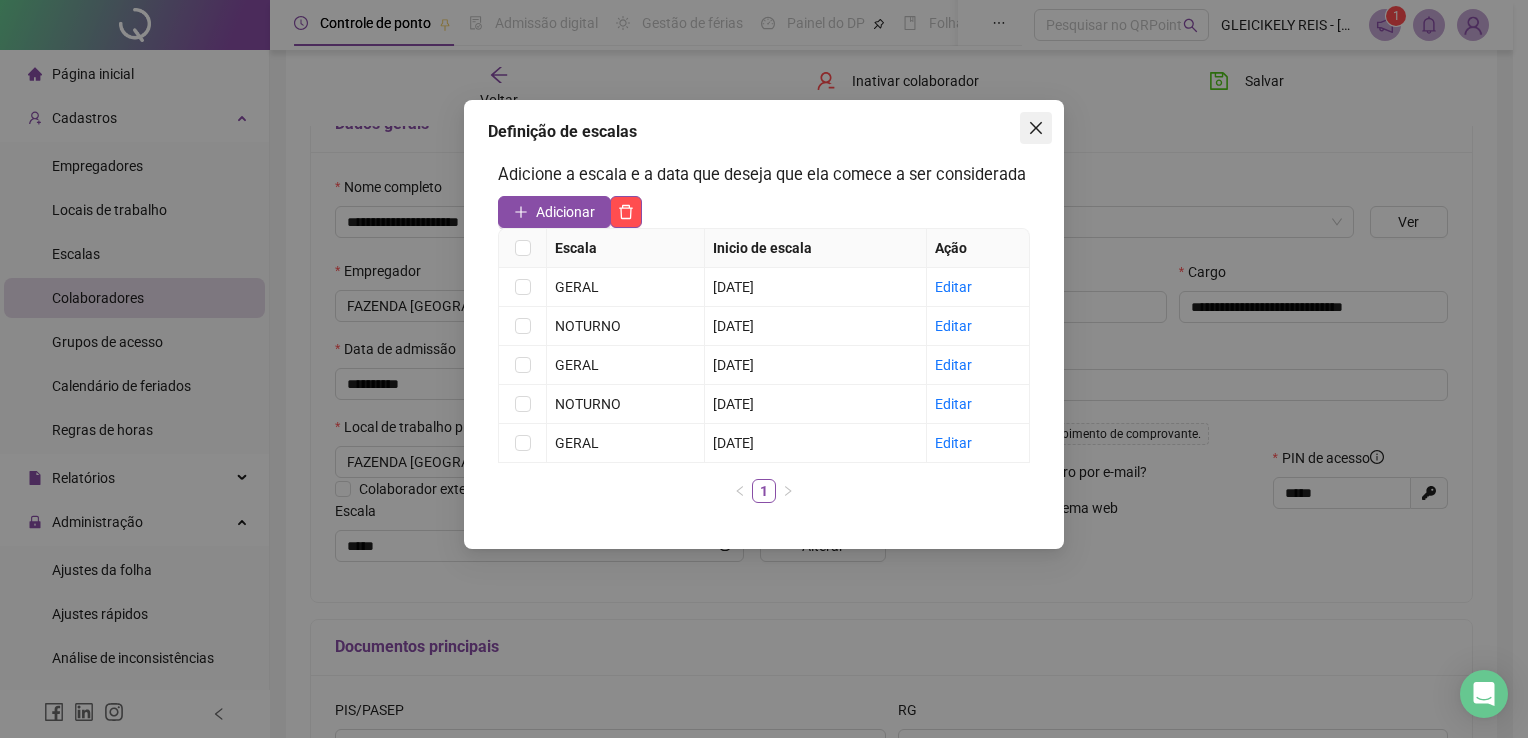 click at bounding box center [1036, 128] 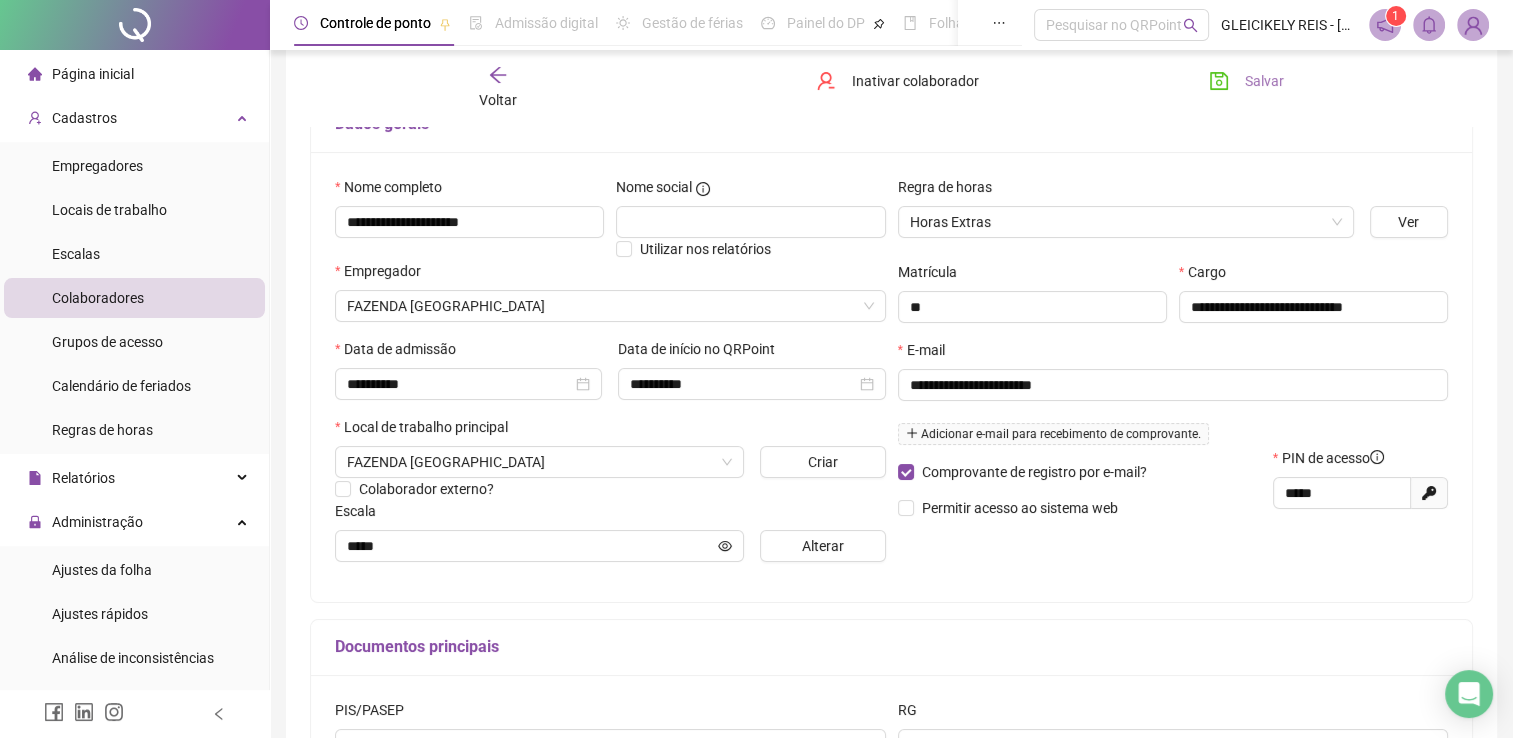 click on "Salvar" at bounding box center [1246, 81] 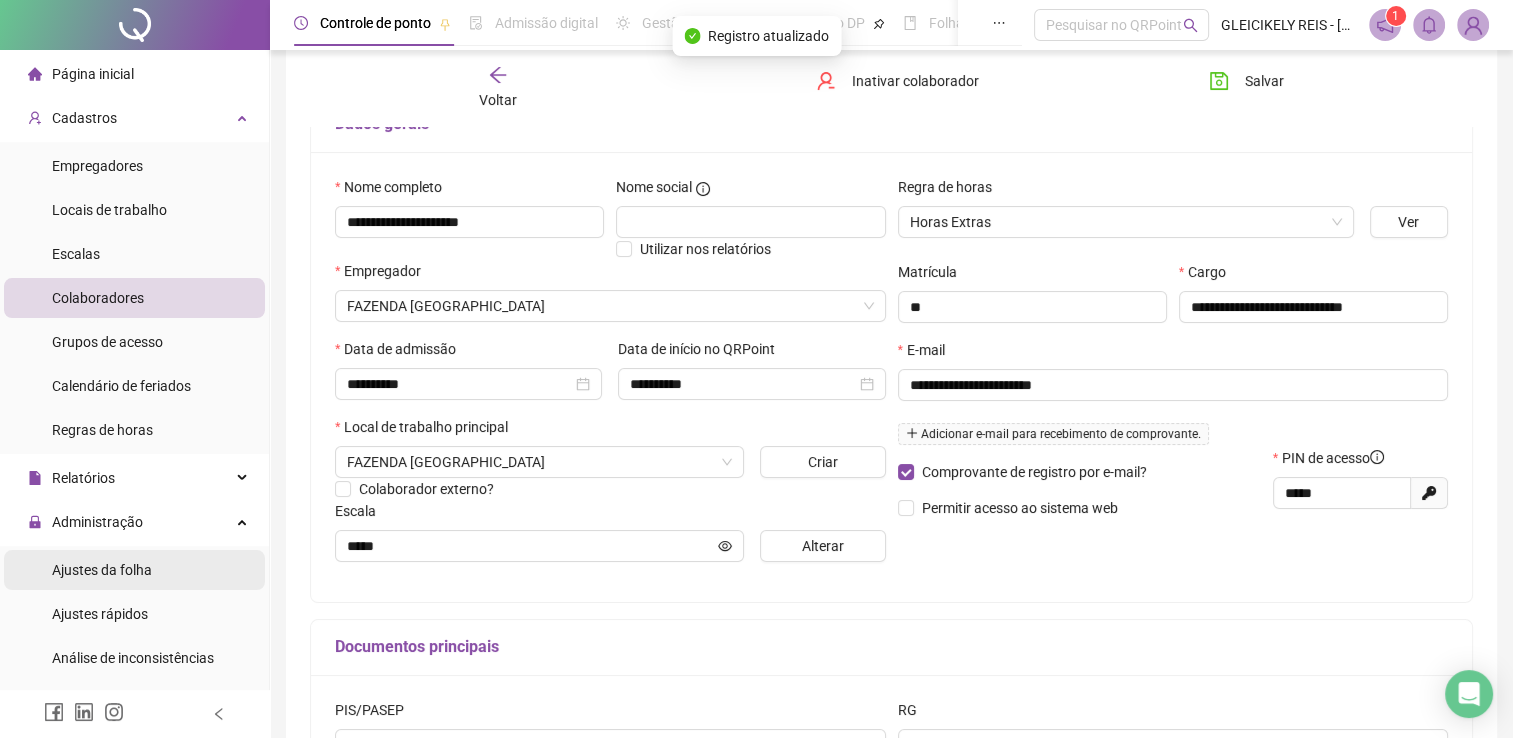 click on "Ajustes da folha" at bounding box center [102, 570] 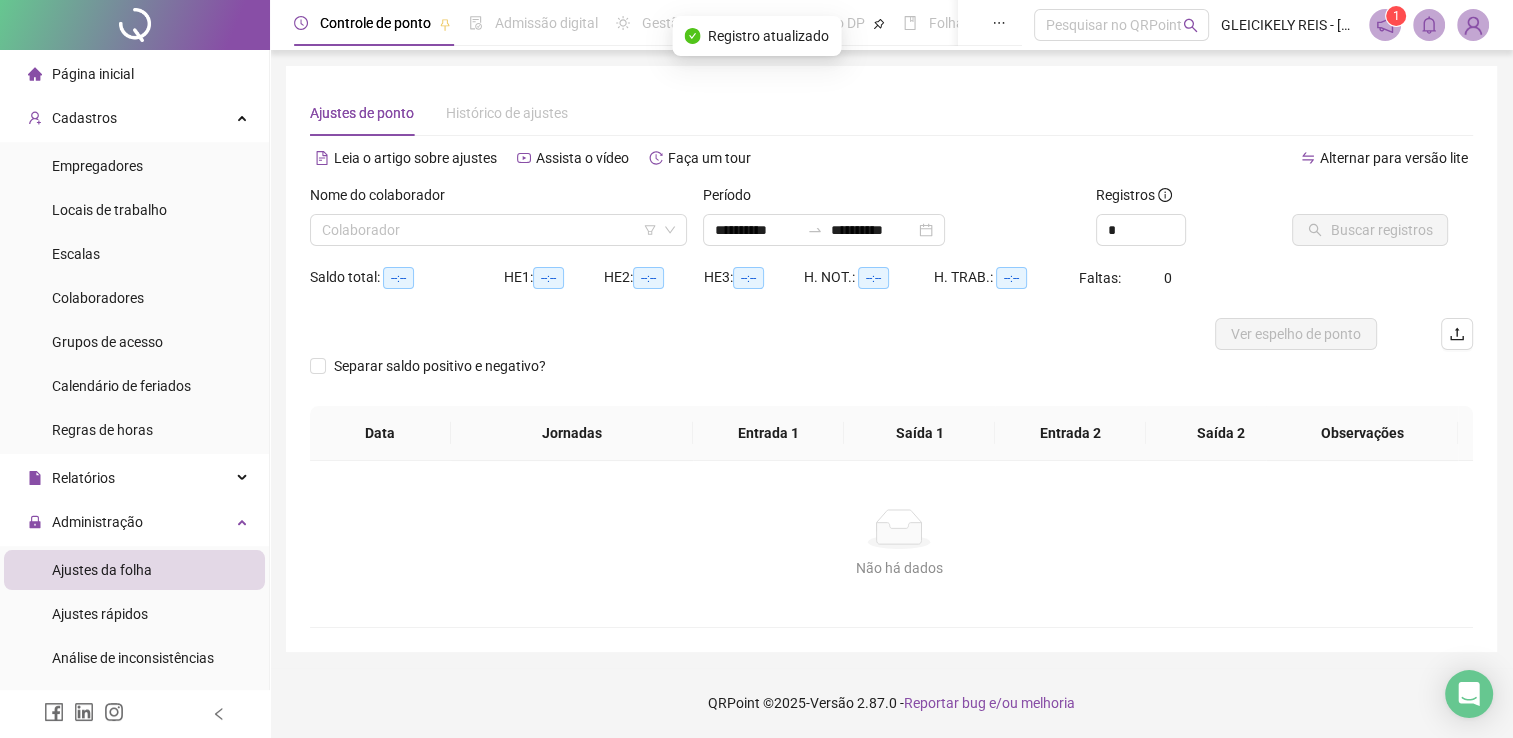 scroll, scrollTop: 0, scrollLeft: 0, axis: both 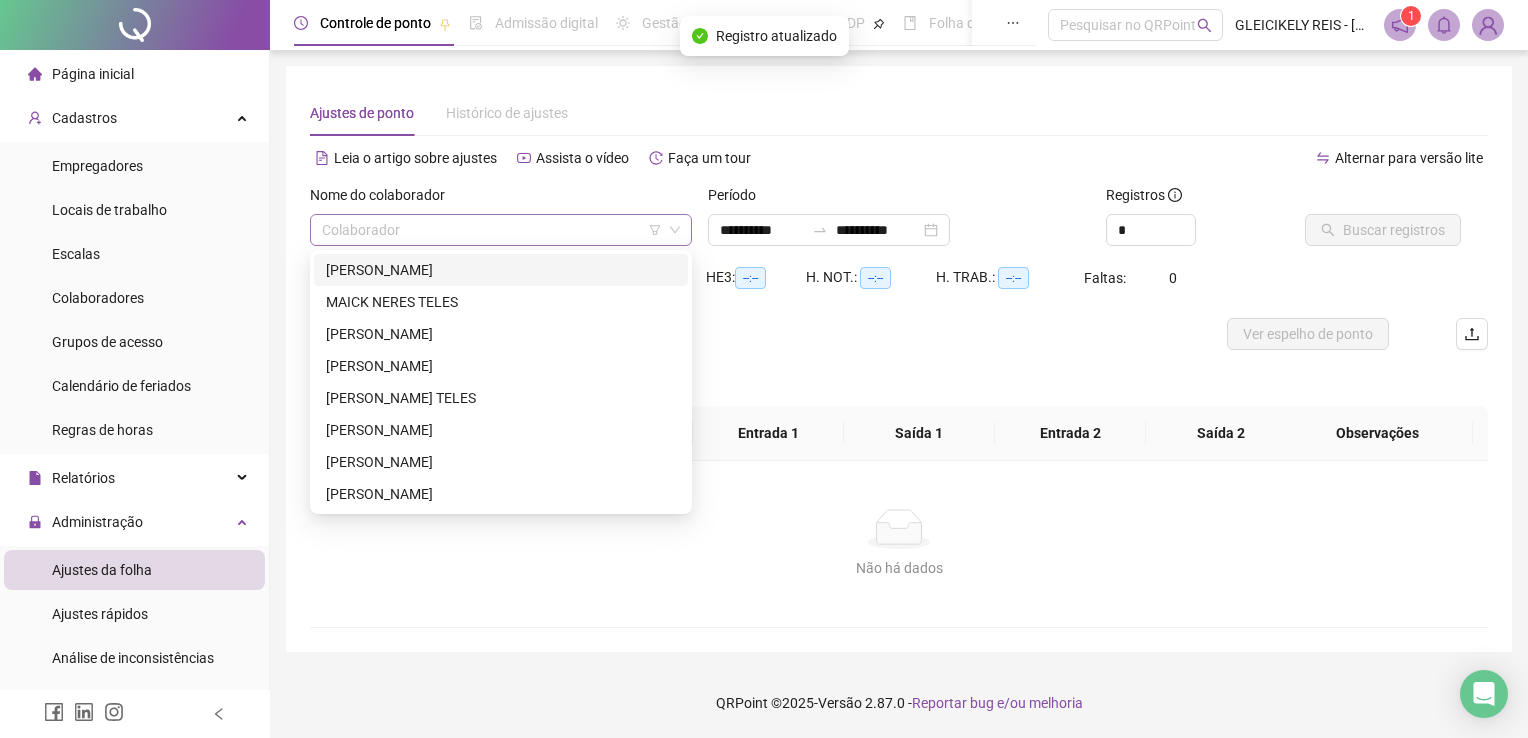 click on "Colaborador" at bounding box center [501, 230] 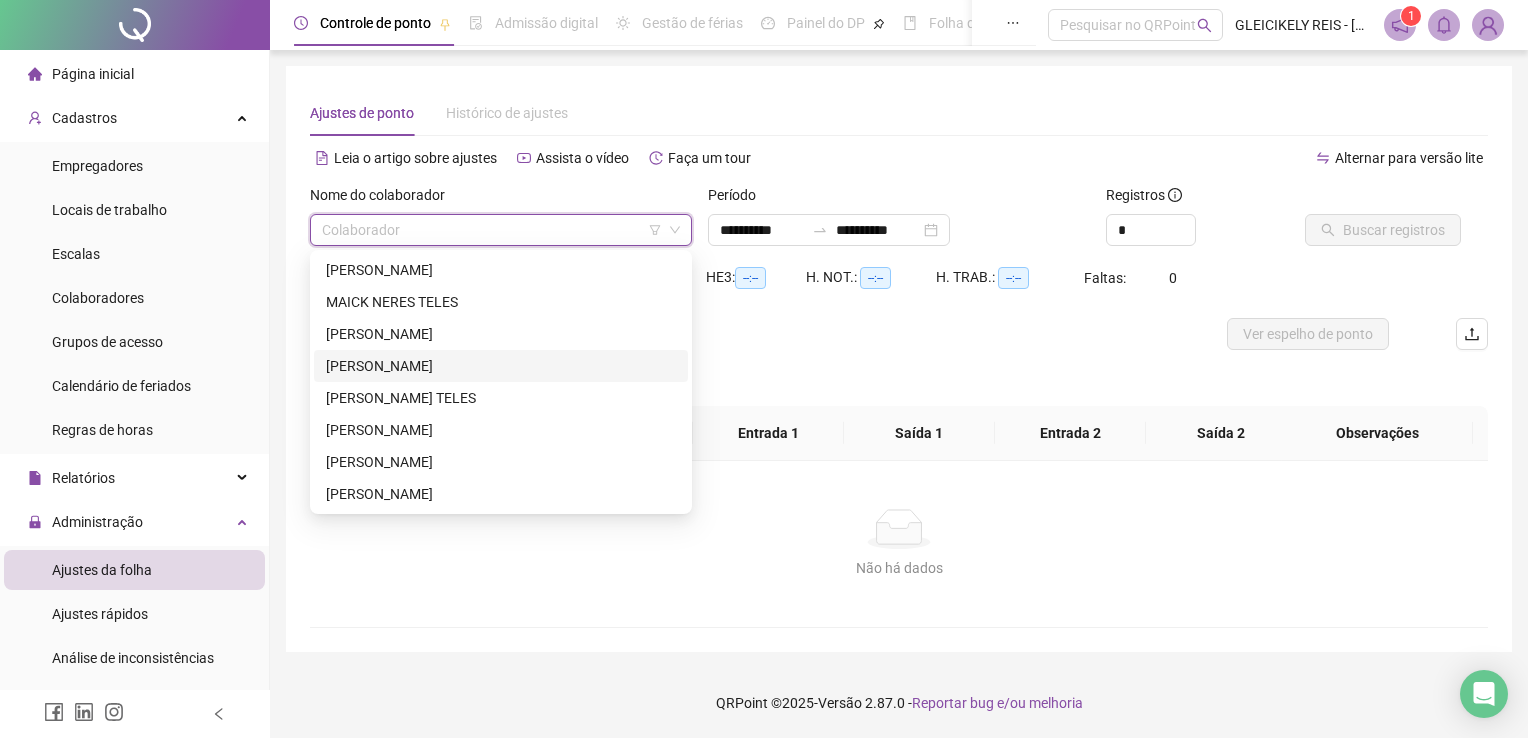 click on "[PERSON_NAME]" at bounding box center [501, 366] 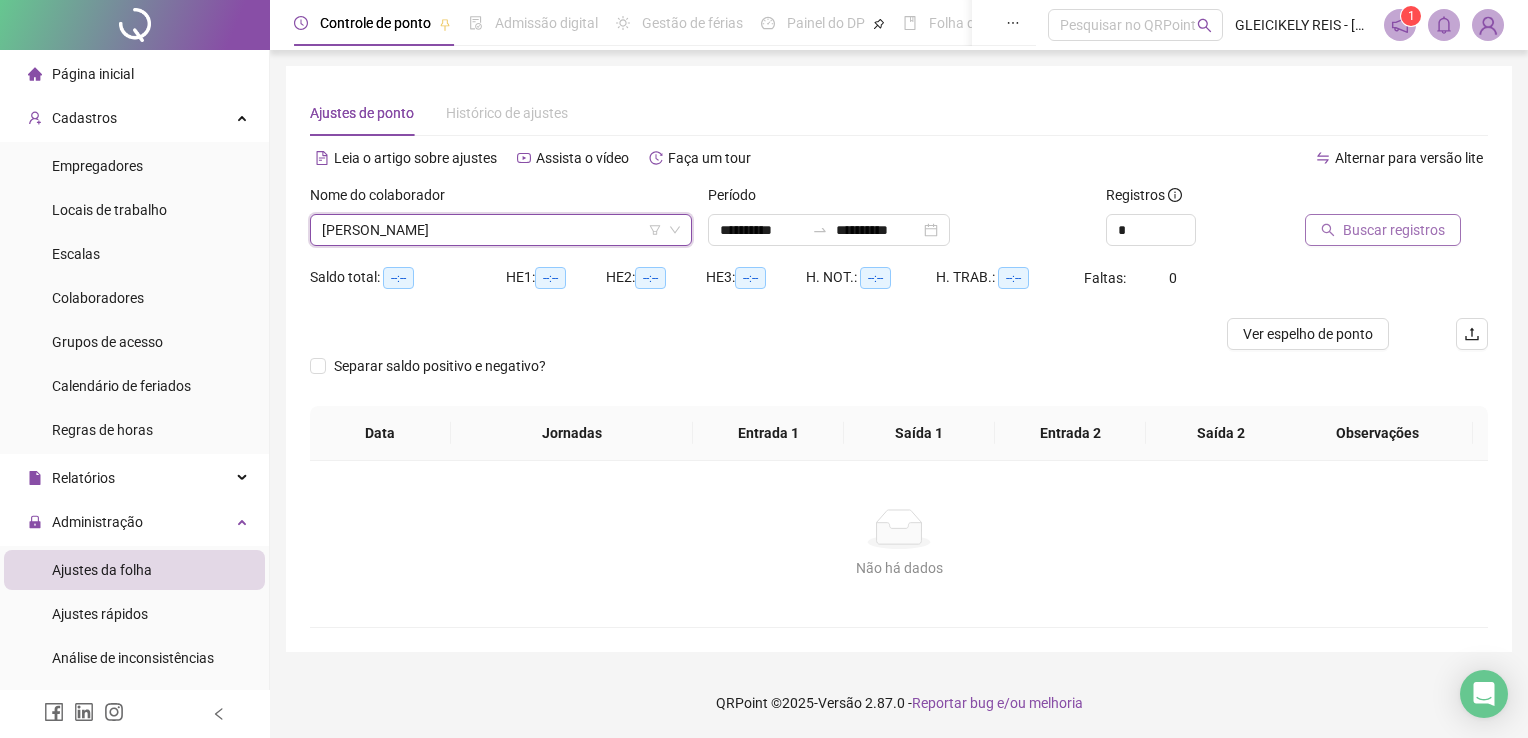 click 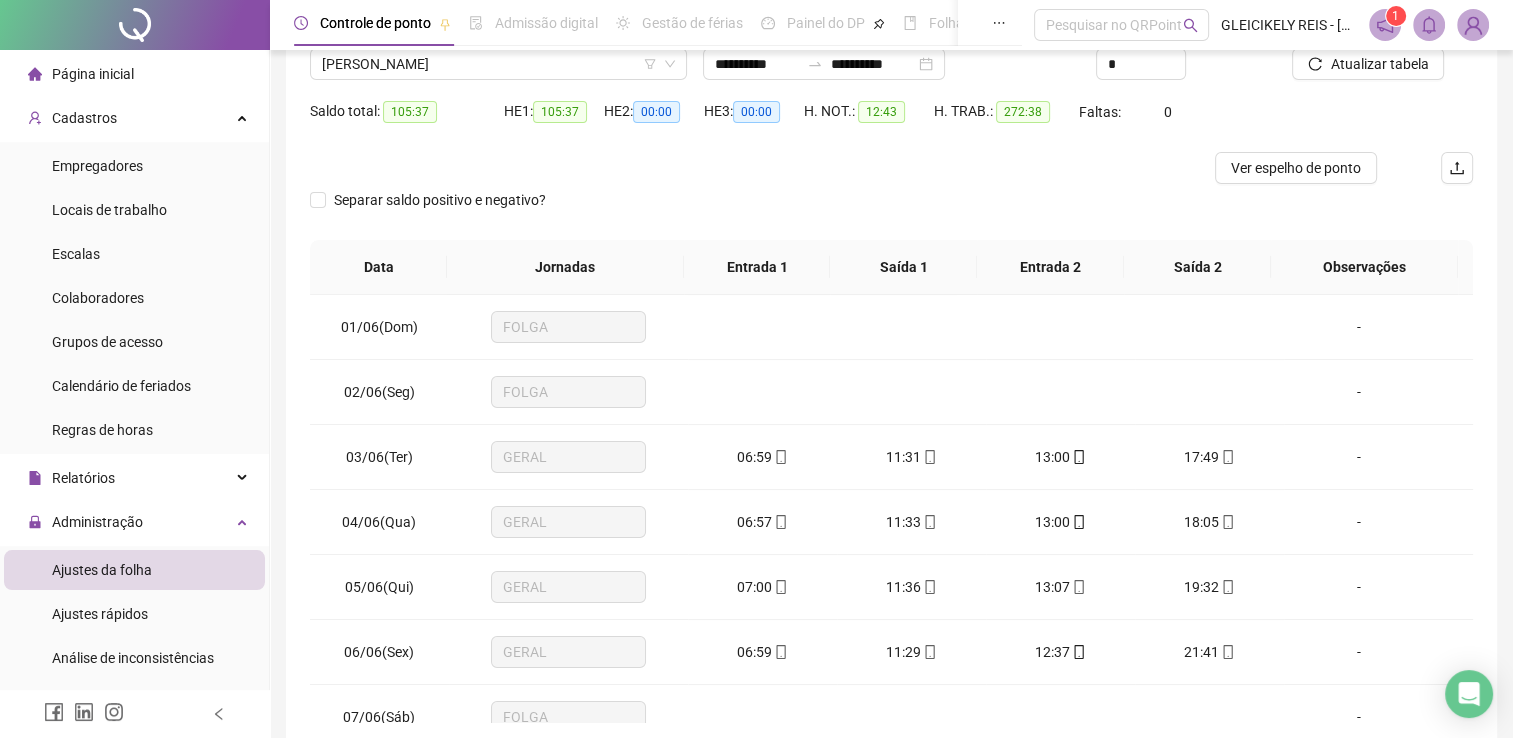 scroll, scrollTop: 259, scrollLeft: 0, axis: vertical 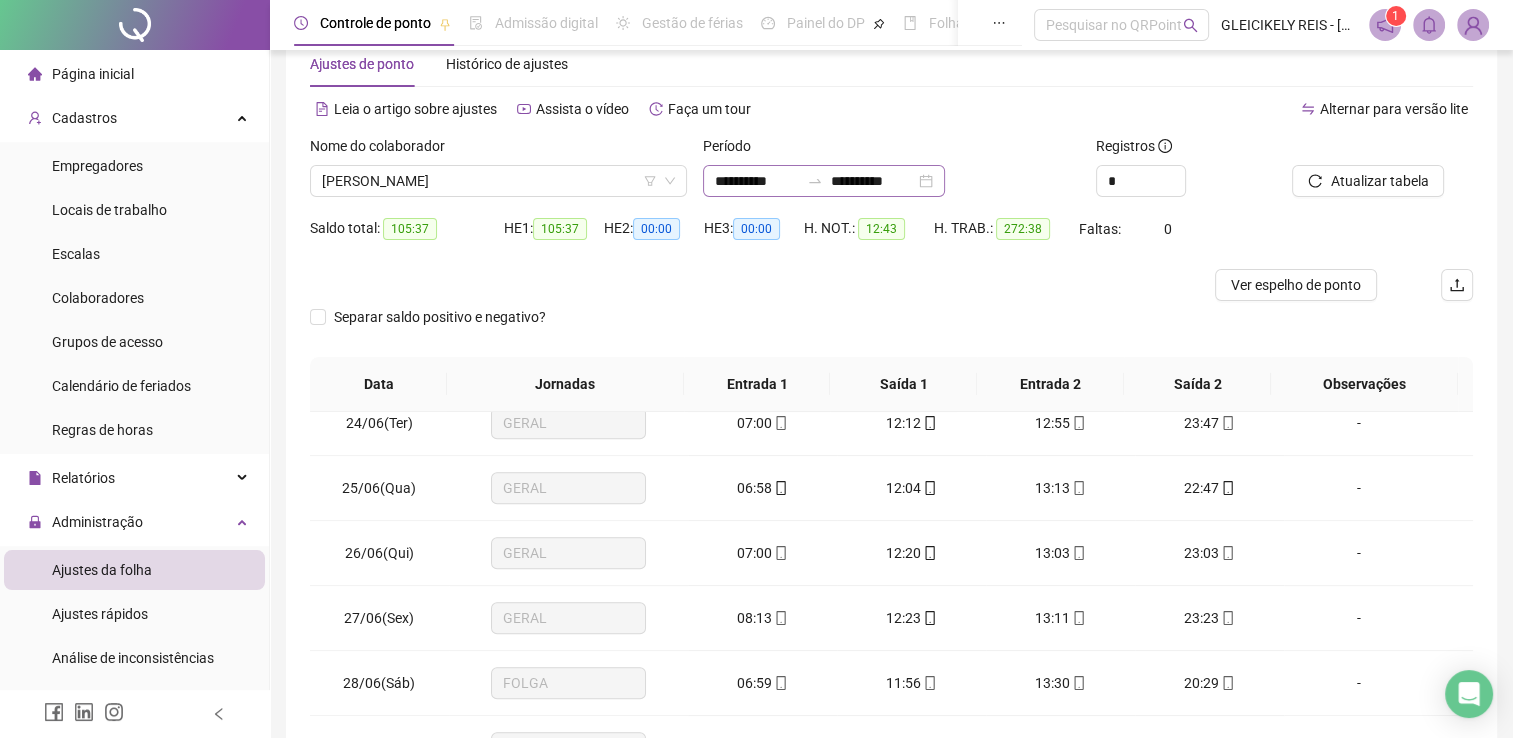 click on "**********" at bounding box center [824, 181] 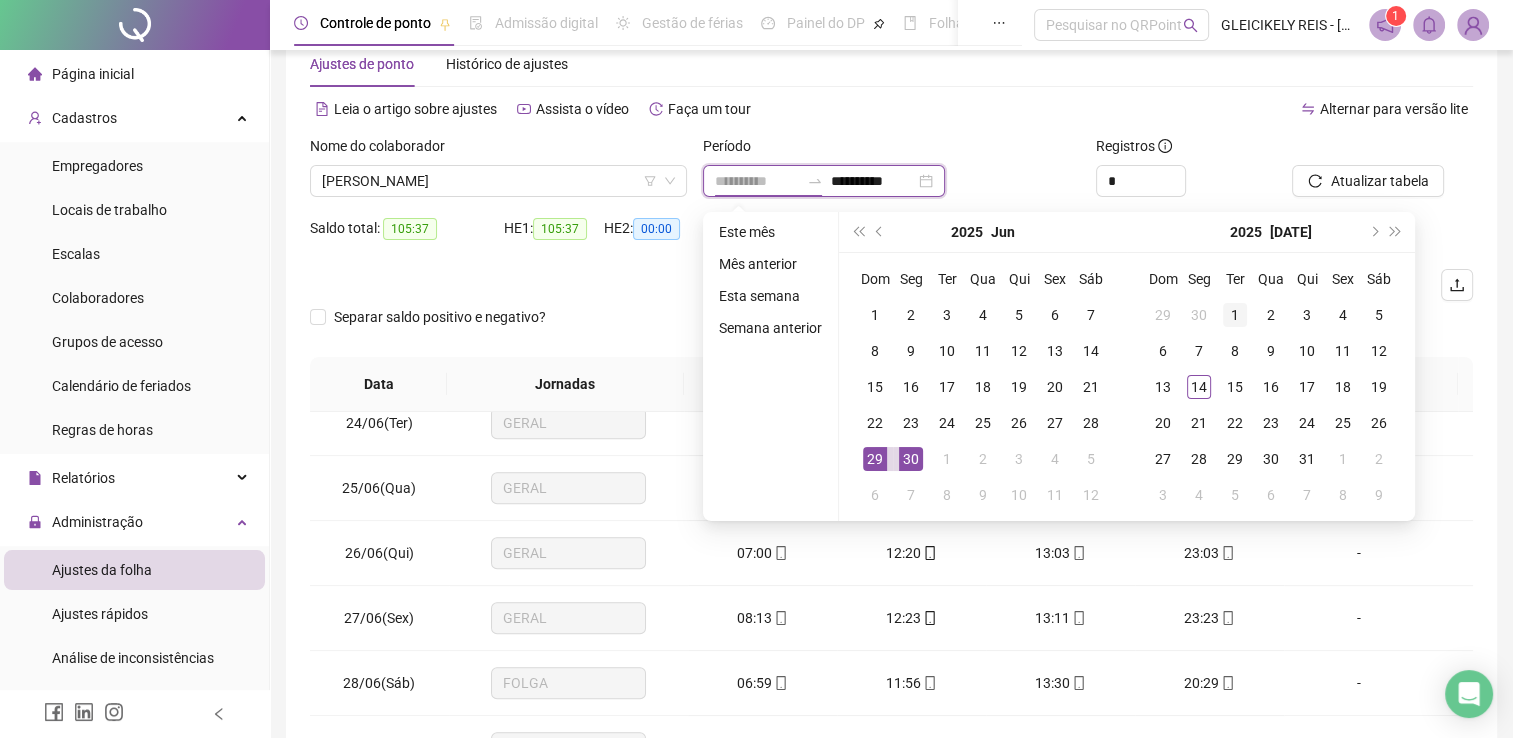 type on "**********" 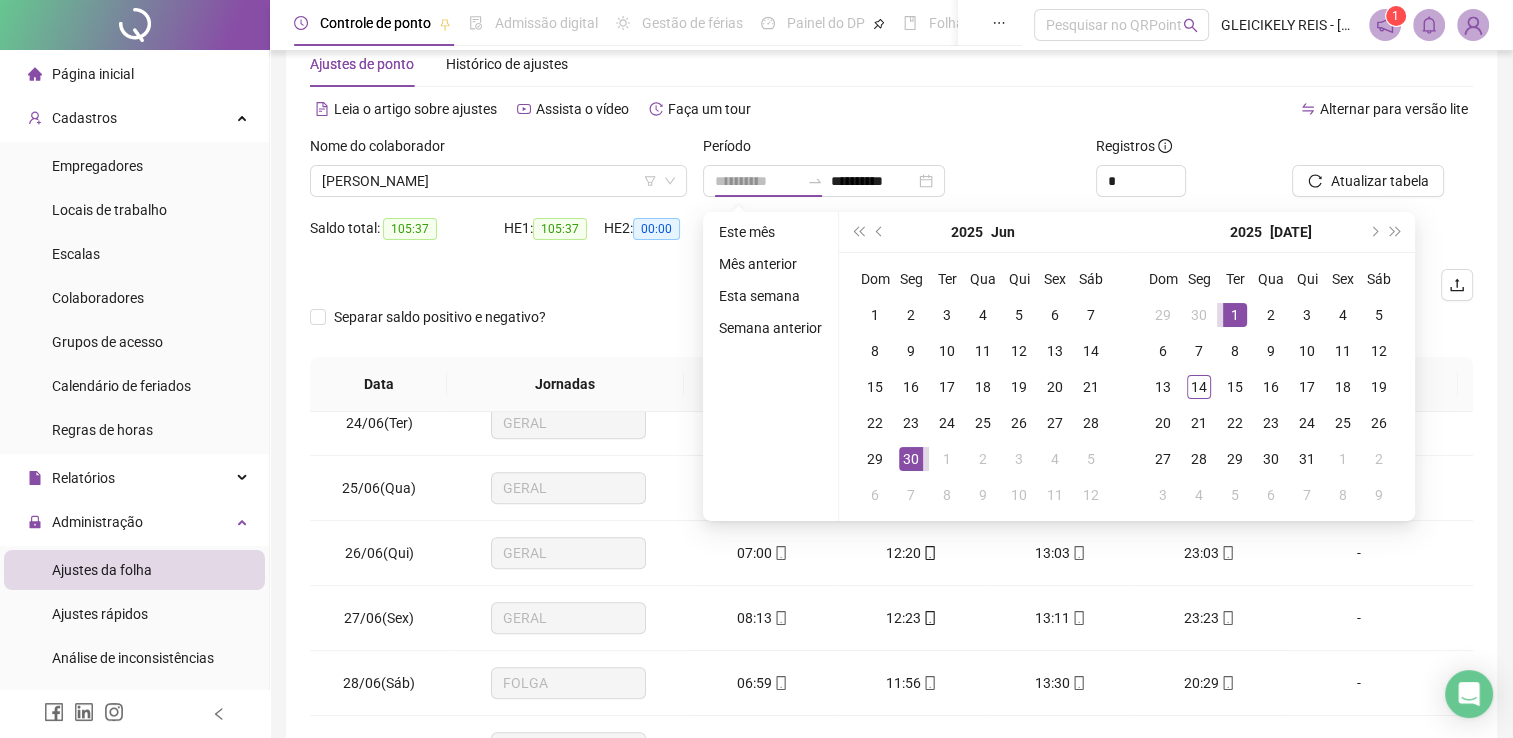 click on "1" at bounding box center (1235, 315) 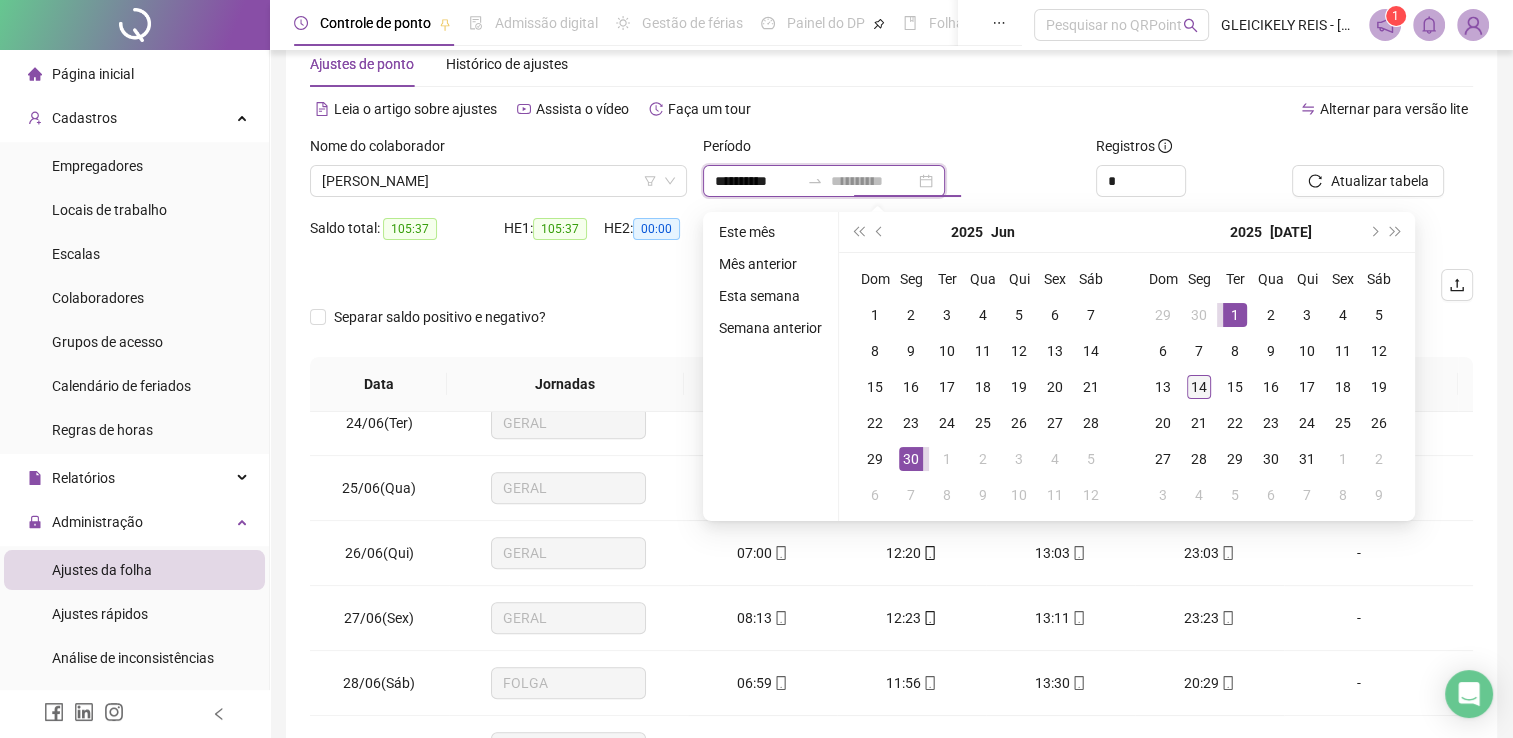 type on "**********" 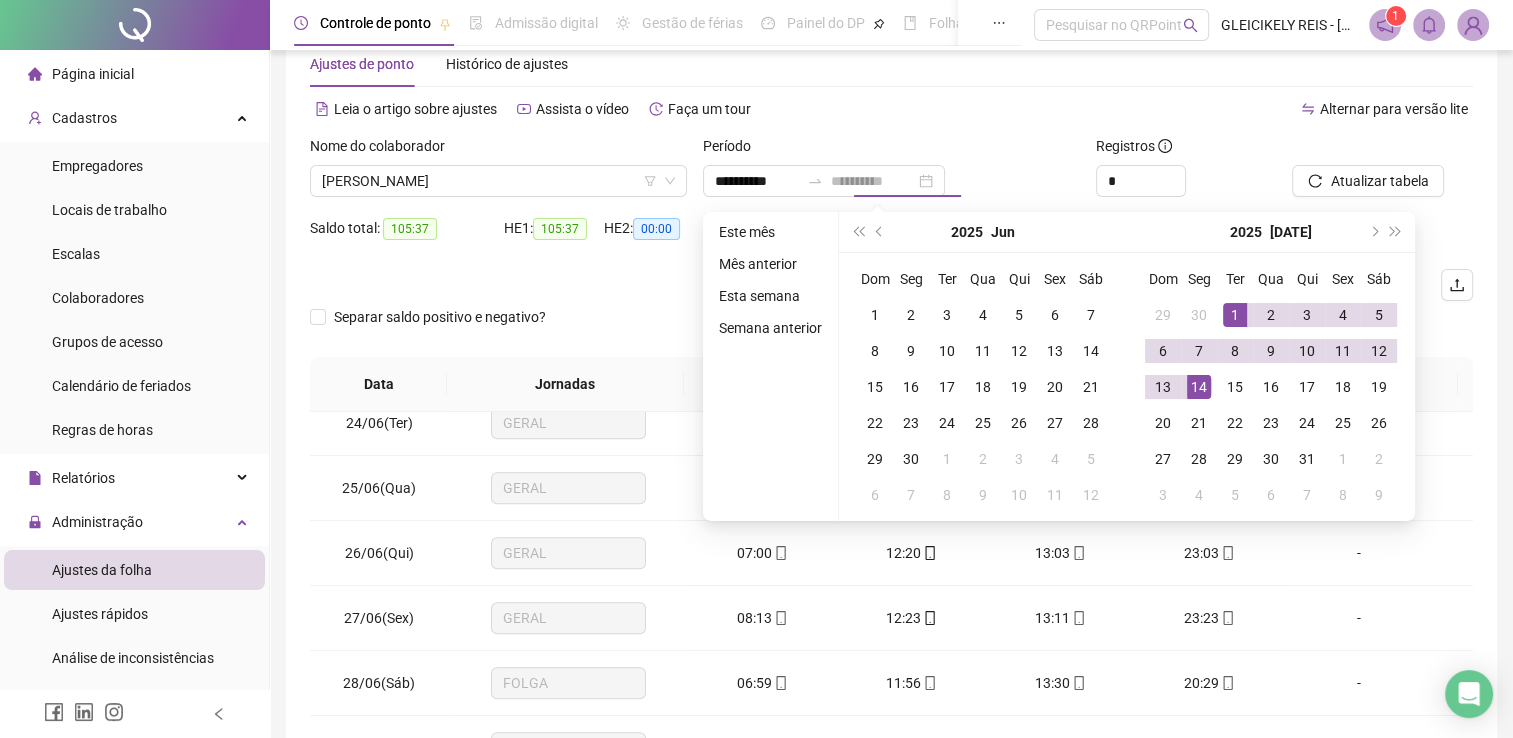 click on "14" at bounding box center (1199, 387) 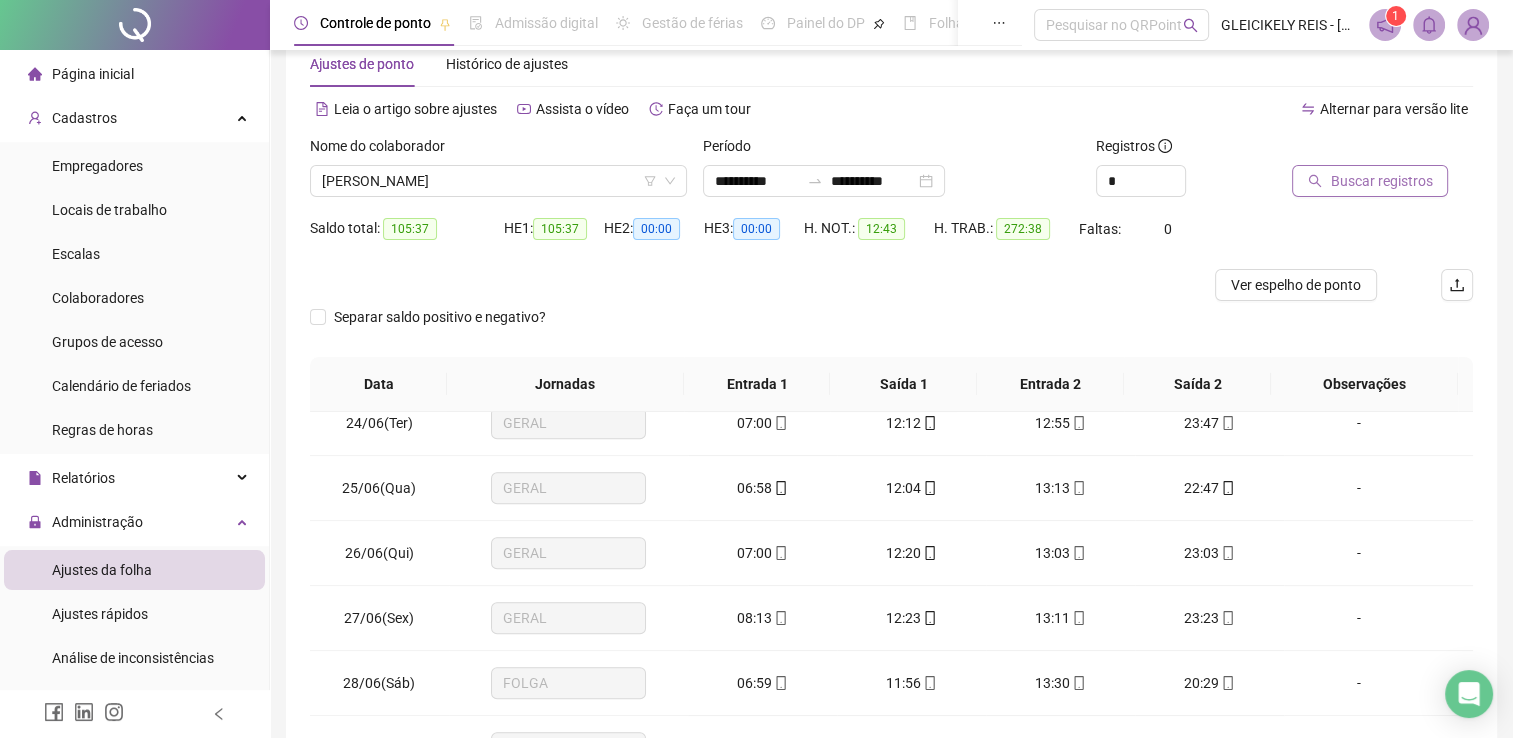 click on "Buscar registros" at bounding box center [1381, 181] 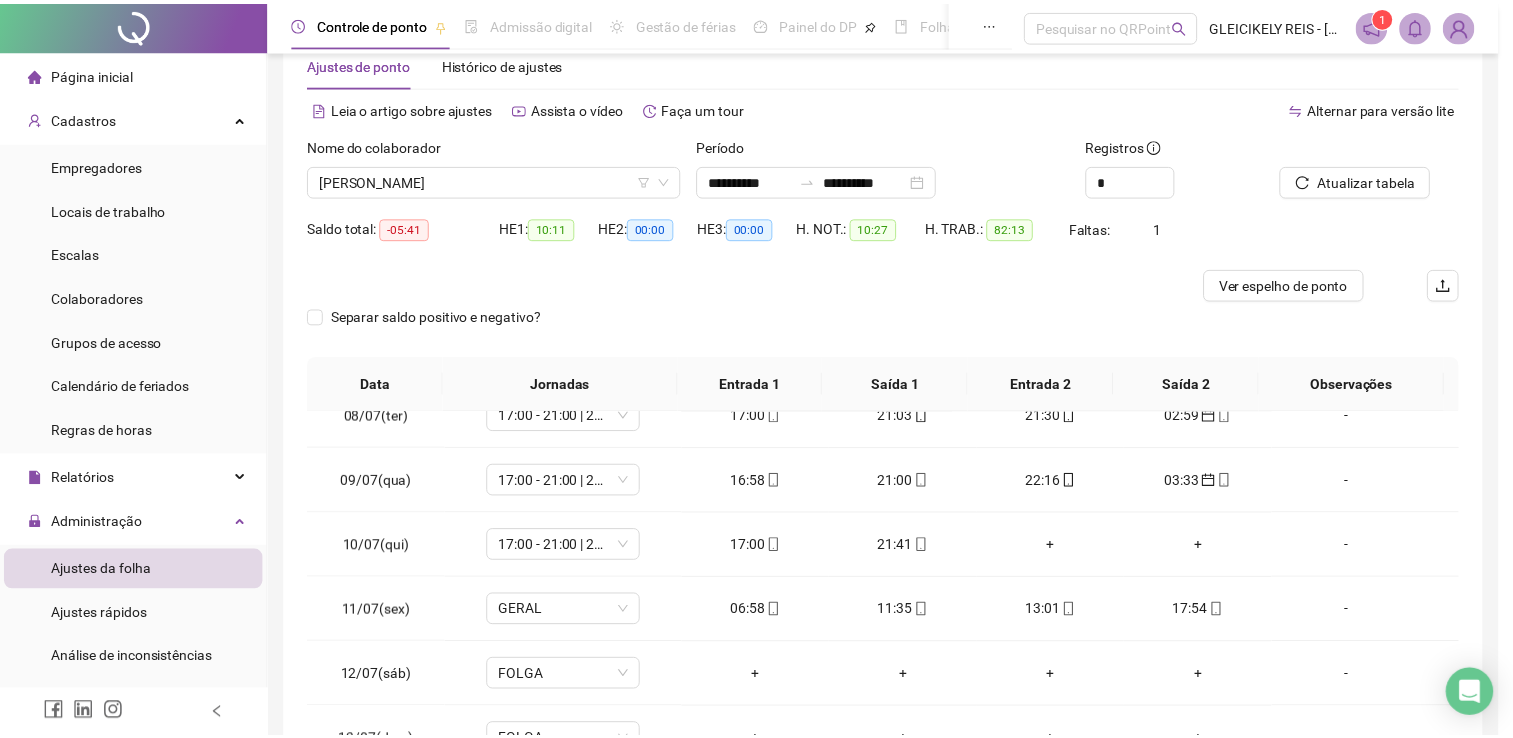 scroll, scrollTop: 480, scrollLeft: 0, axis: vertical 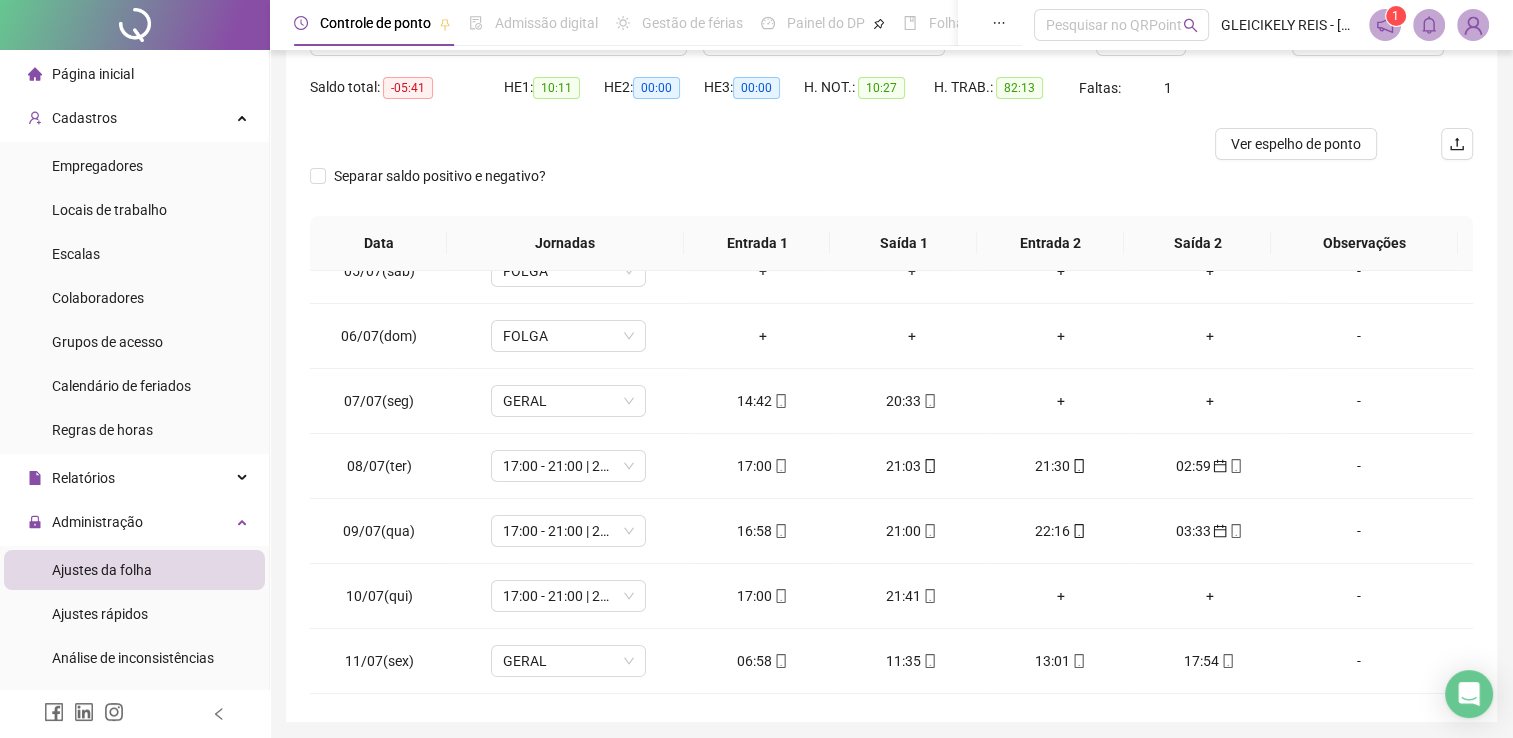 drag, startPoint x: 1512, startPoint y: 328, endPoint x: 1513, endPoint y: 262, distance: 66.007576 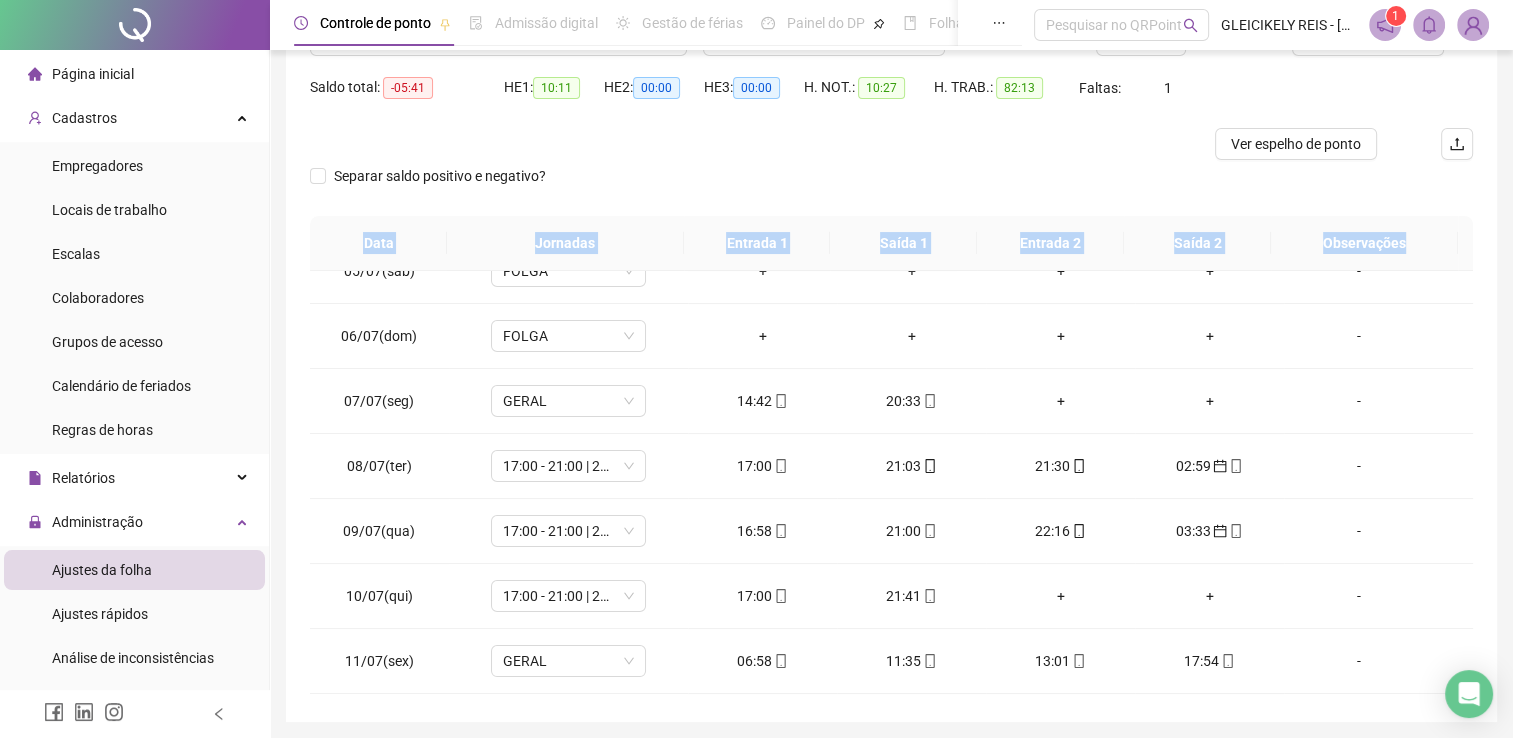 scroll, scrollTop: 0, scrollLeft: 0, axis: both 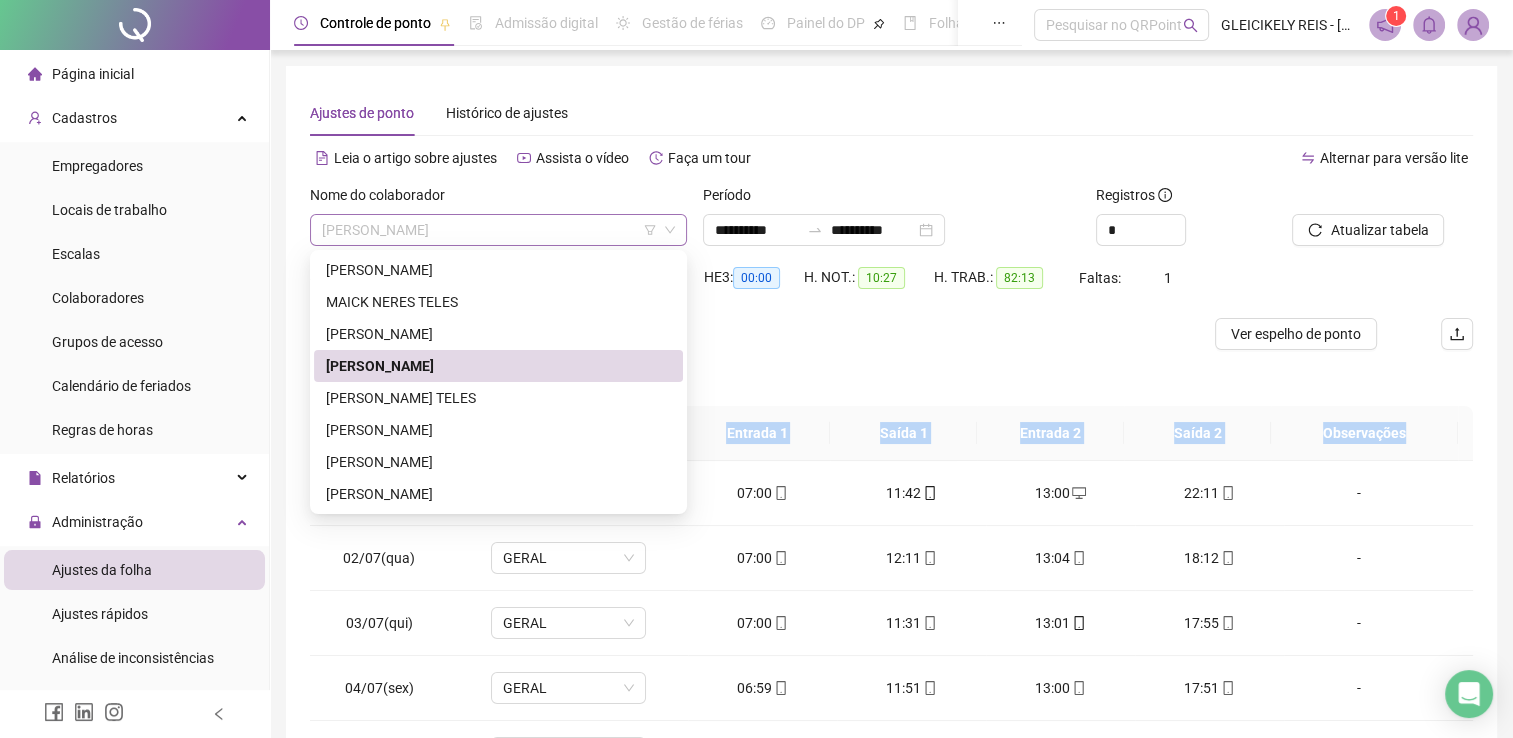 click on "[PERSON_NAME]" at bounding box center (498, 230) 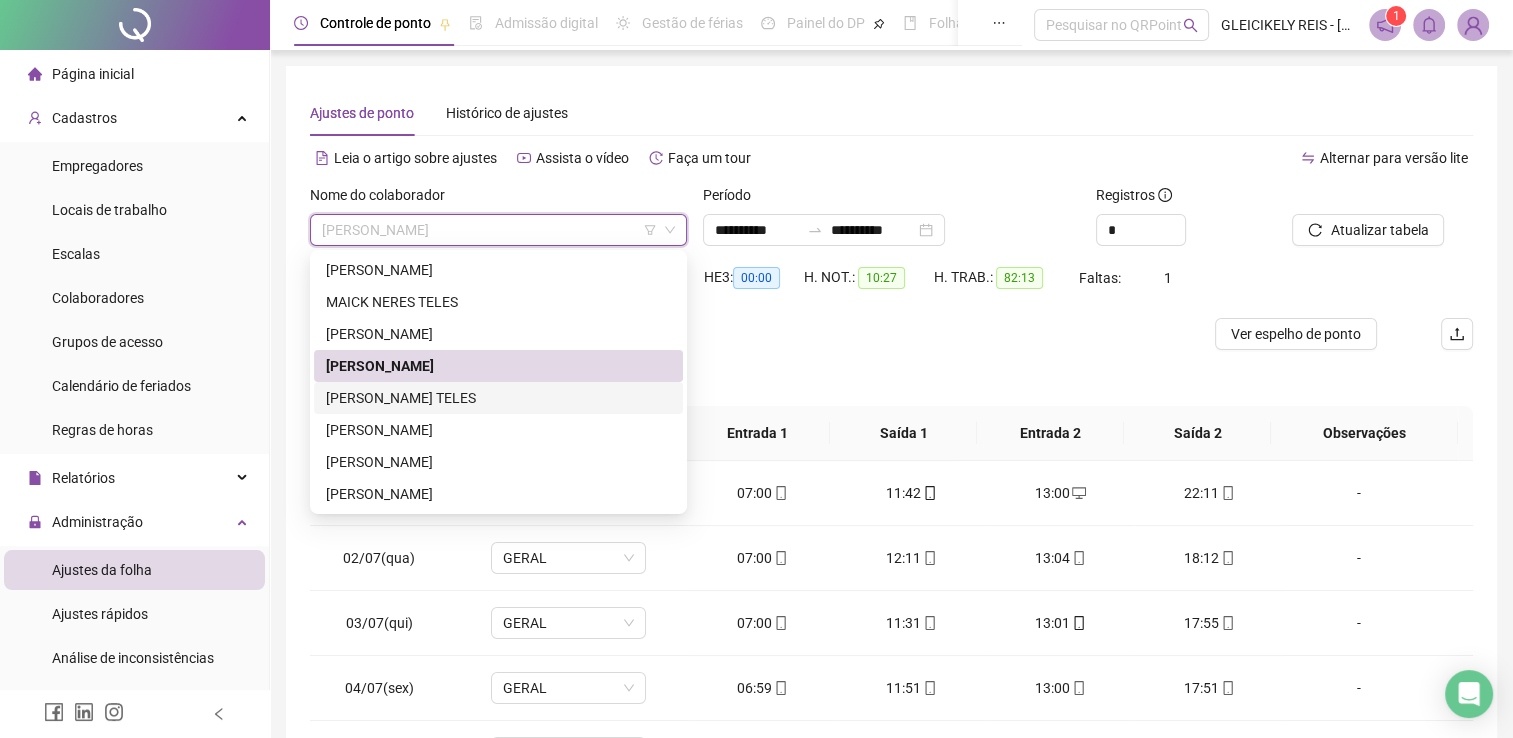 click on "[PERSON_NAME] TELES" at bounding box center [498, 398] 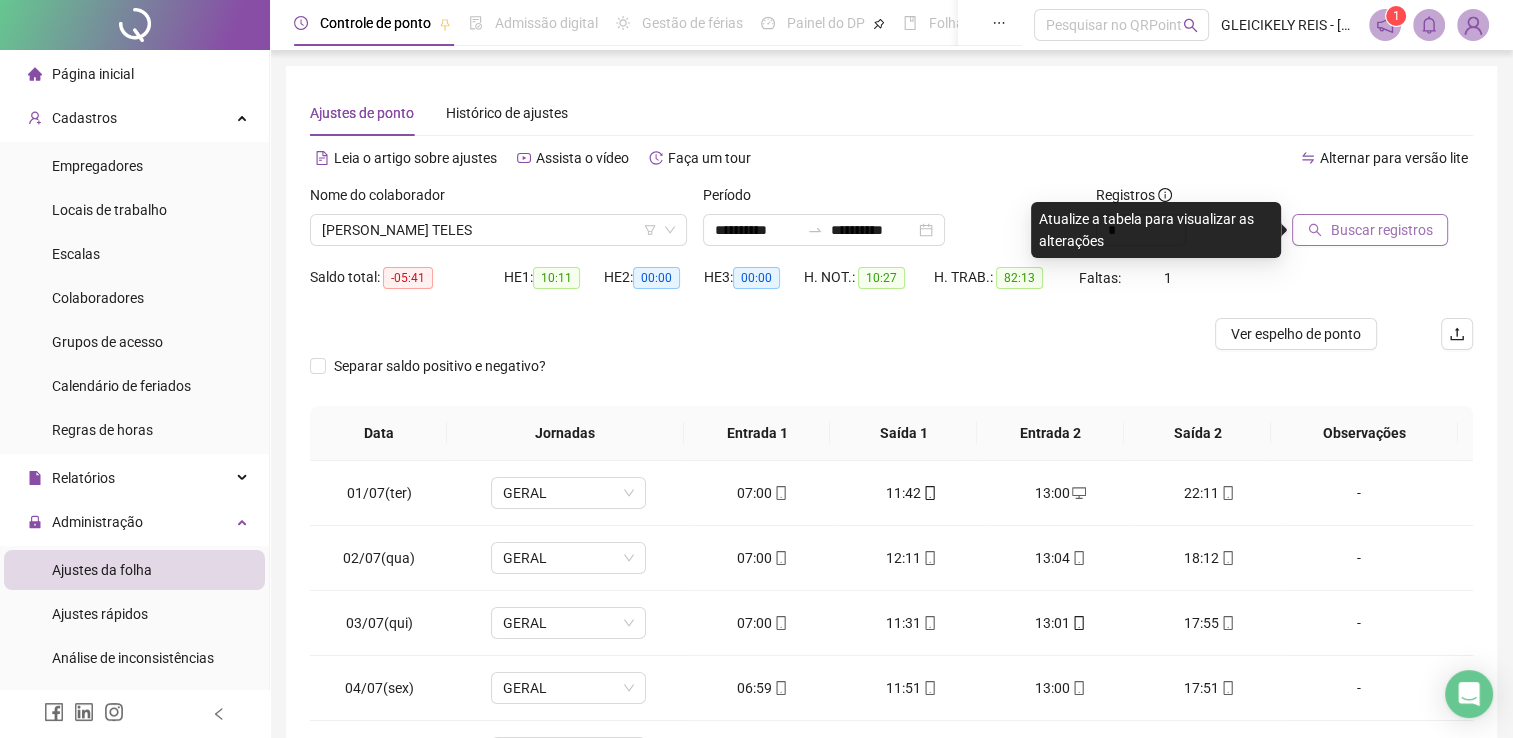 click on "Buscar registros" at bounding box center (1381, 230) 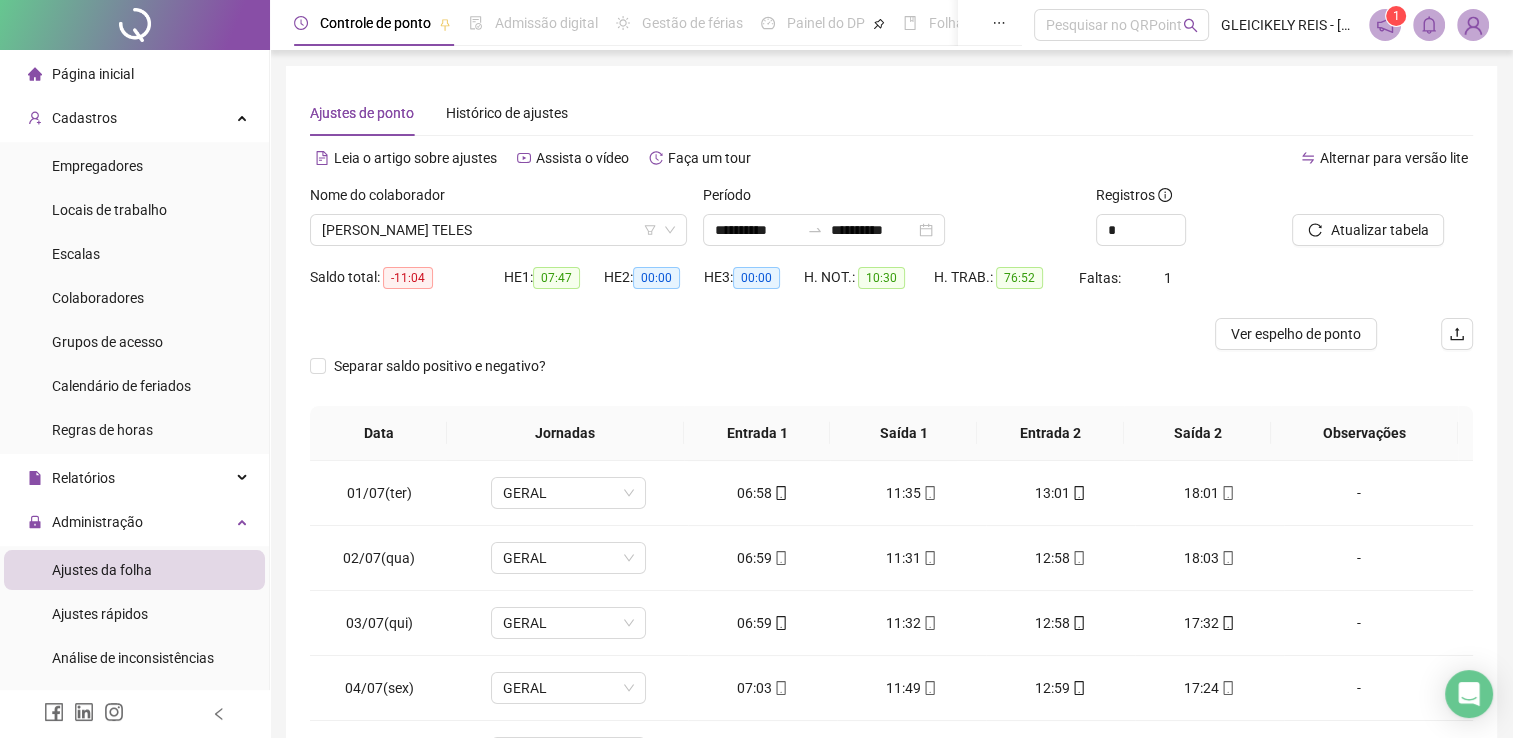 click on "Alternar para versão lite" at bounding box center [1183, 158] 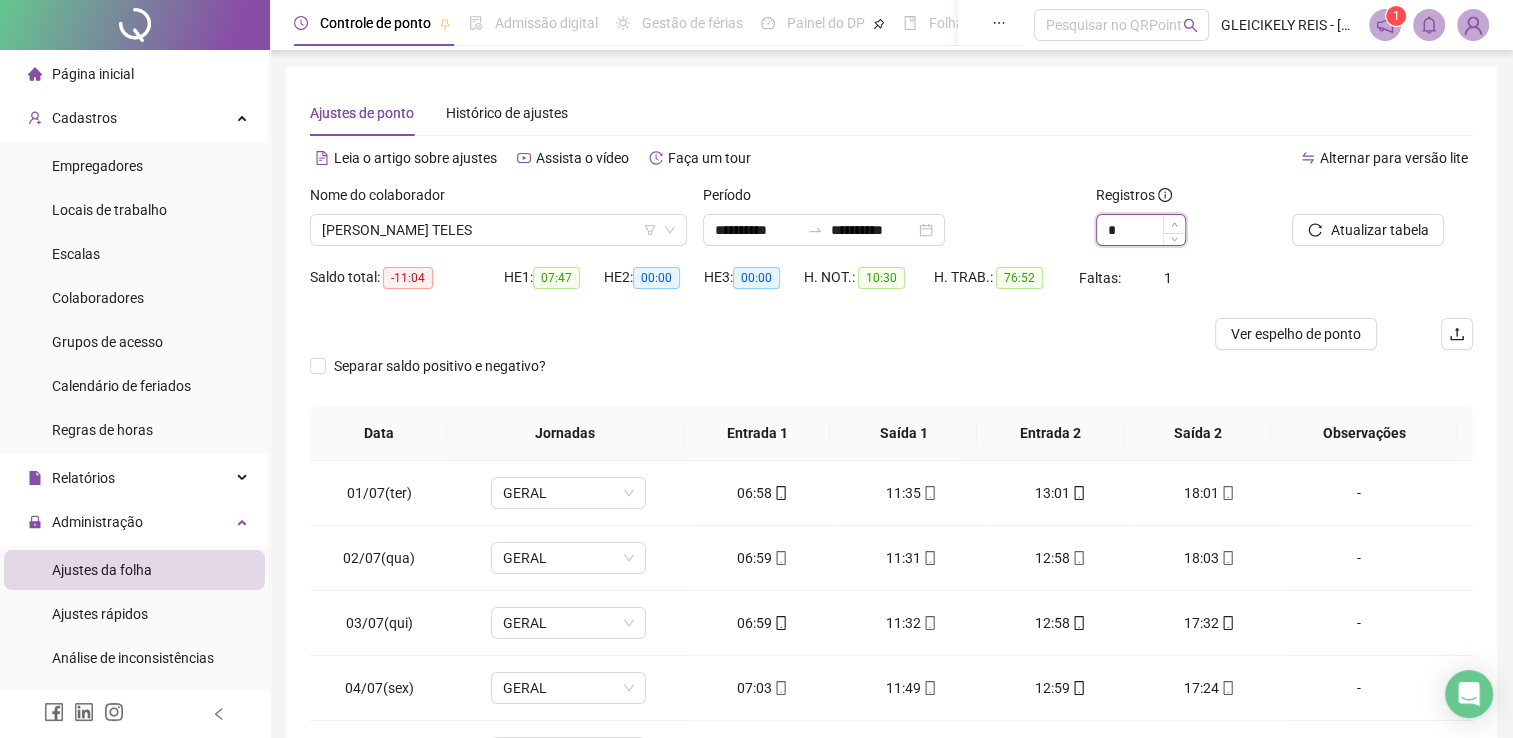 type on "*" 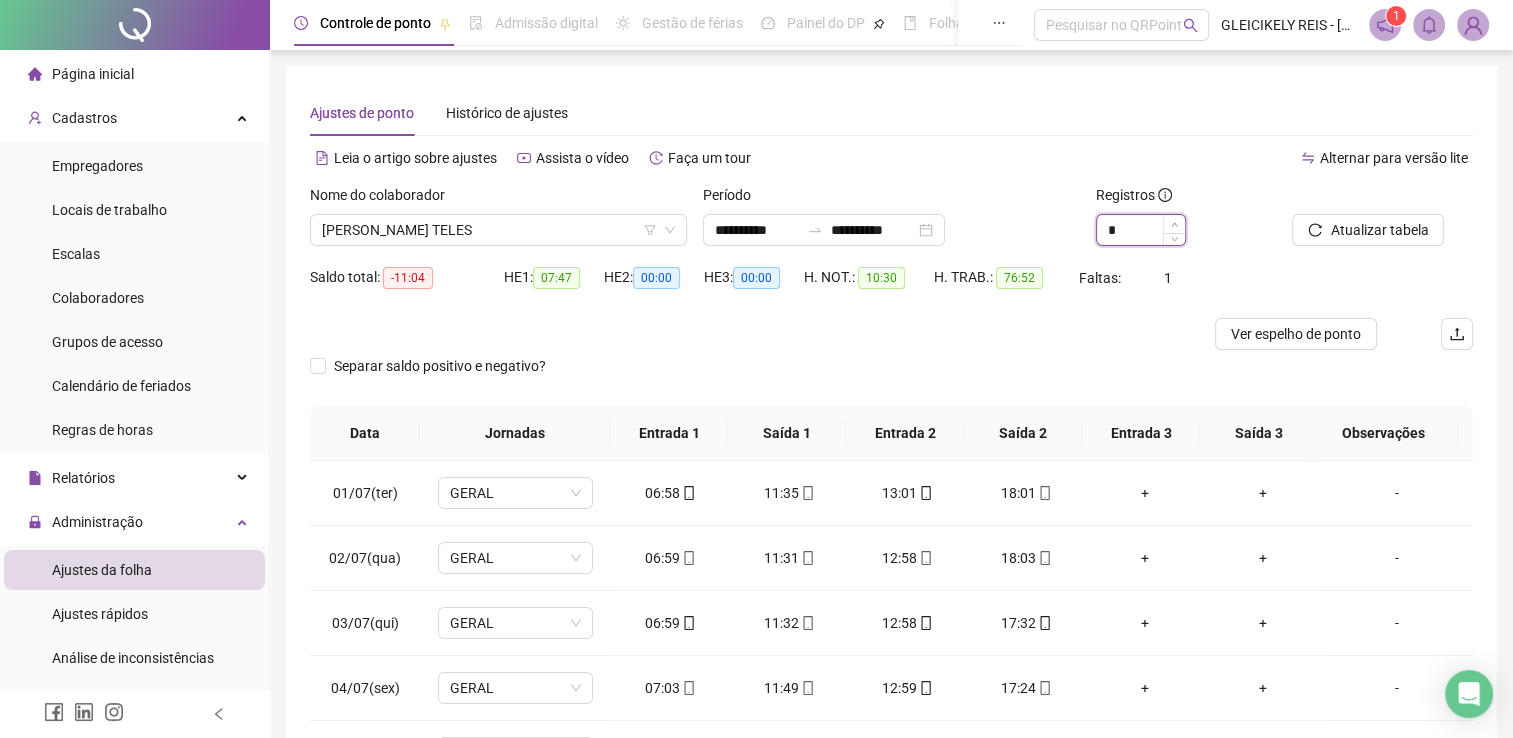 click at bounding box center (1174, 224) 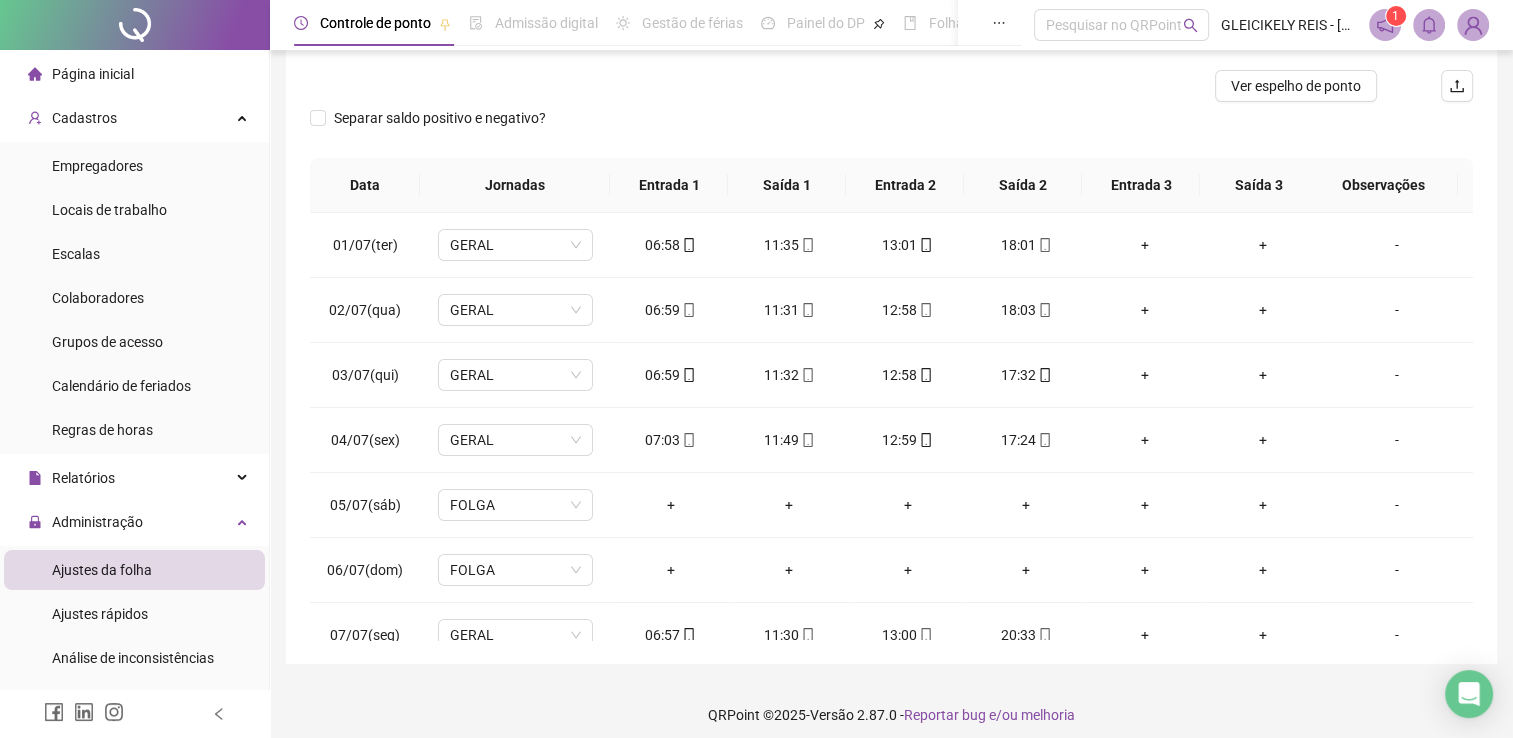 scroll, scrollTop: 259, scrollLeft: 0, axis: vertical 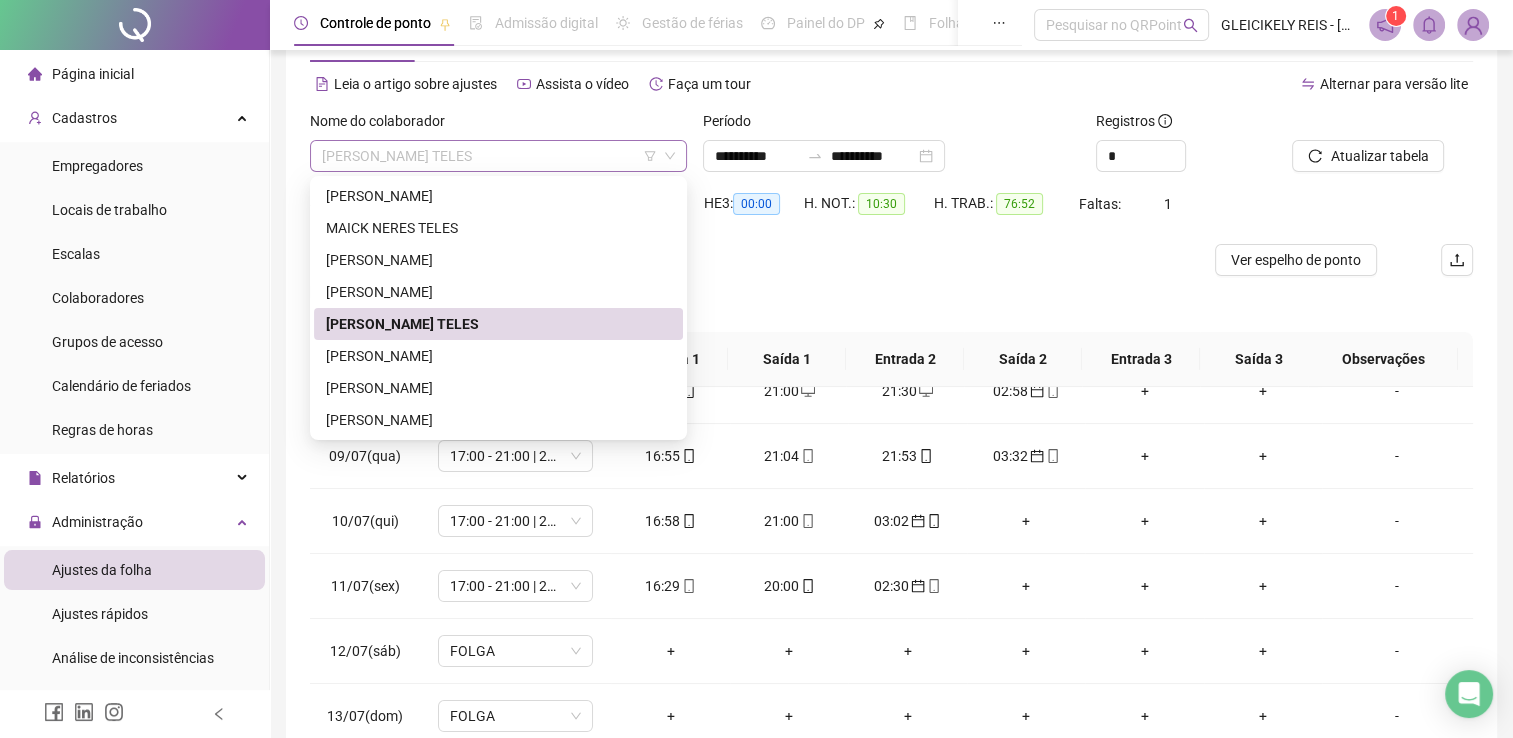 click on "[PERSON_NAME] TELES" at bounding box center (498, 156) 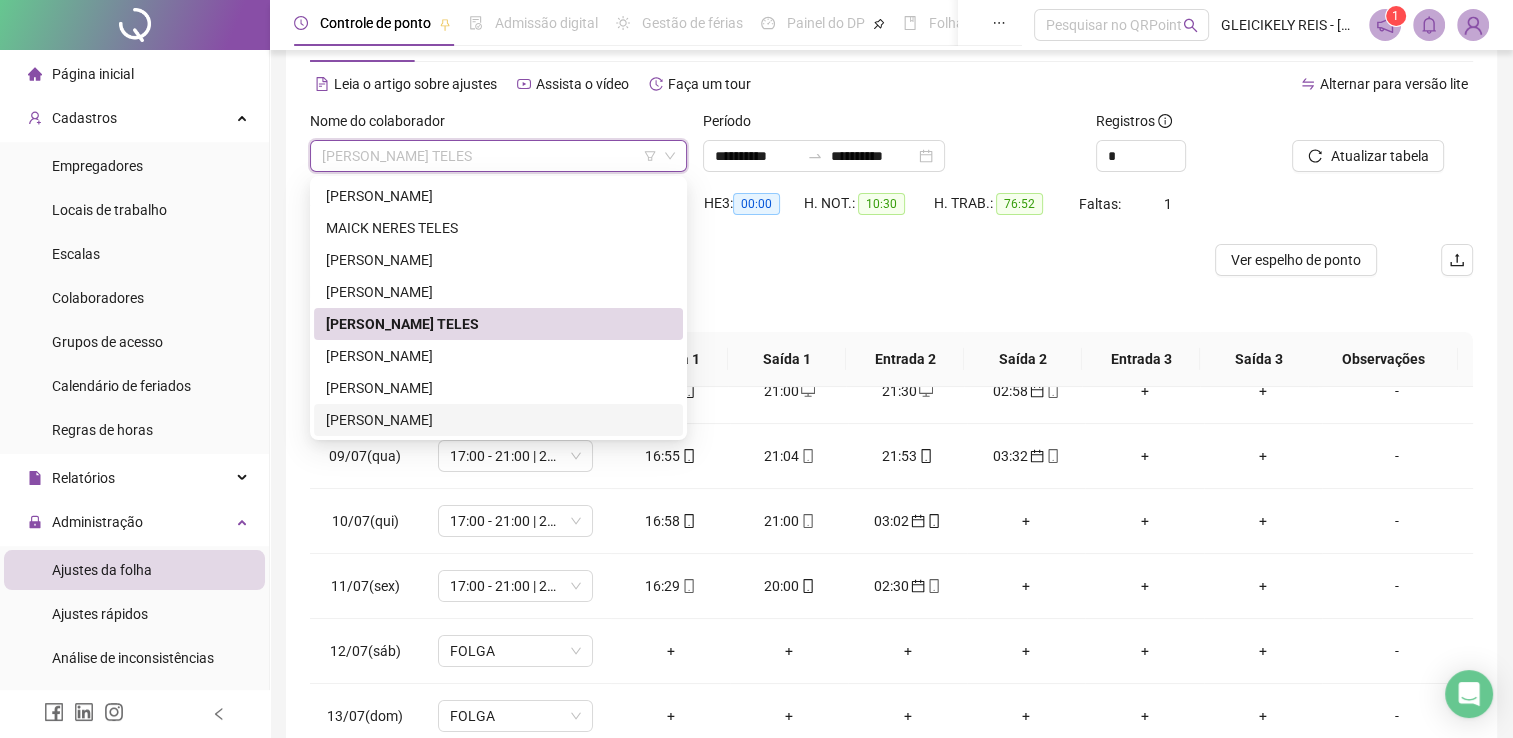 click on "[PERSON_NAME]" at bounding box center (498, 420) 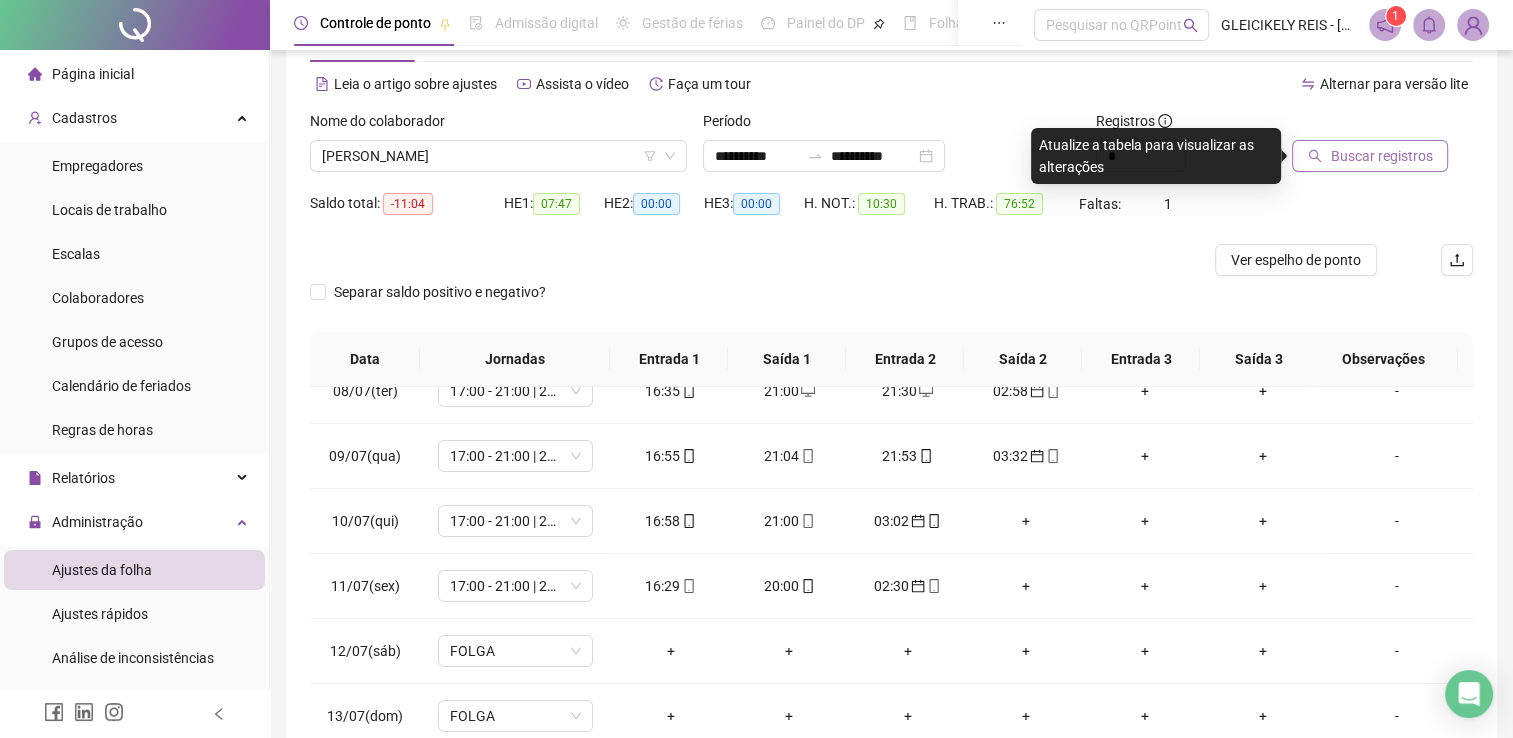 click on "Buscar registros" at bounding box center [1381, 156] 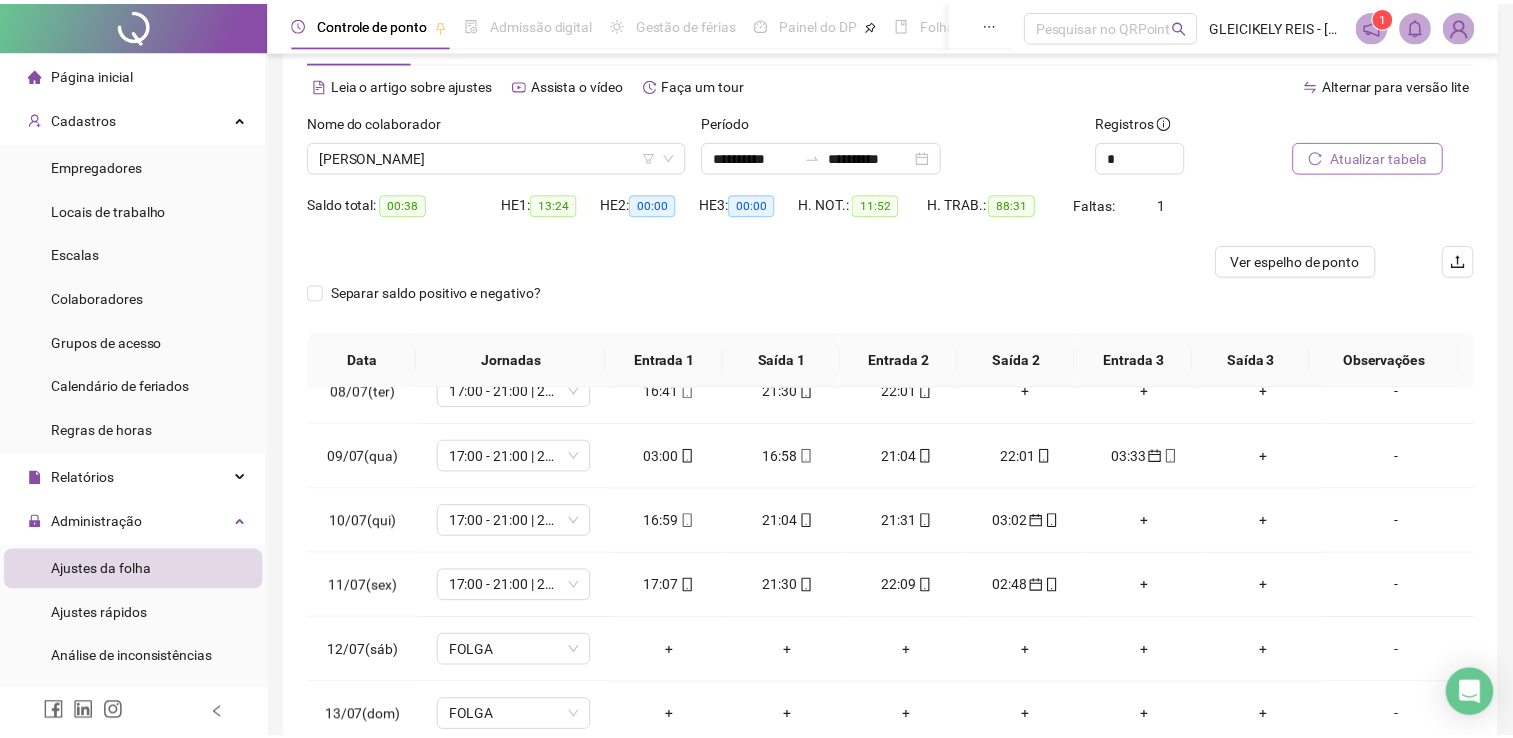 scroll, scrollTop: 480, scrollLeft: 0, axis: vertical 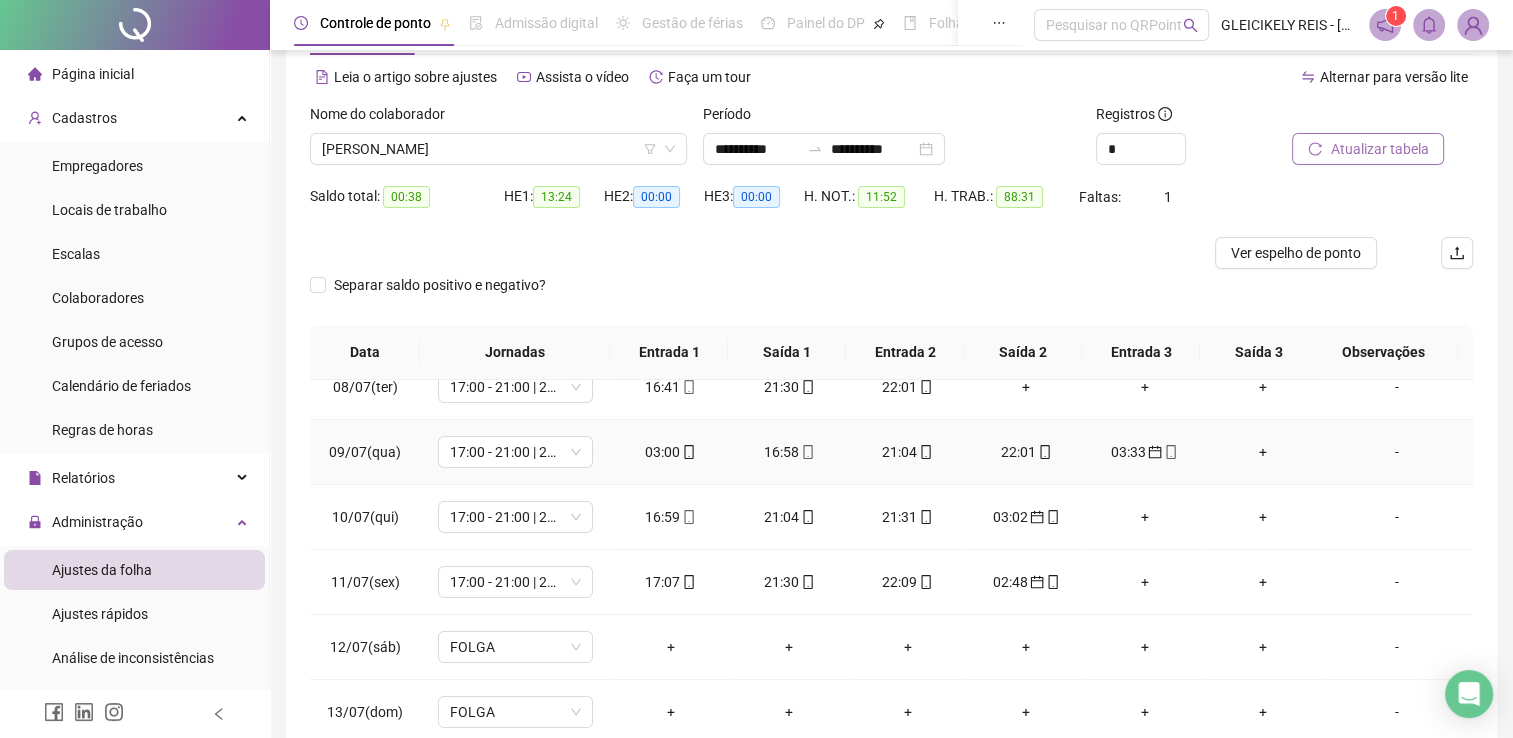 click on "03:00" at bounding box center (670, 452) 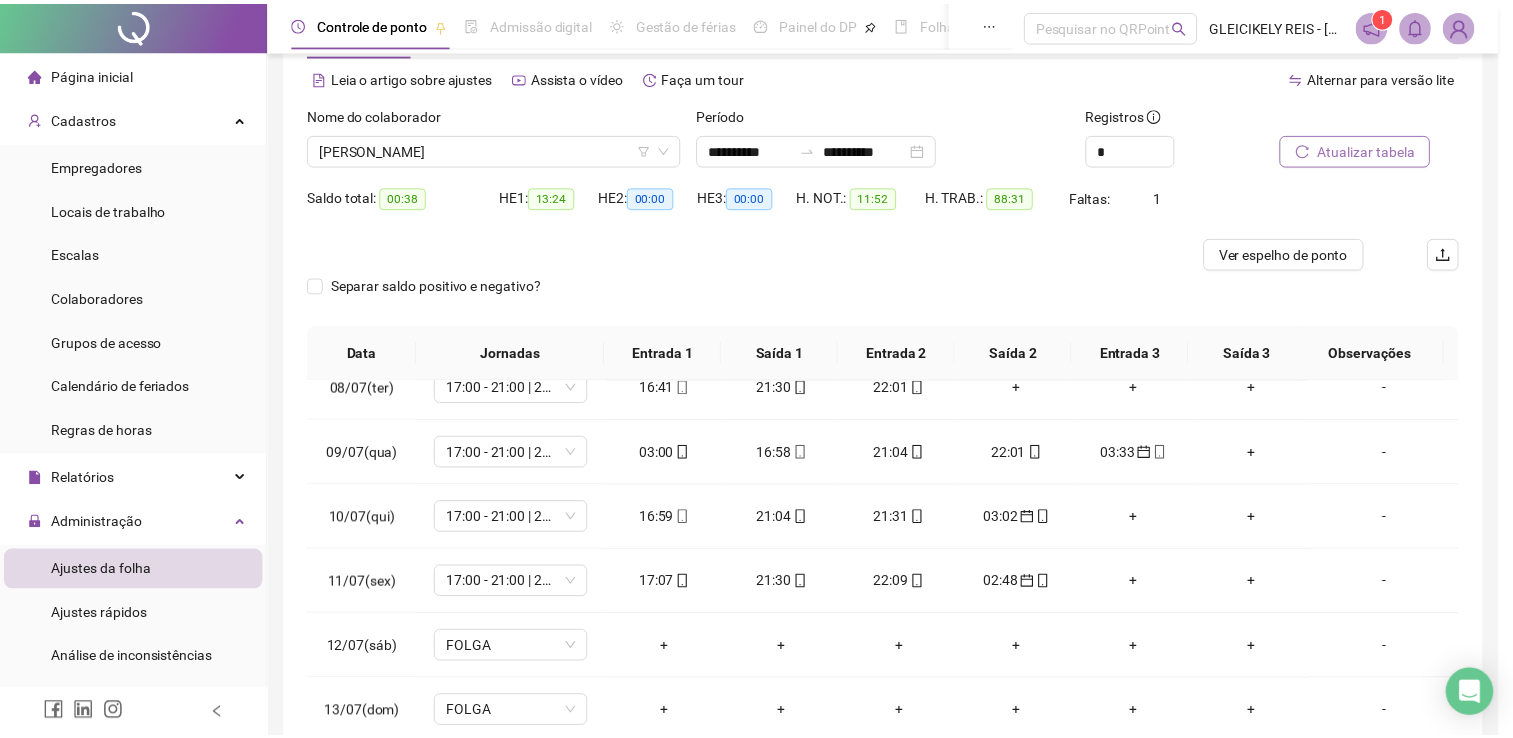 scroll, scrollTop: 495, scrollLeft: 0, axis: vertical 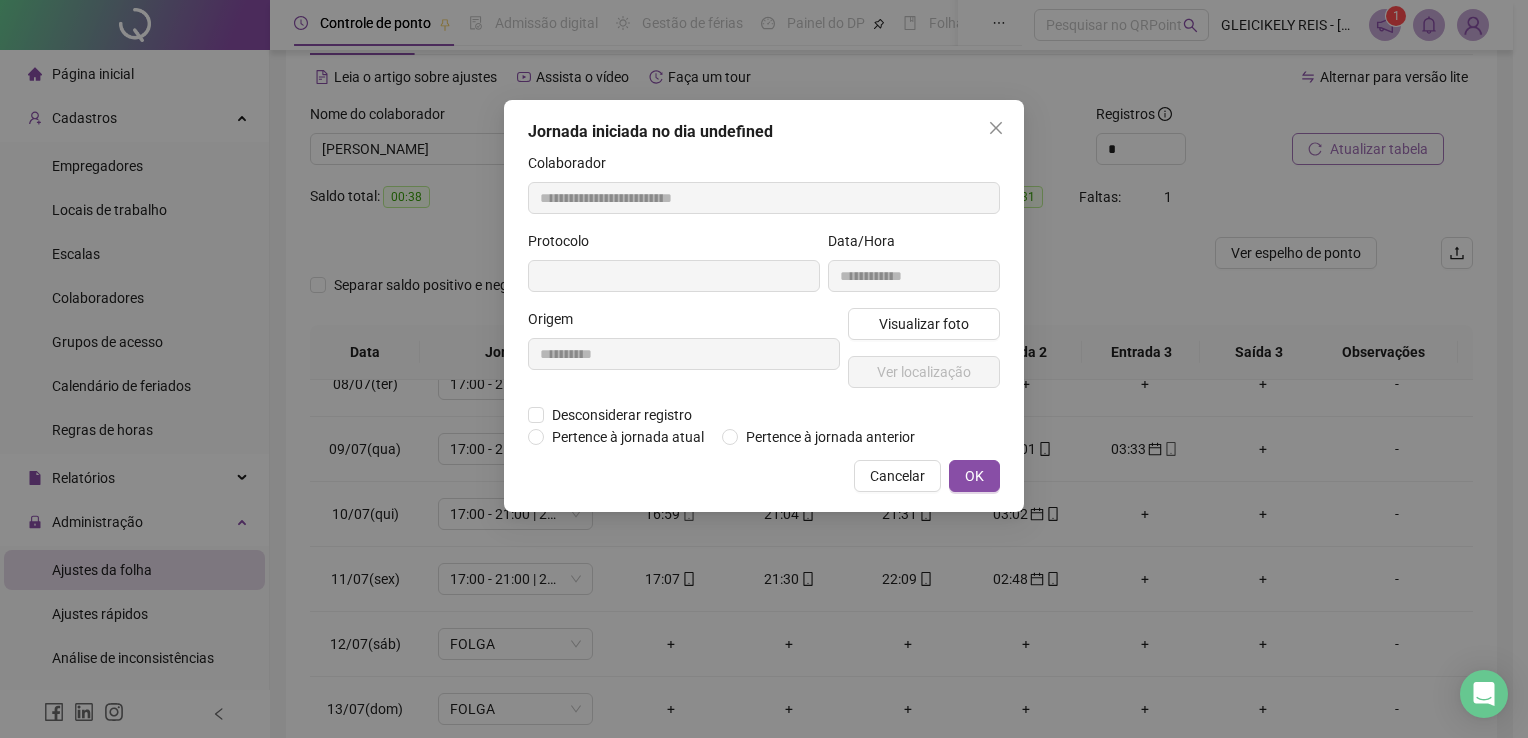 type on "**********" 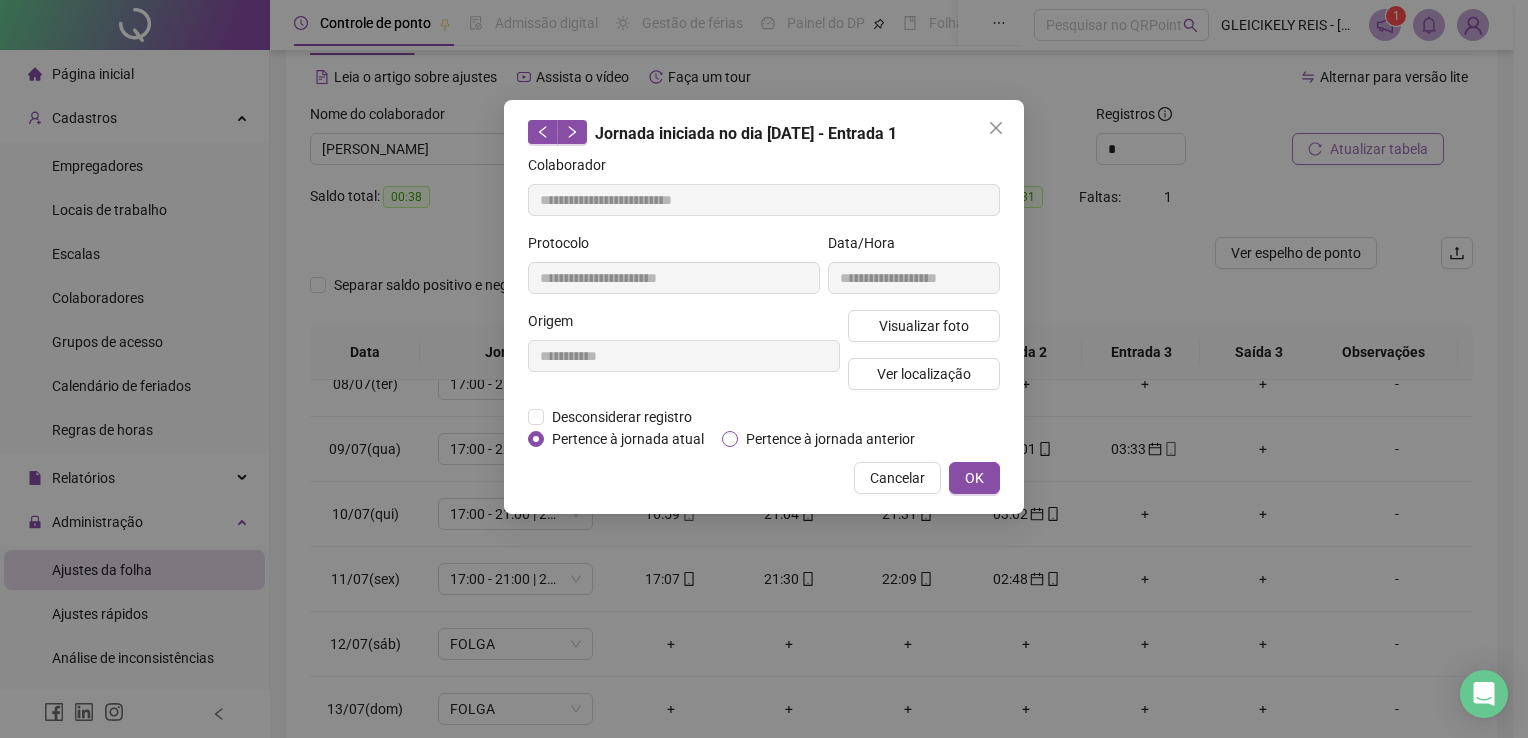 click on "Pertence à jornada anterior" at bounding box center [830, 439] 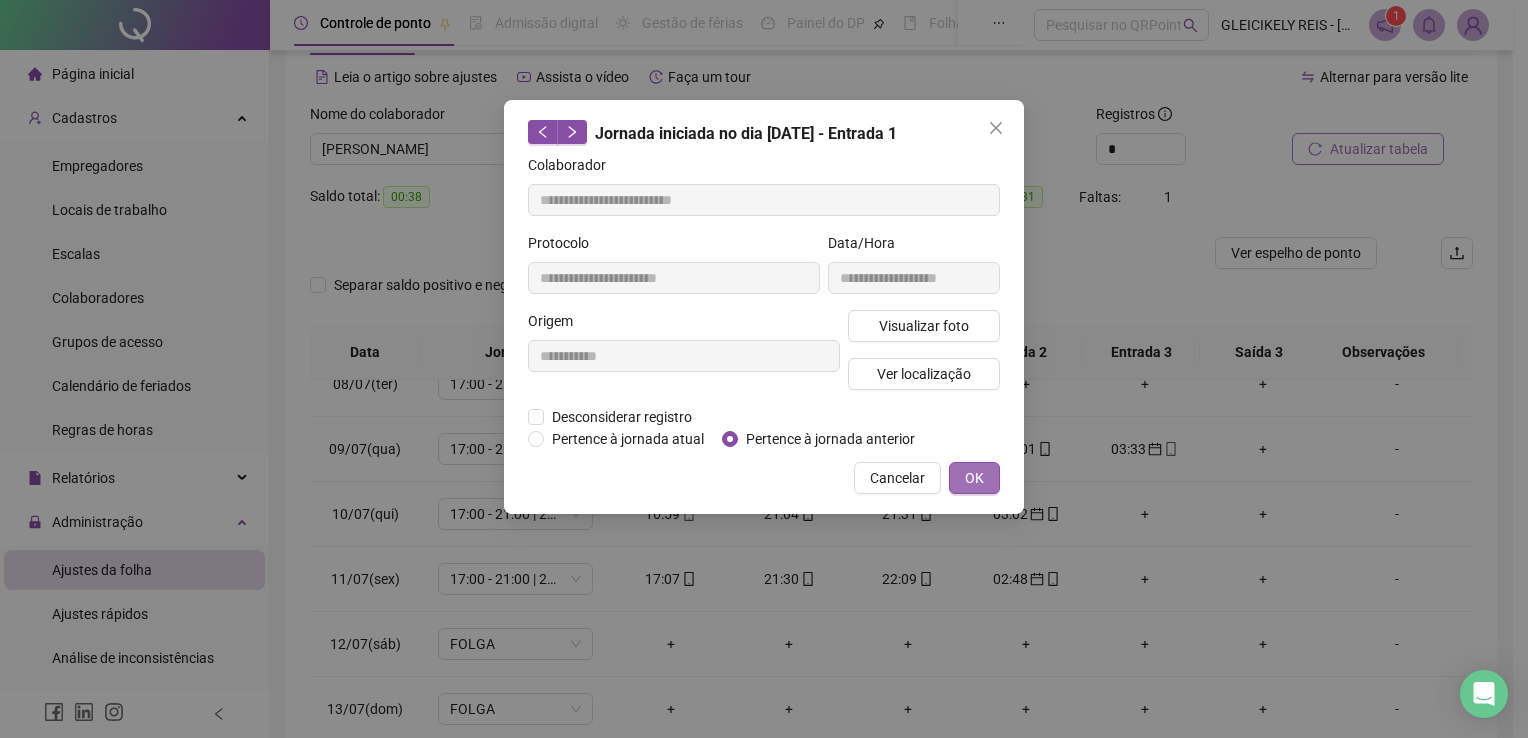 click on "OK" at bounding box center (974, 478) 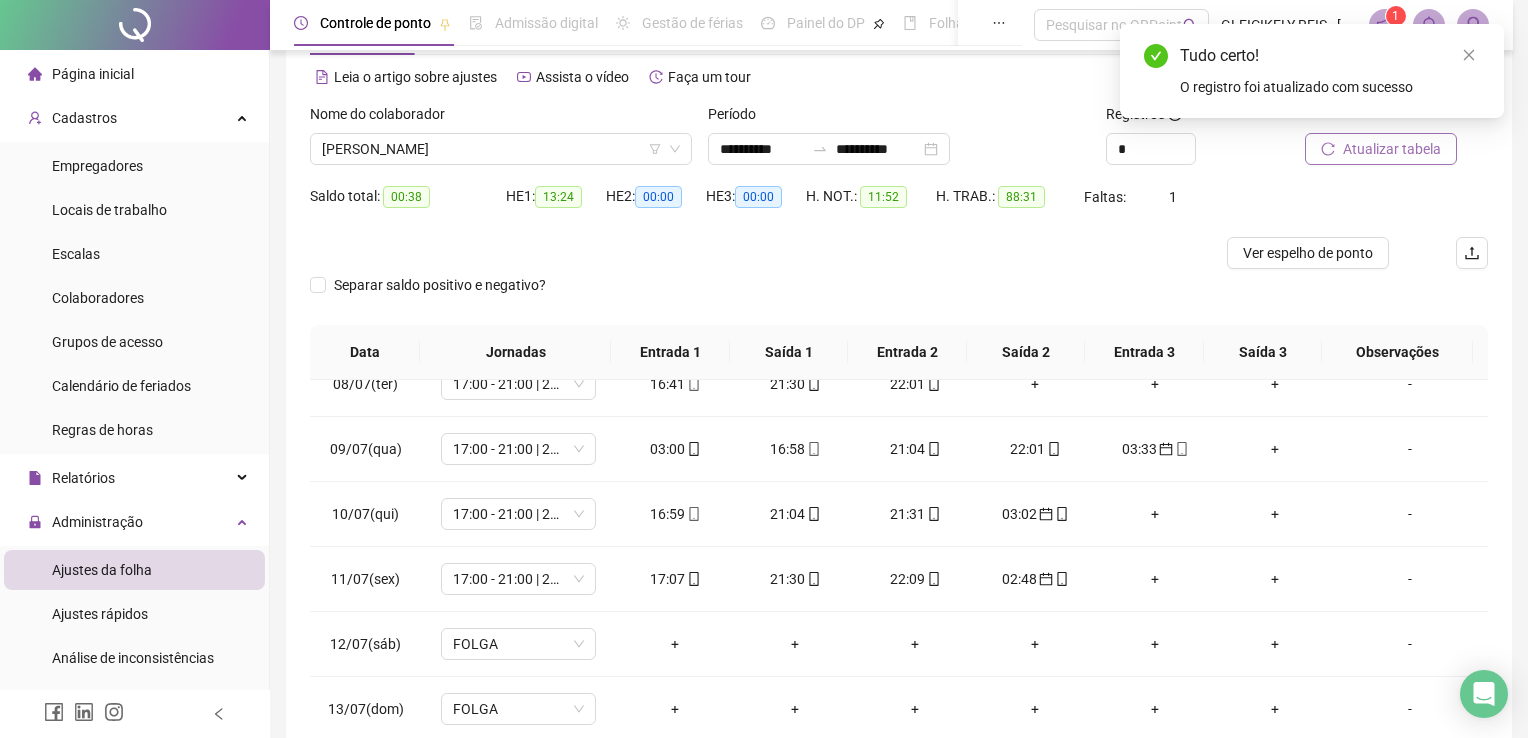 scroll, scrollTop: 480, scrollLeft: 0, axis: vertical 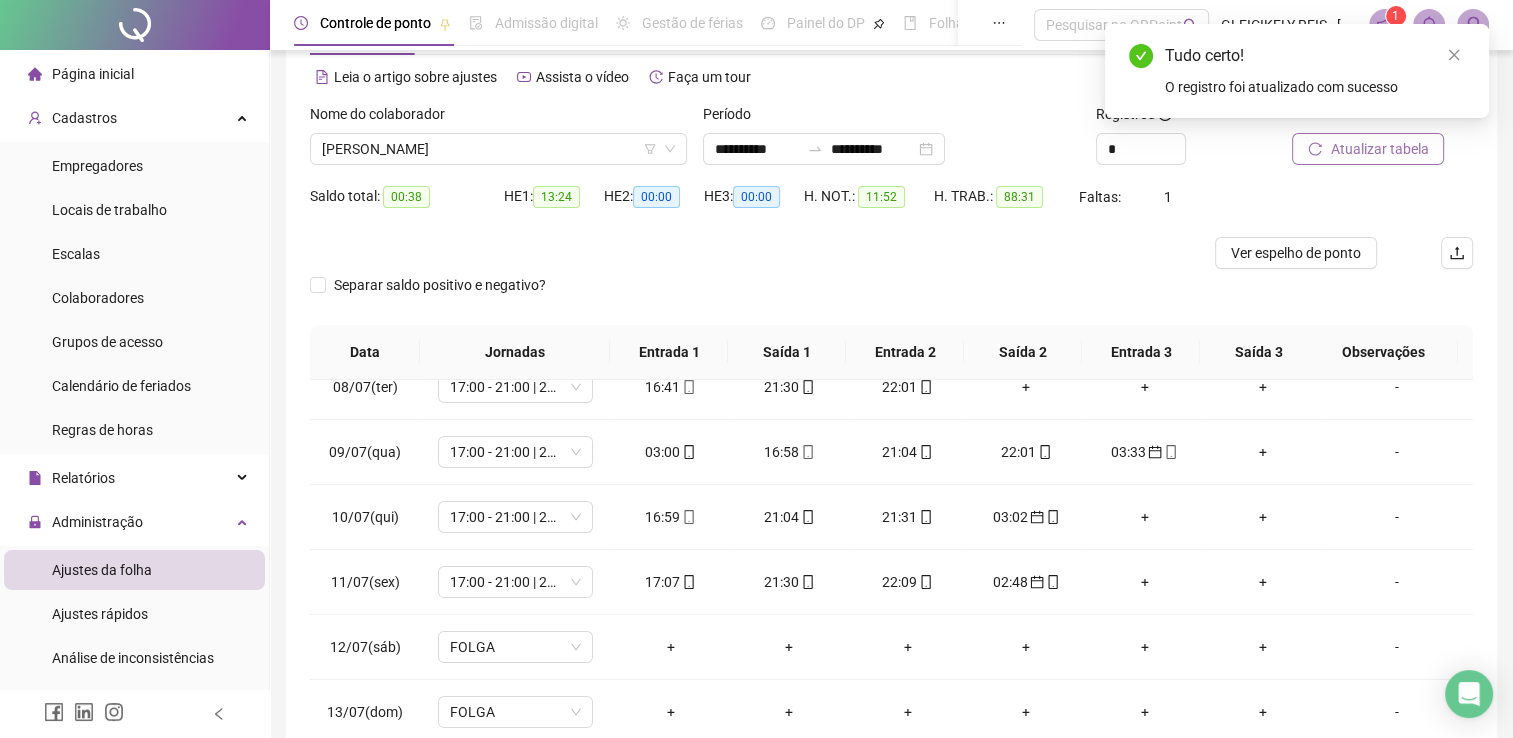 click on "Atualizar tabela" at bounding box center (1382, 142) 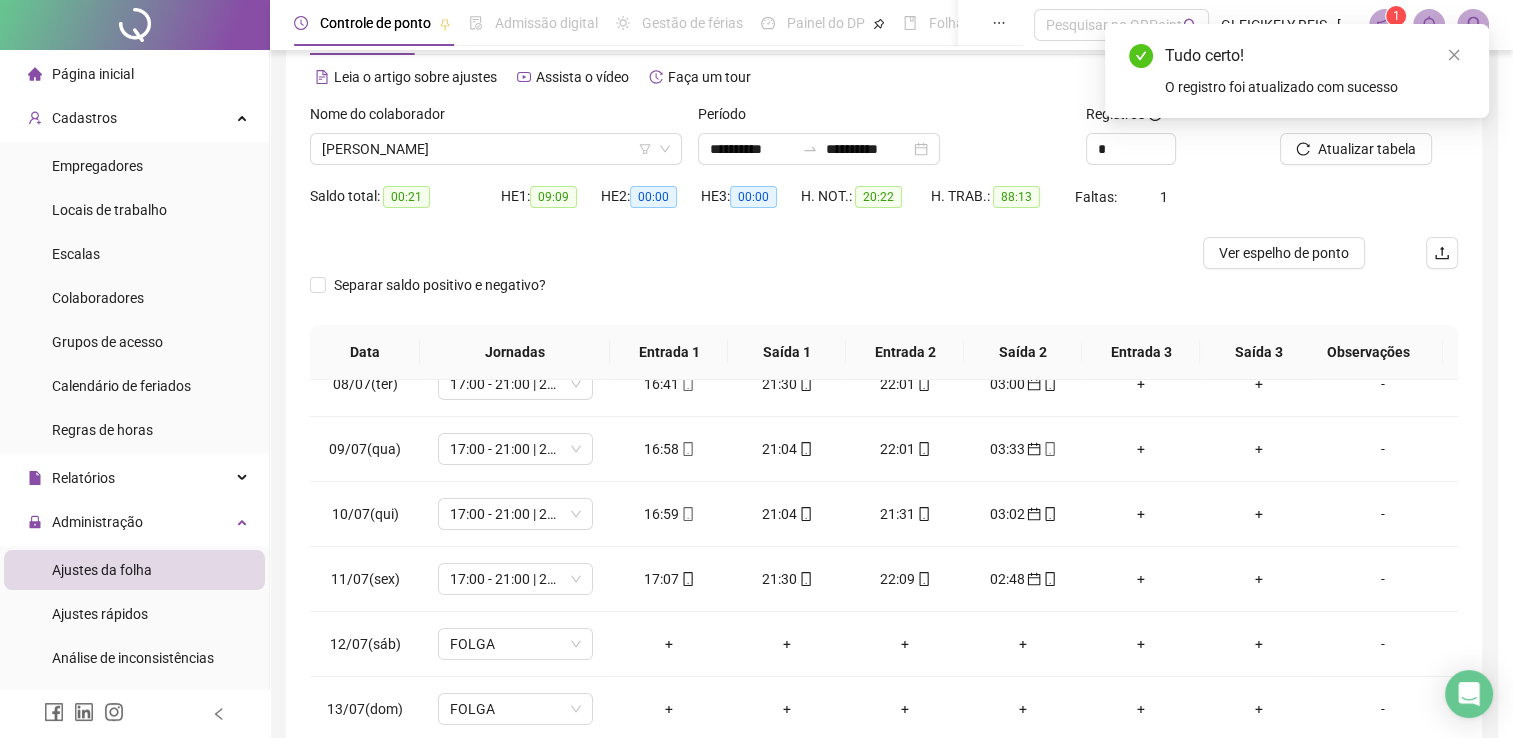 scroll, scrollTop: 480, scrollLeft: 0, axis: vertical 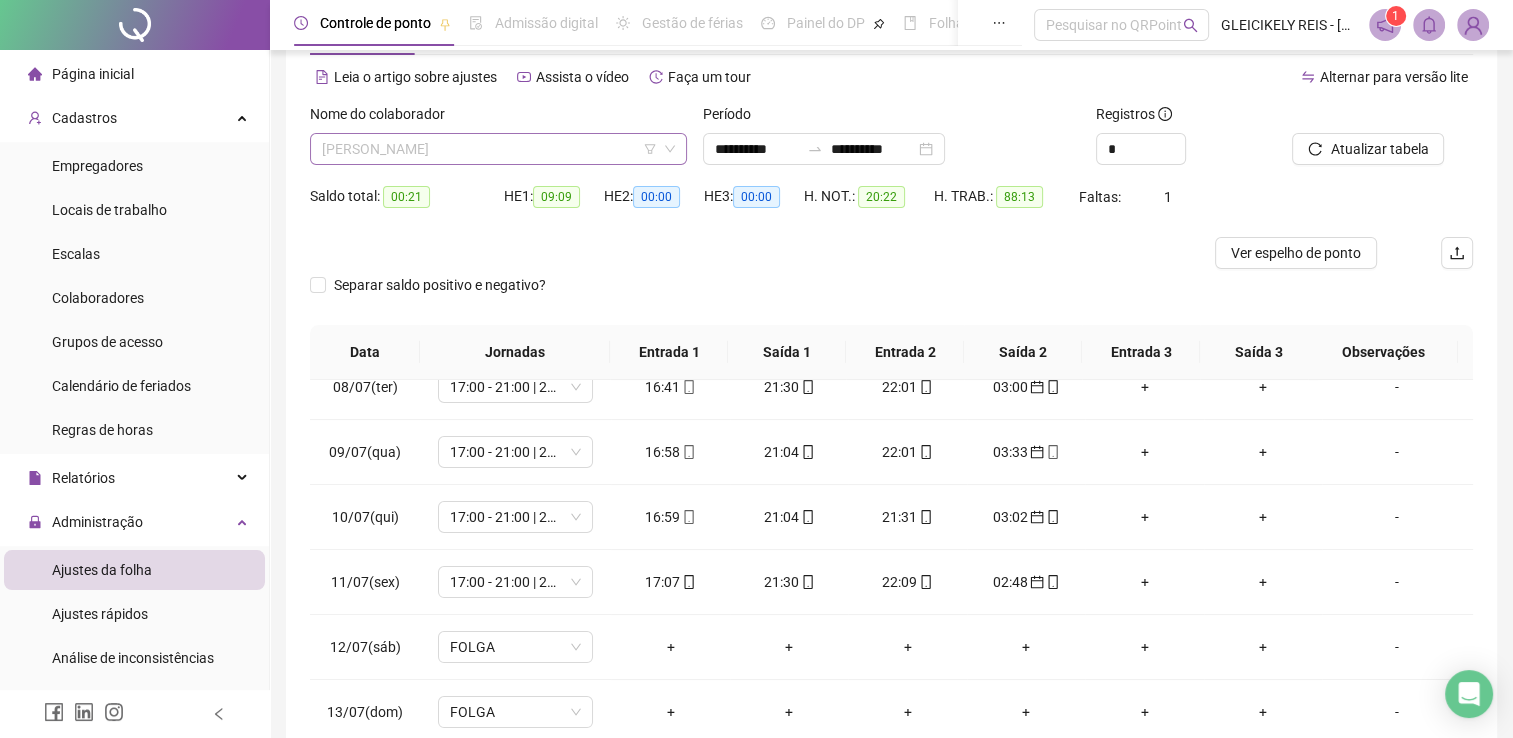 click on "[PERSON_NAME]" at bounding box center (498, 149) 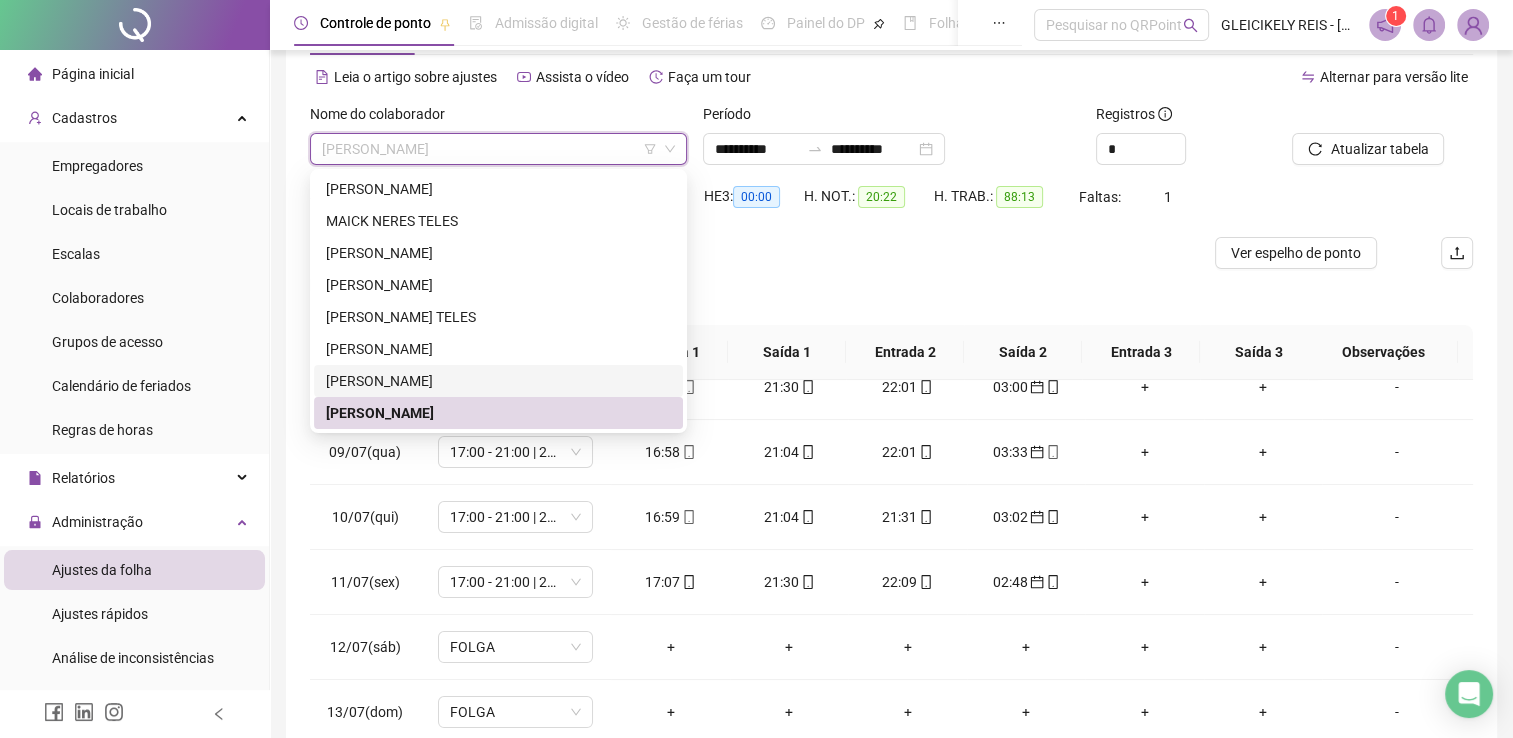 click on "[PERSON_NAME]" at bounding box center [498, 381] 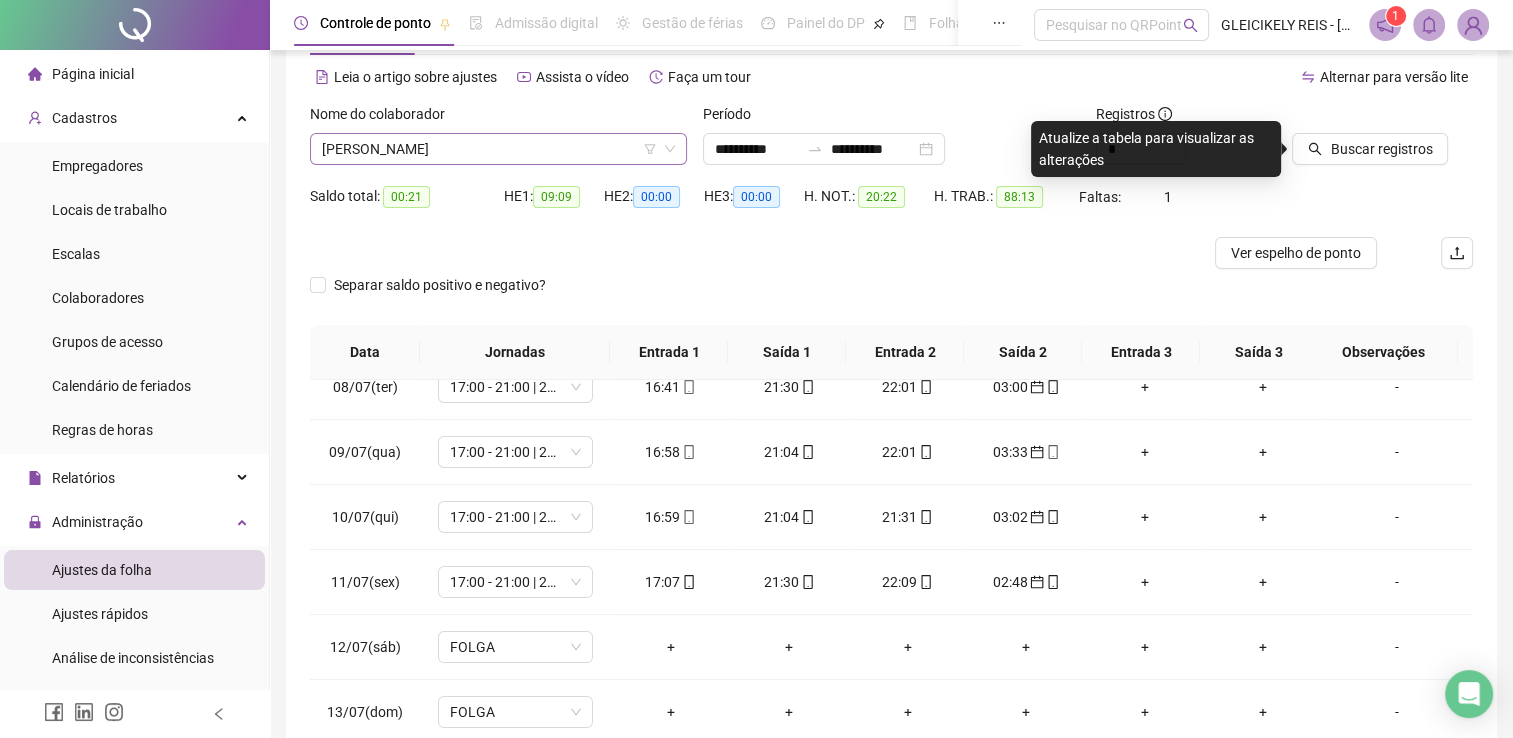 drag, startPoint x: 432, startPoint y: 129, endPoint x: 466, endPoint y: 146, distance: 38.013157 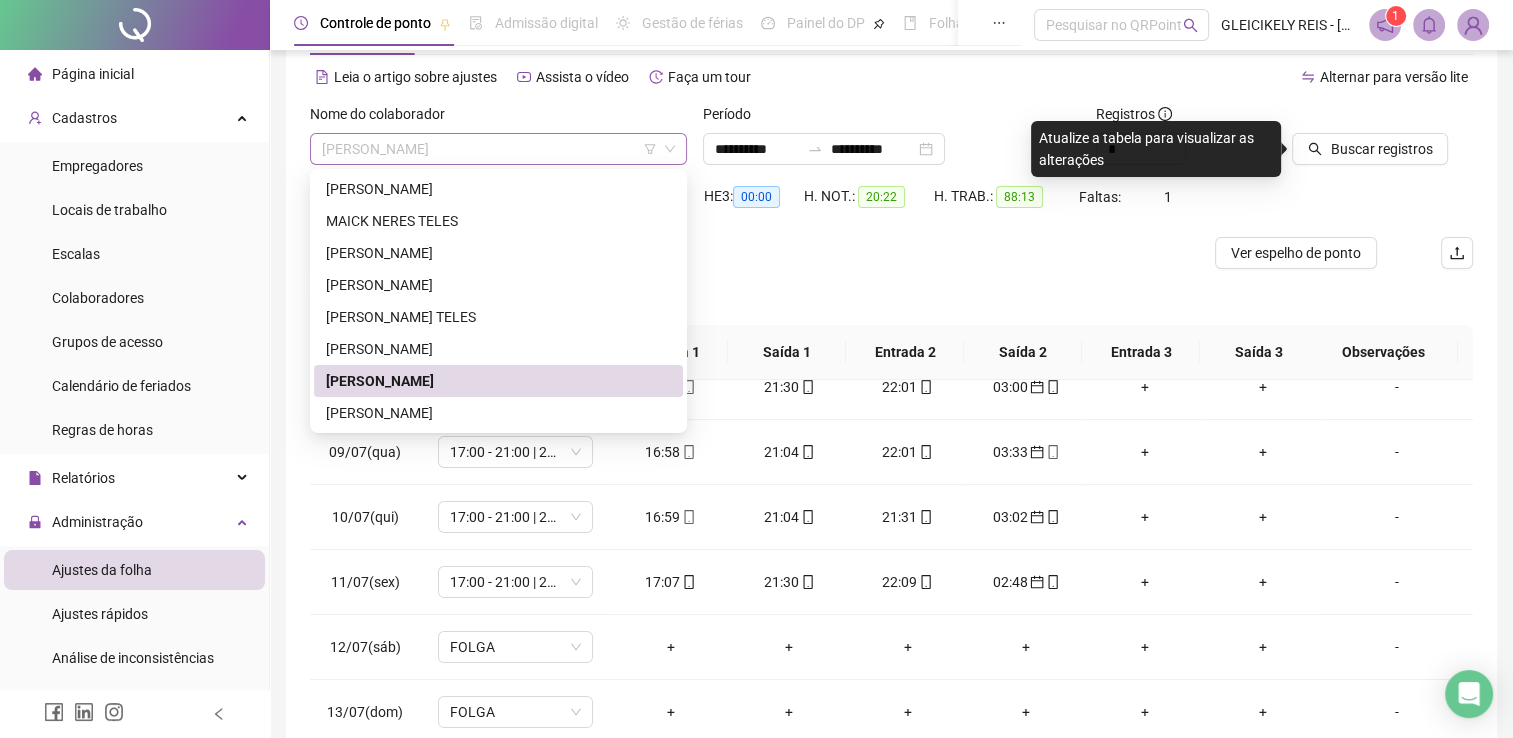 click on "[PERSON_NAME]" at bounding box center [498, 149] 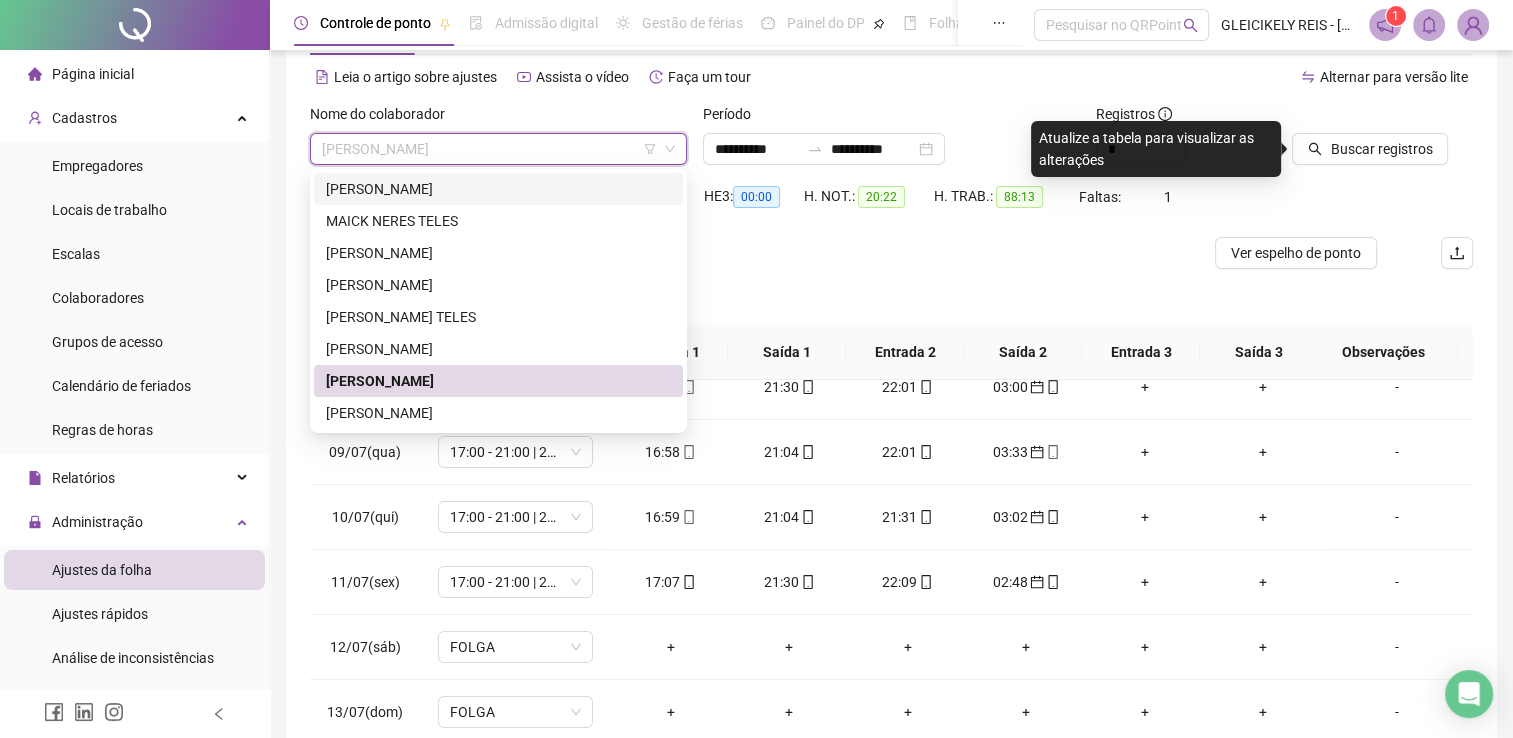 click on "[PERSON_NAME]" at bounding box center (498, 189) 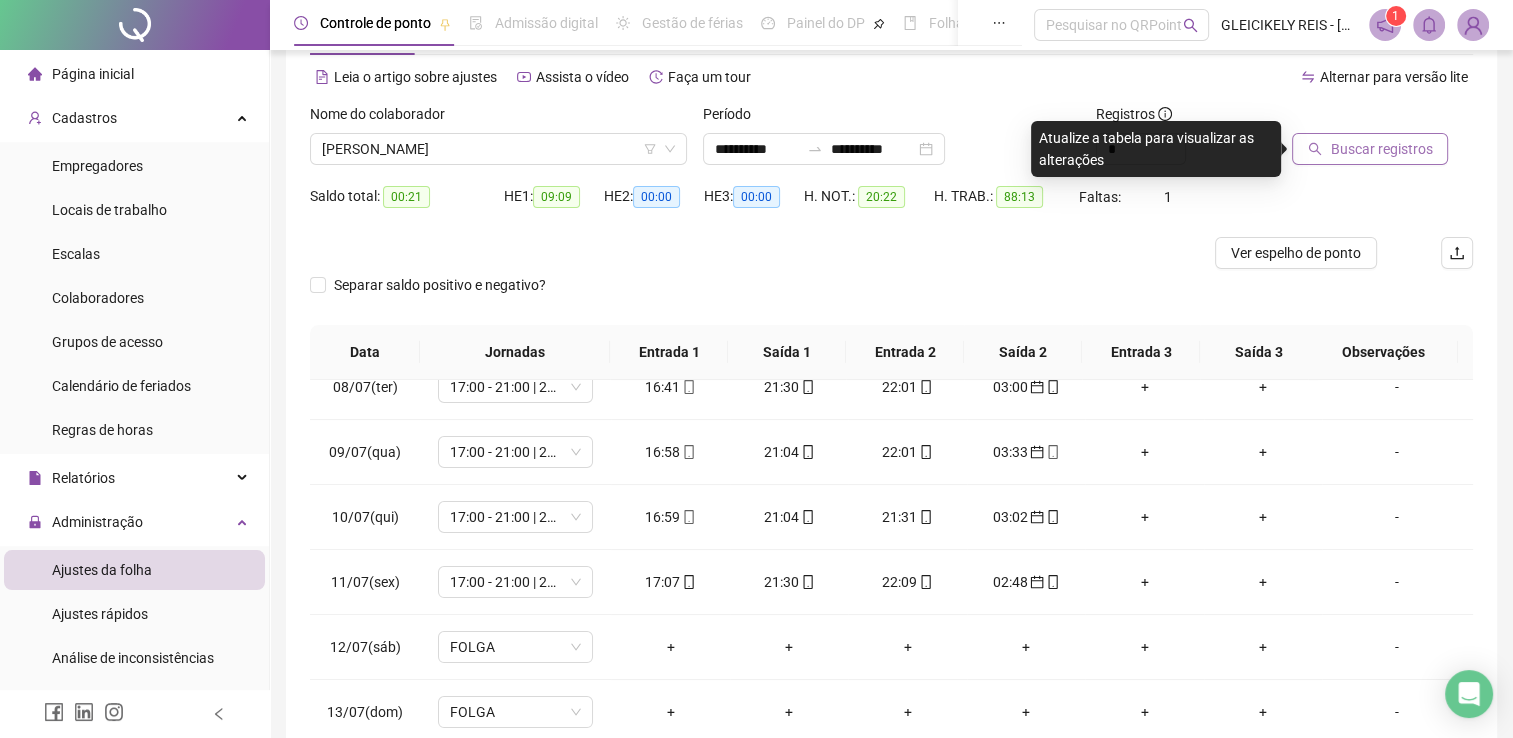 click on "Buscar registros" at bounding box center [1381, 149] 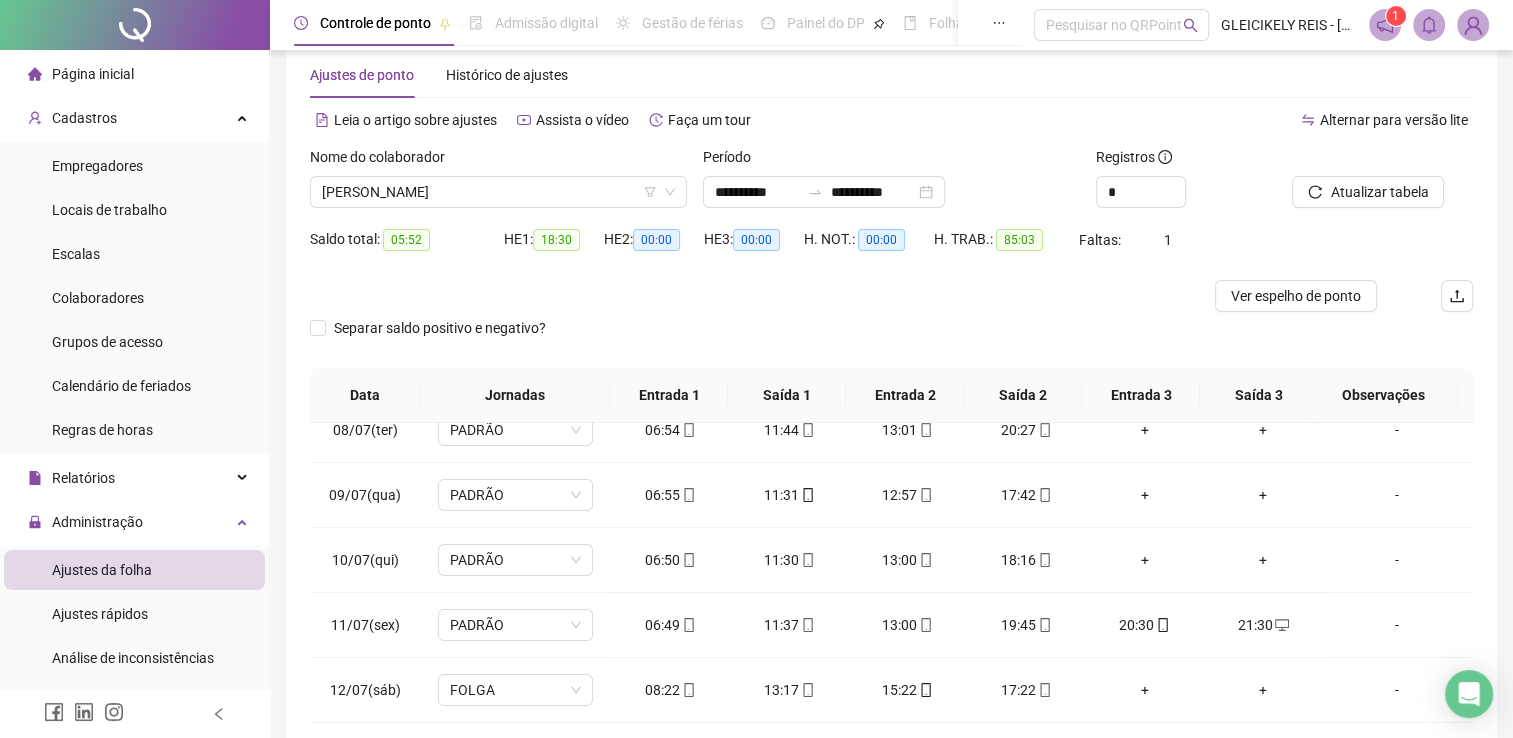 scroll, scrollTop: 19, scrollLeft: 0, axis: vertical 